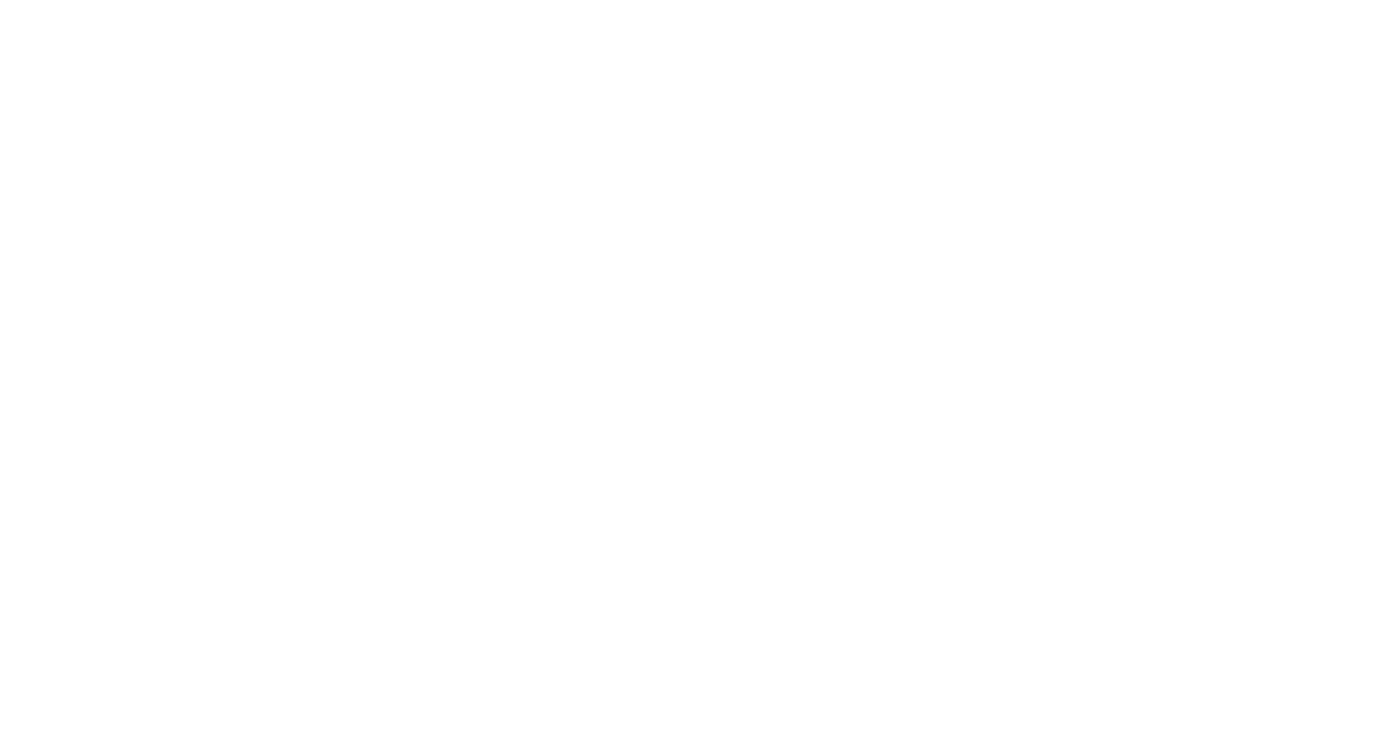 scroll, scrollTop: 0, scrollLeft: 0, axis: both 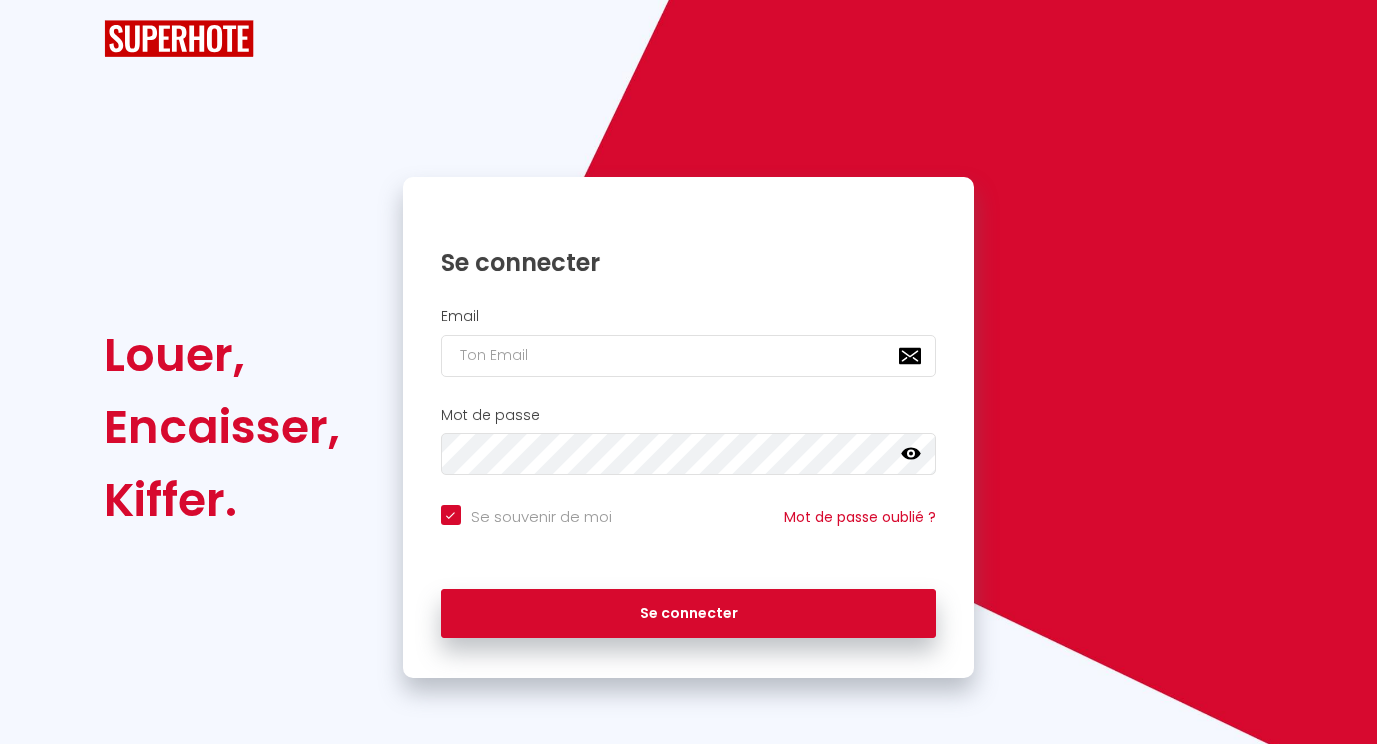checkbox on "true" 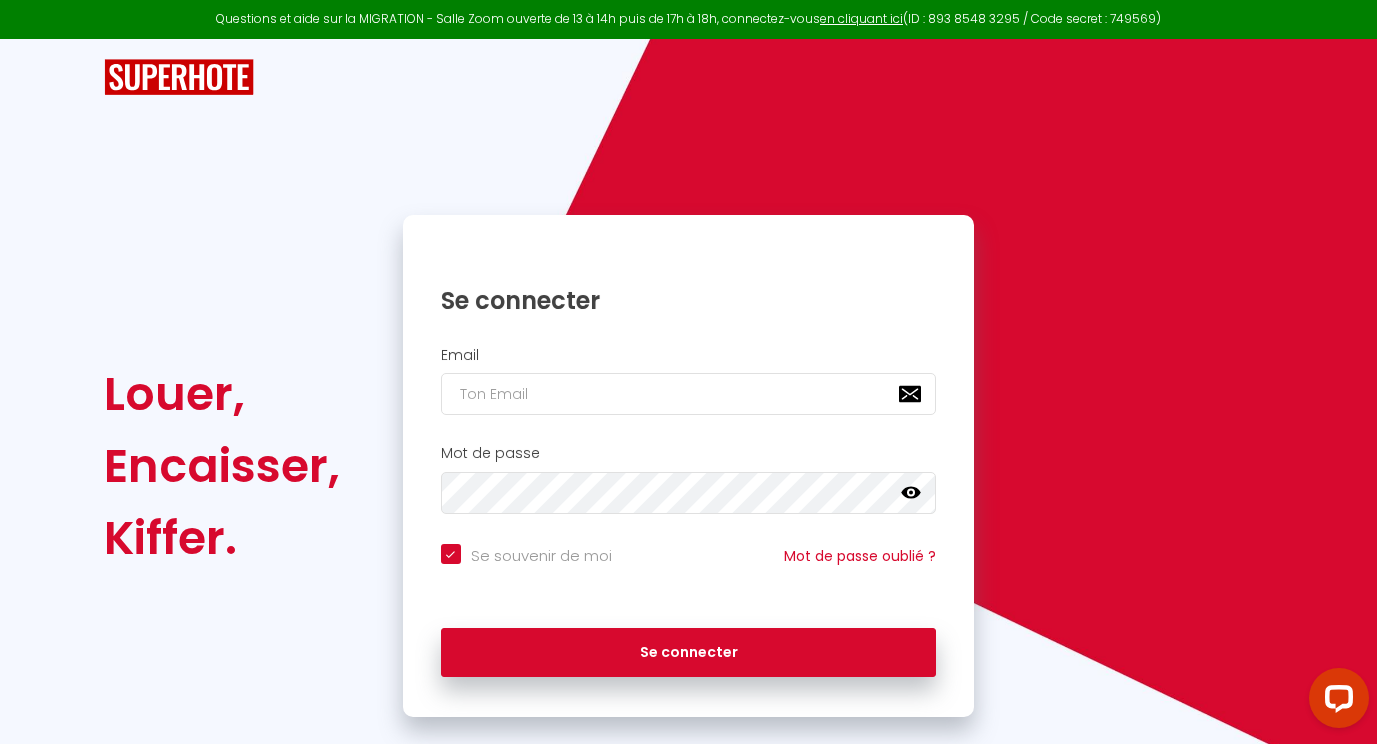 scroll, scrollTop: 0, scrollLeft: 0, axis: both 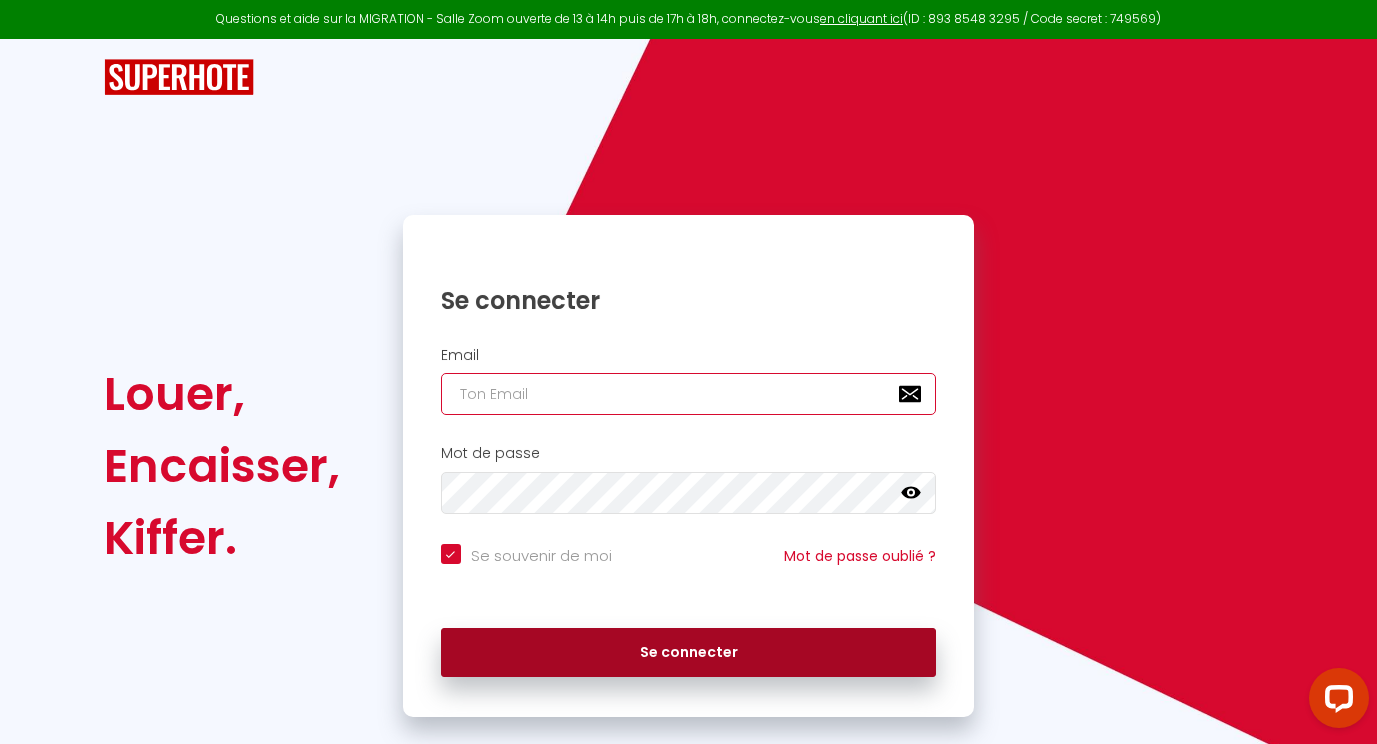 type on "[EMAIL]" 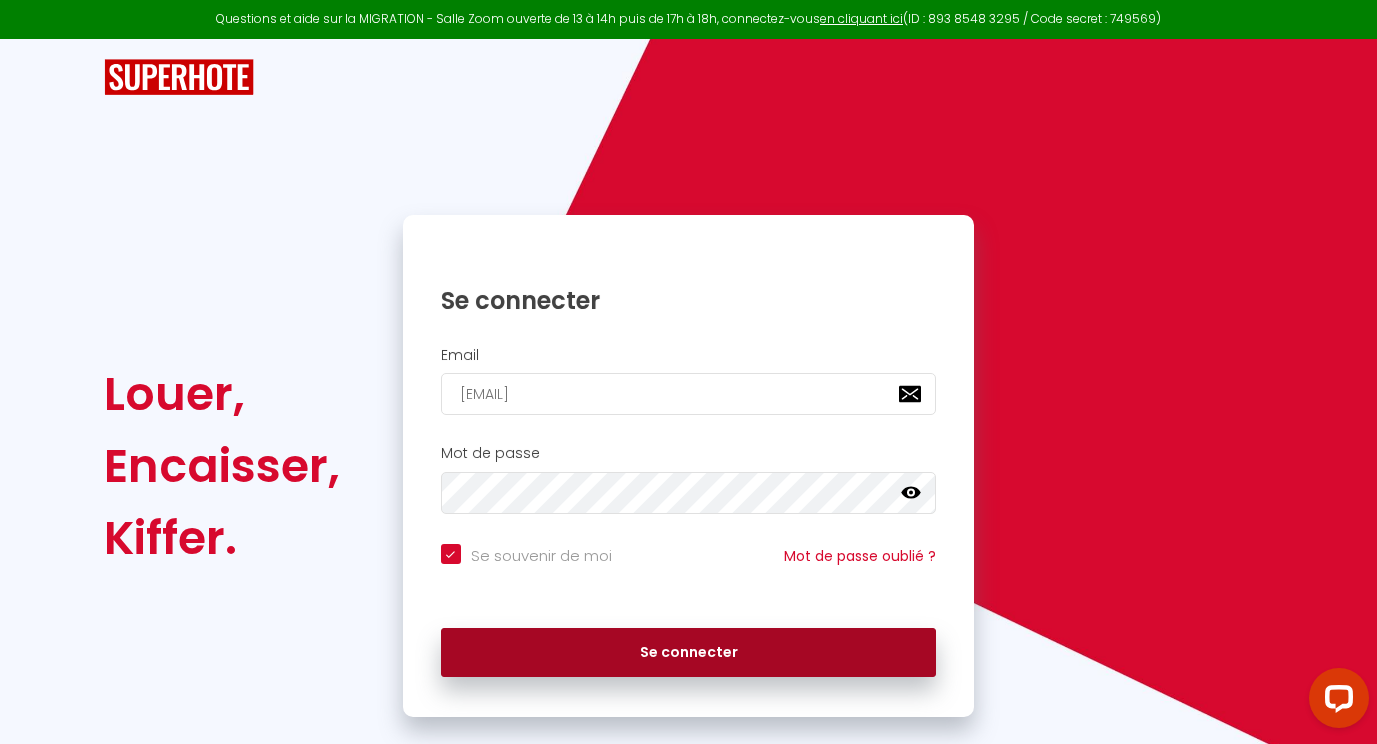 click on "Se connecter" at bounding box center [689, 653] 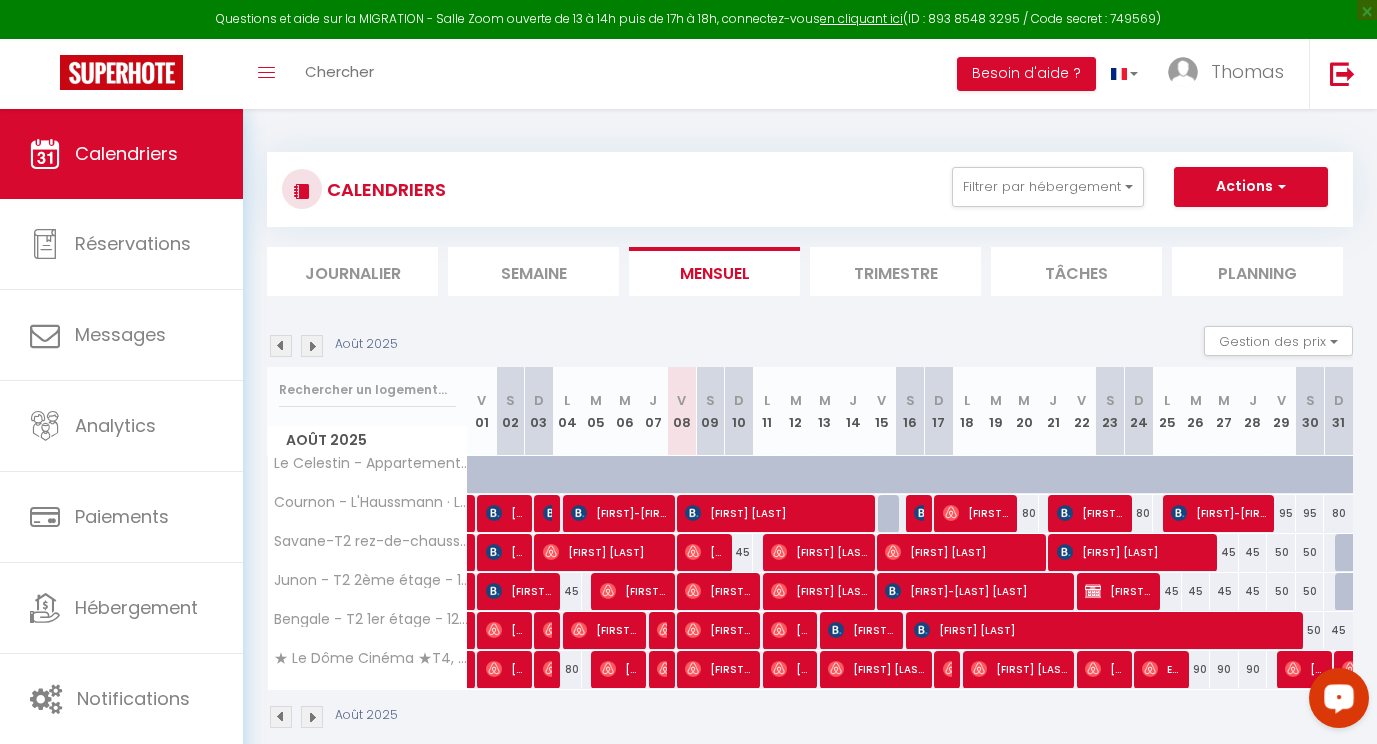 click at bounding box center (1339, 697) 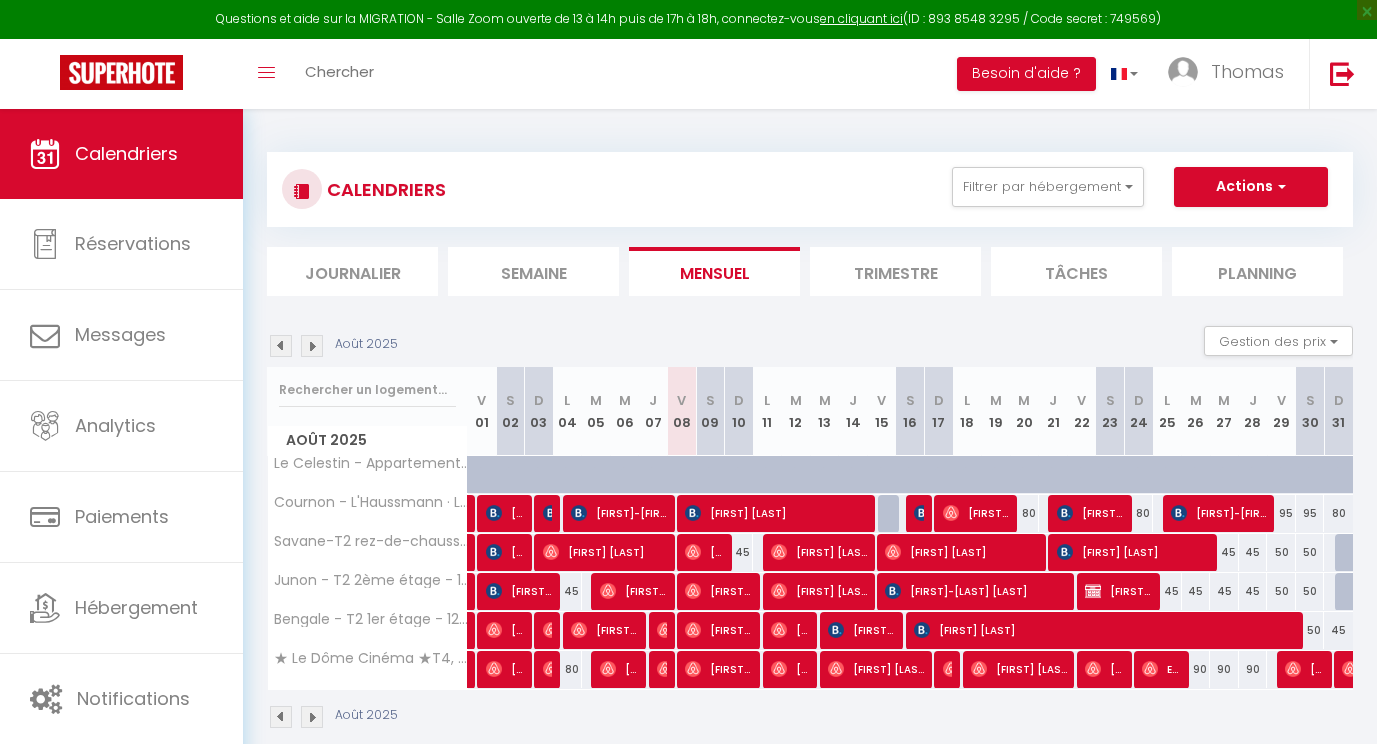 click on "CALENDRIERS
Filtrer par hébergement
Tous       Le Celestin - Appartement rdc avec terrasse et salon de jardin     Cournon - L'Haussmann · L'Haussmann - centre 5 personnes     Savane-T2 rez-de-chaussée - rue Bardiaux · Savane- T2 parfaitement équipé, entièrement rénové     Junon - T2 2ème étage - 12 rue Bardiaux · Junon - T2 entièrement rénové, parfaitement équipé     Bengale - T2 1er étage - 12 rue Bardiaux · Bengale-T2 entièrement rénové tout confort, balcon     ★ Le Dôme Cinéma ★T4, 8 웃, centre ville, parking    Effacer   Sauvegarder
Actions
Nouvelle réservation   Exporter les réservations   Importer les réservations" at bounding box center [810, 189] 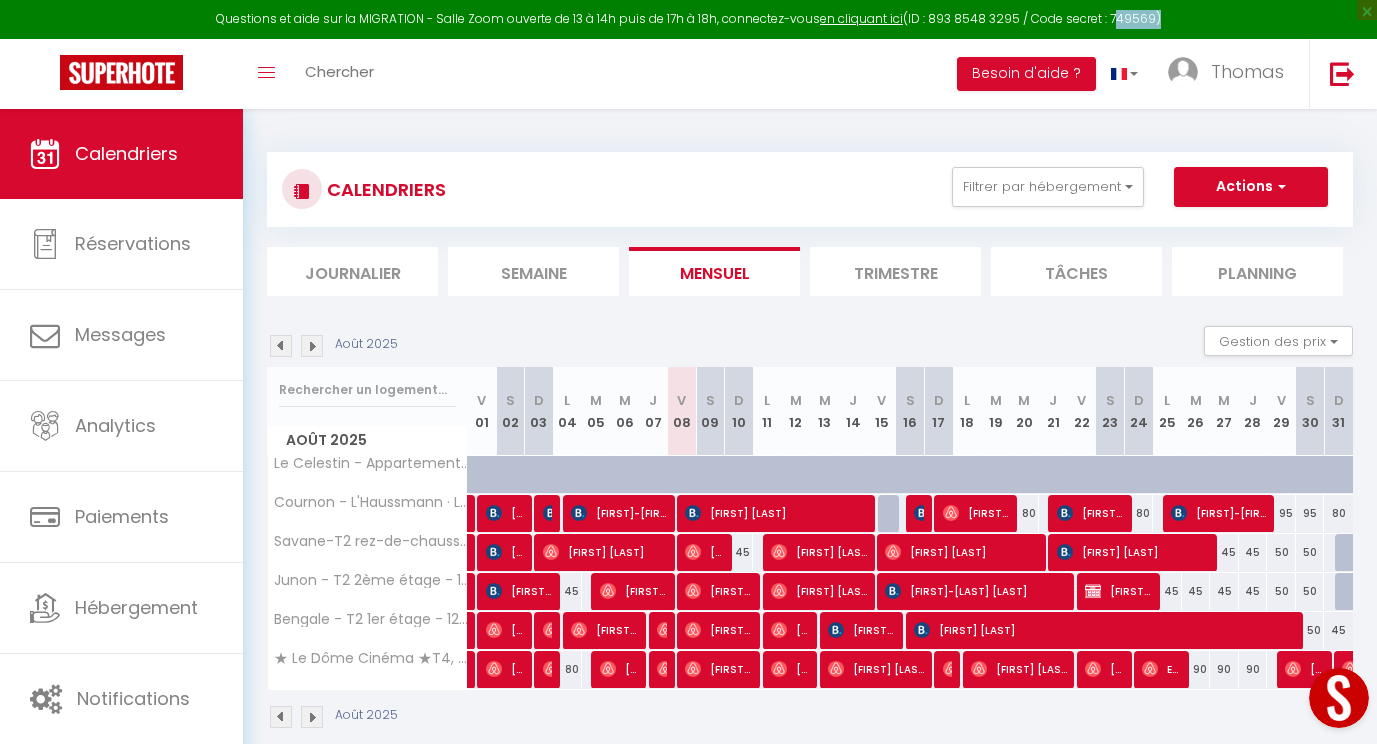 drag, startPoint x: 1156, startPoint y: 20, endPoint x: 1114, endPoint y: 17, distance: 42.107006 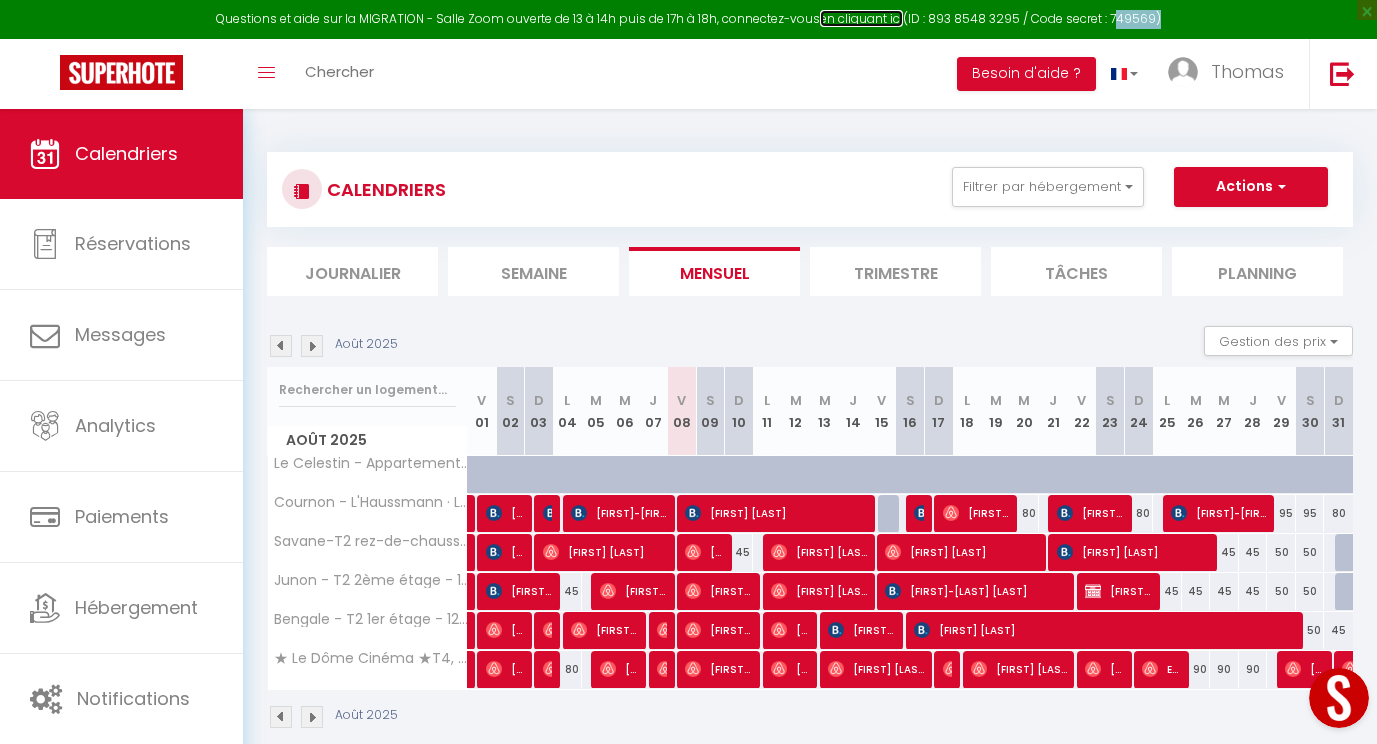 click on "en cliquant ici" at bounding box center [861, 18] 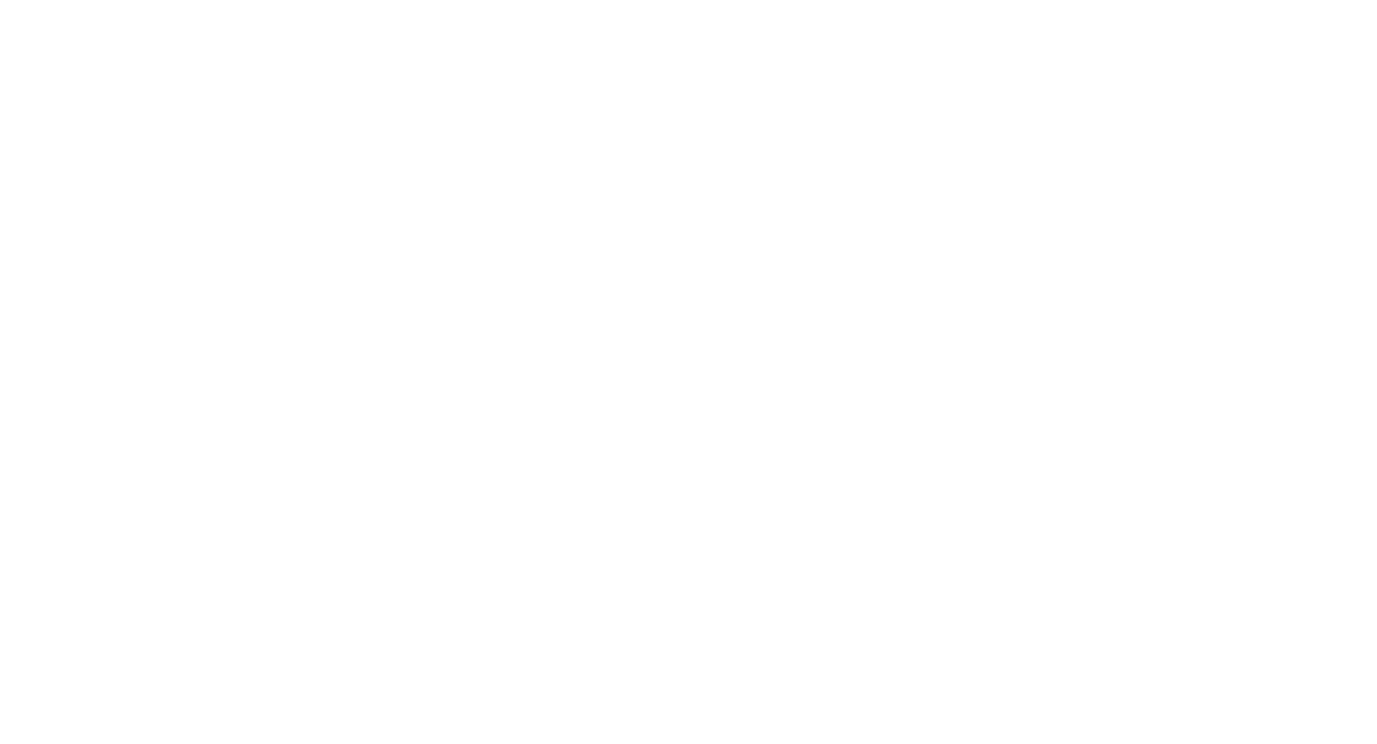 scroll, scrollTop: 0, scrollLeft: 0, axis: both 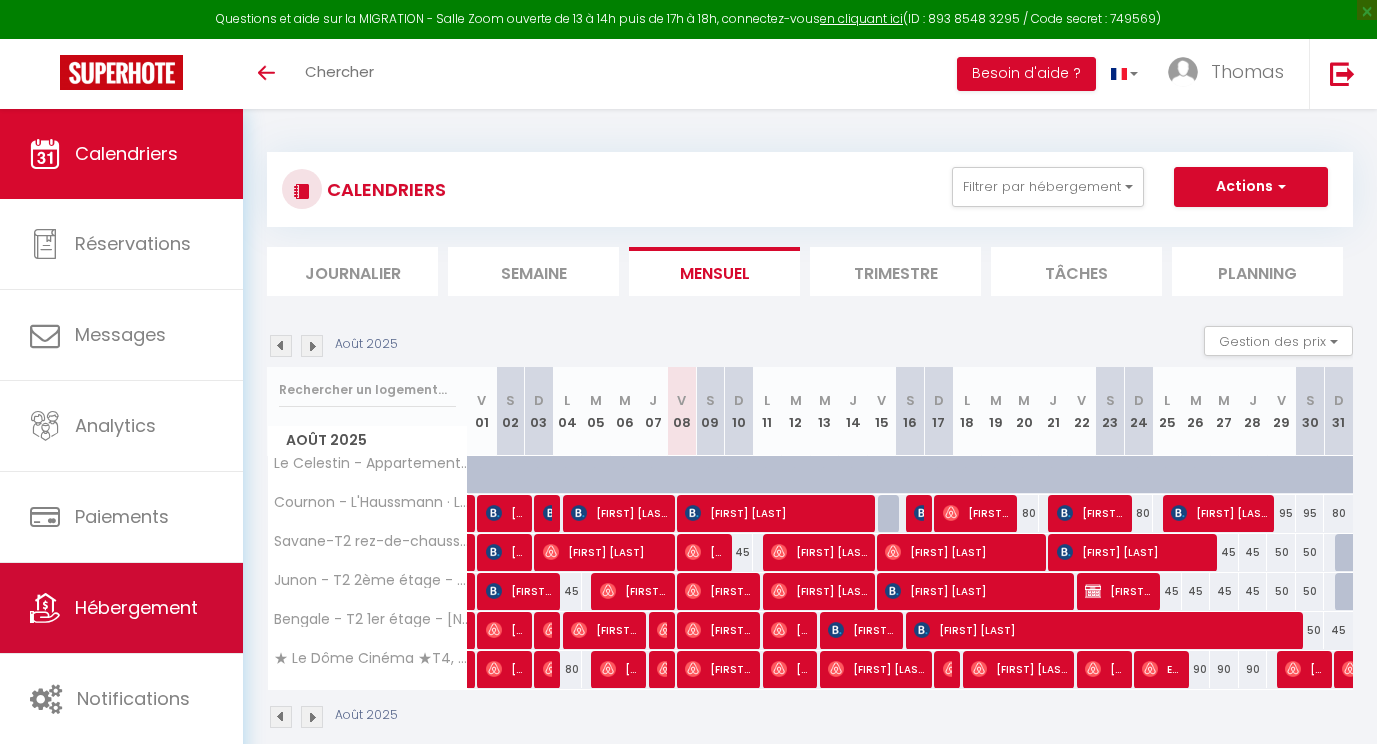 click on "Hébergement" at bounding box center [136, 607] 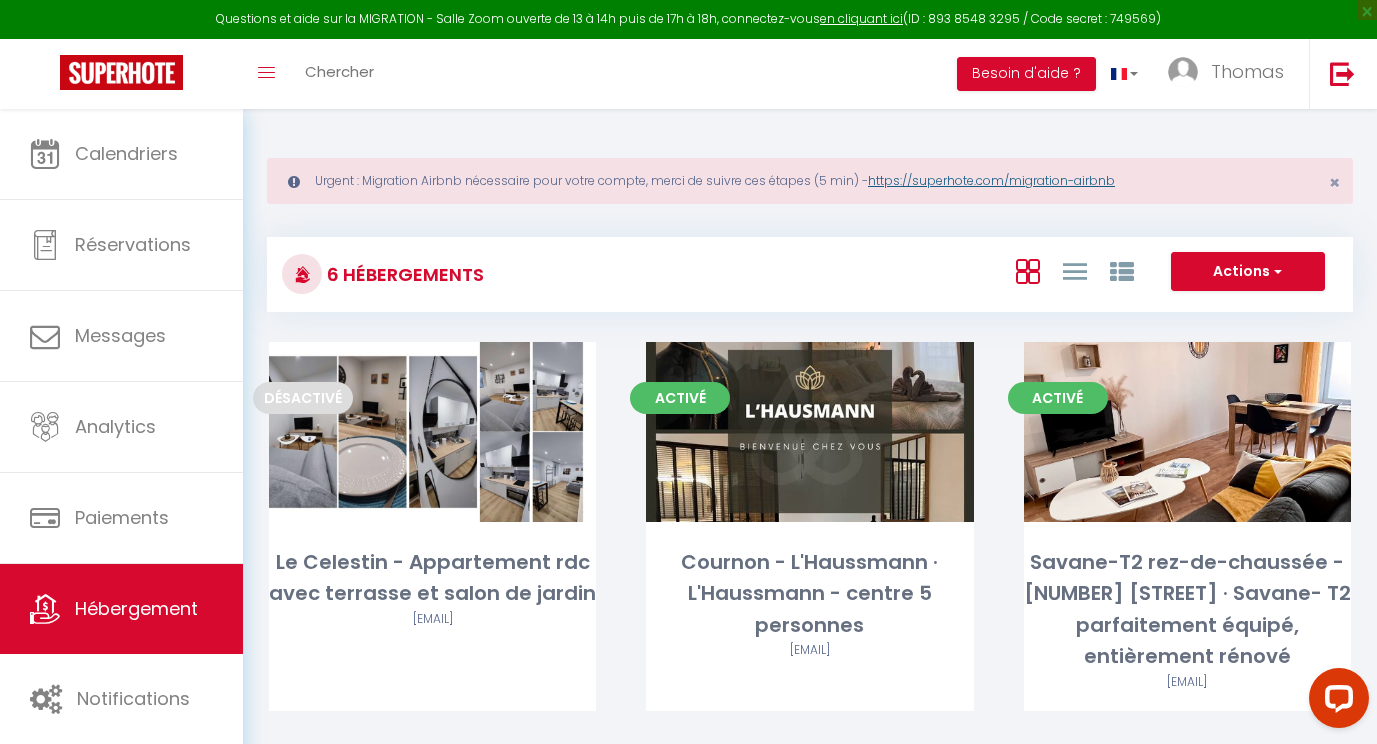 scroll, scrollTop: 0, scrollLeft: 0, axis: both 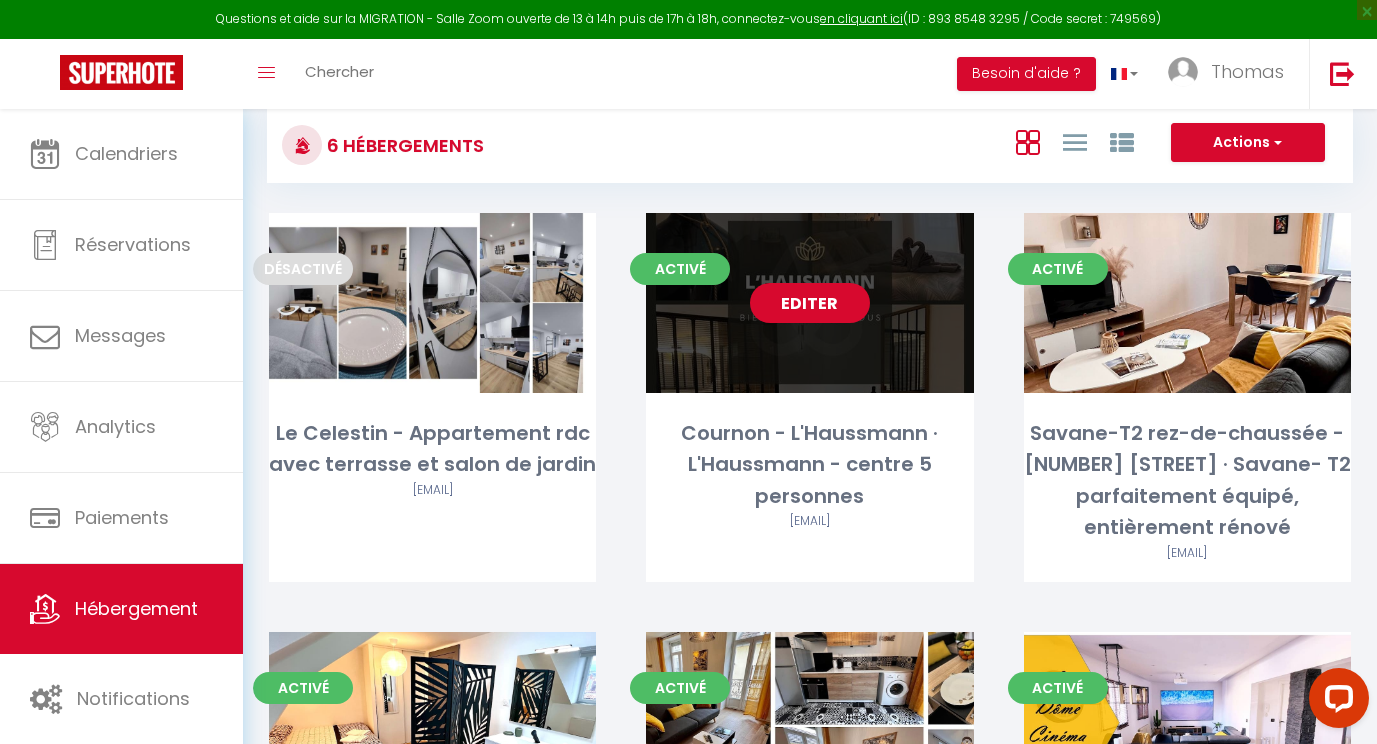 click on "Editer" at bounding box center (810, 303) 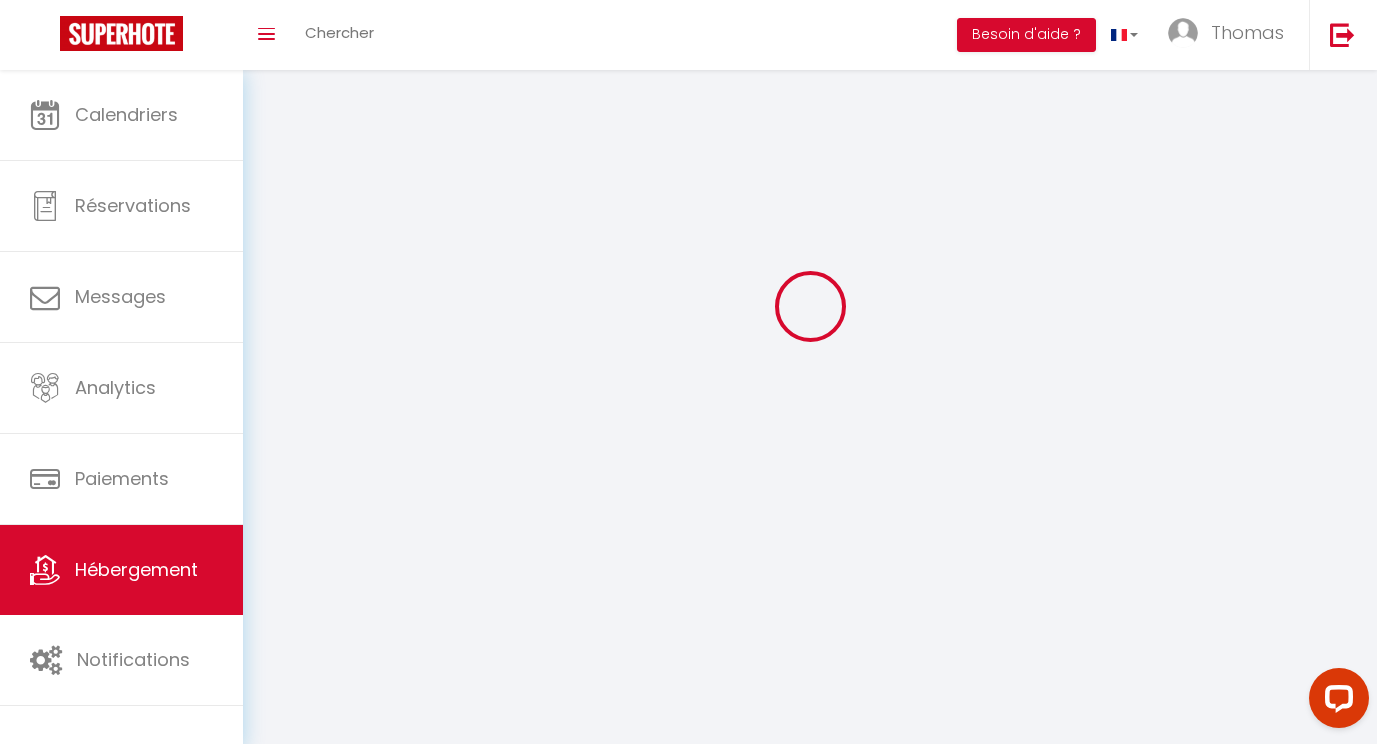scroll, scrollTop: 0, scrollLeft: 0, axis: both 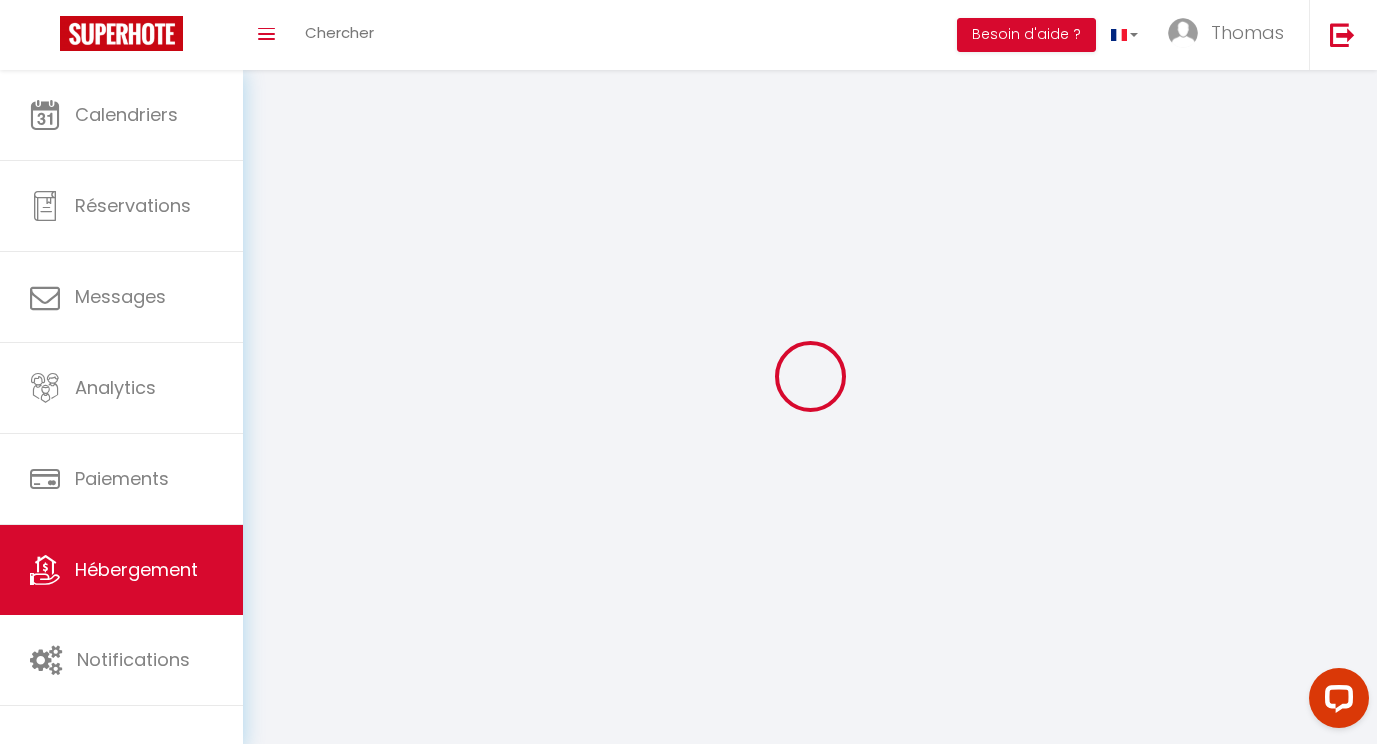select 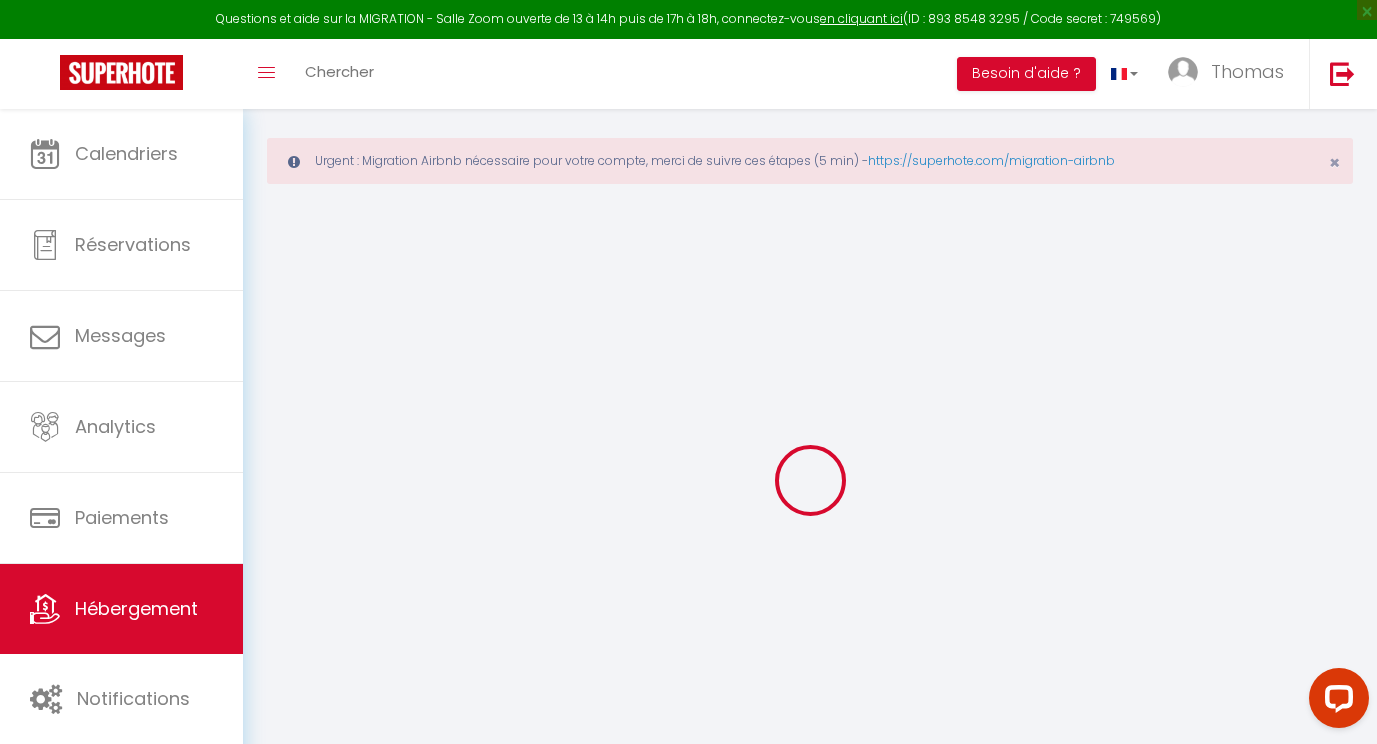 select 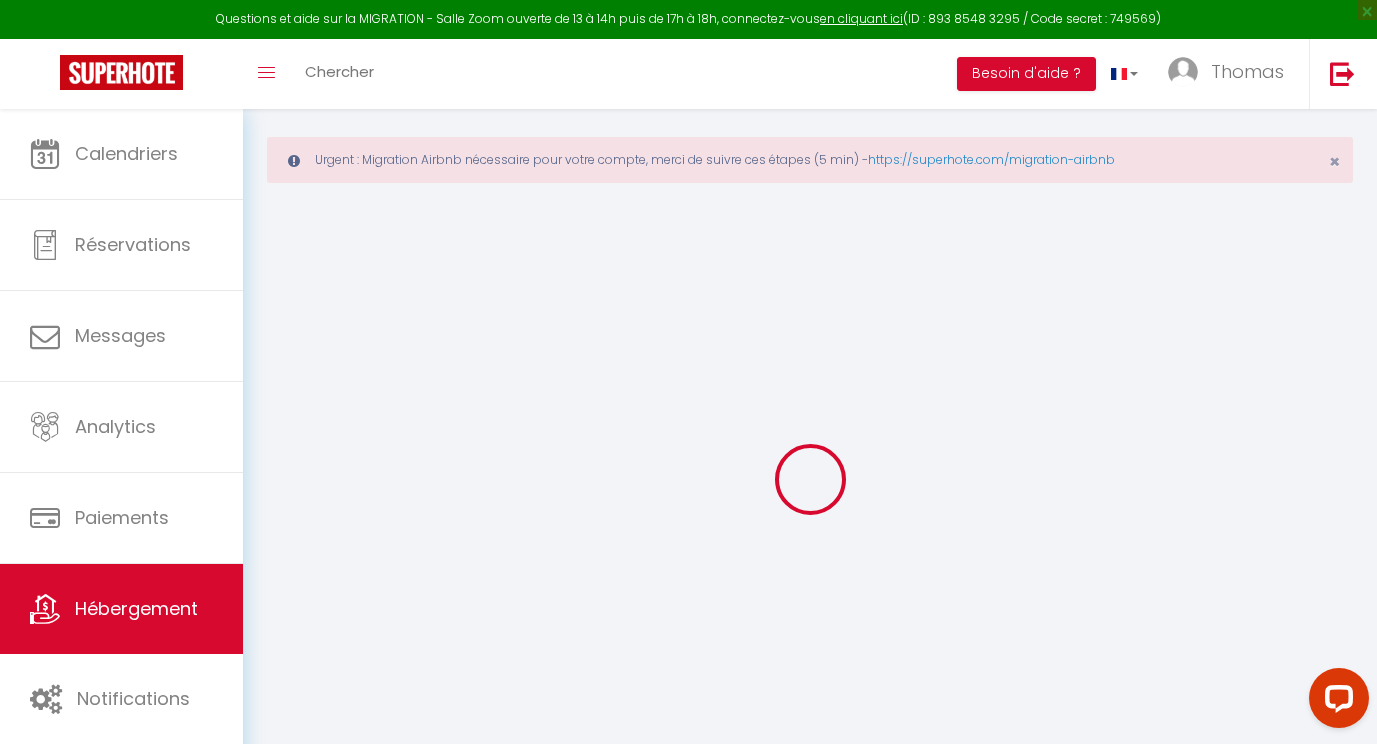select 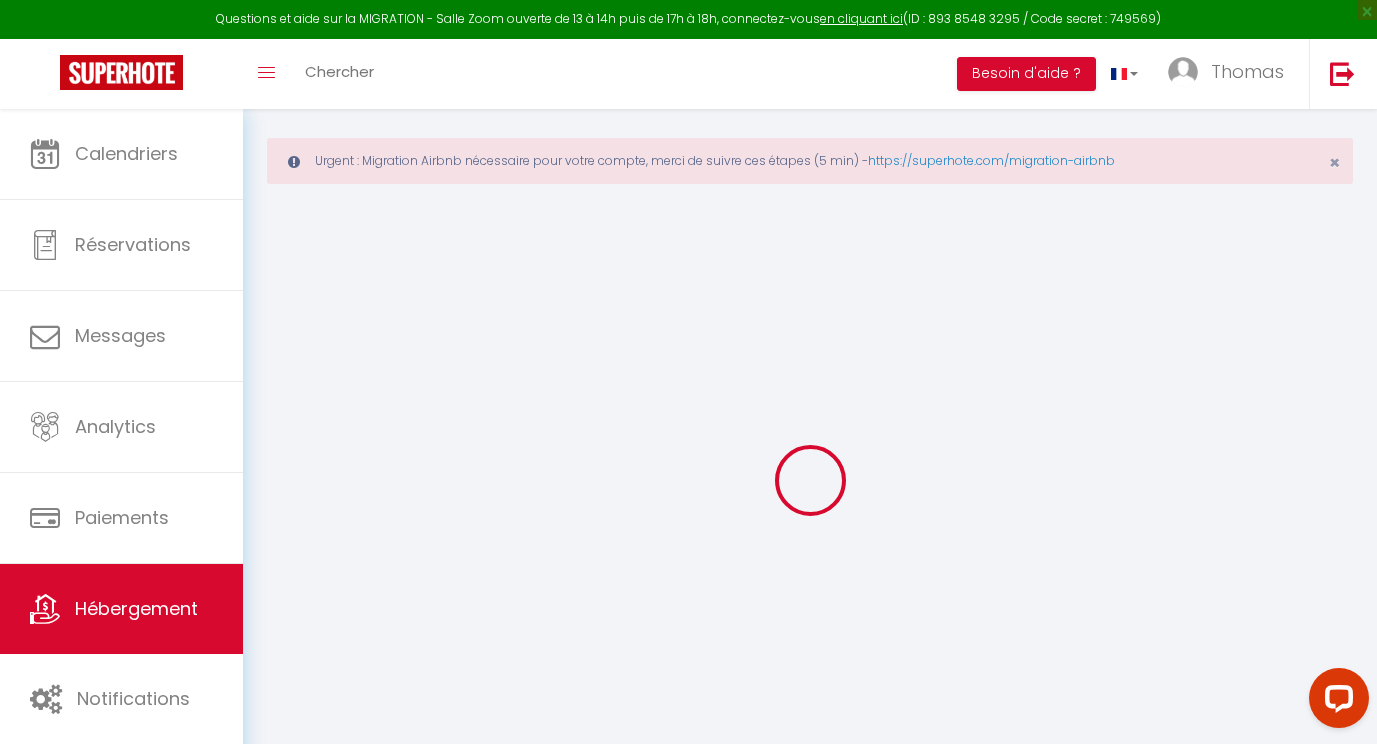 select 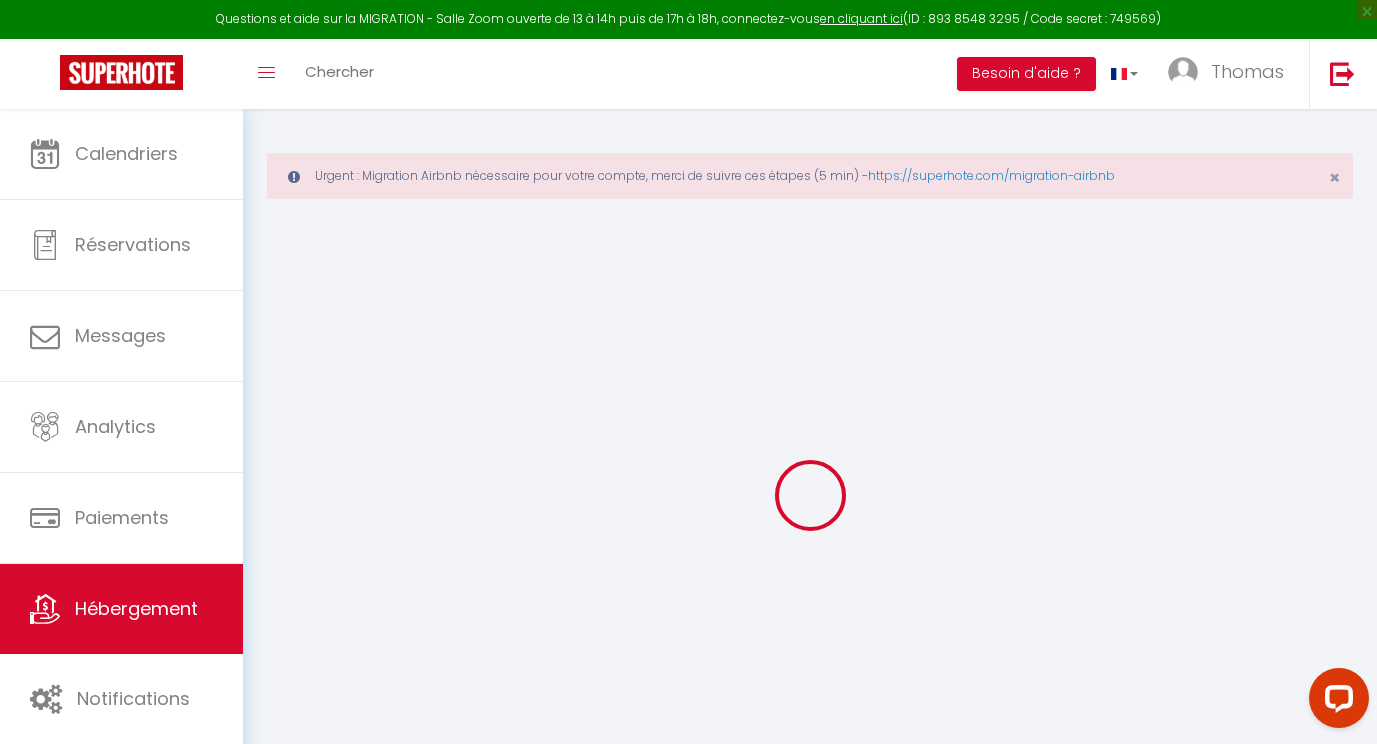 scroll, scrollTop: 0, scrollLeft: 0, axis: both 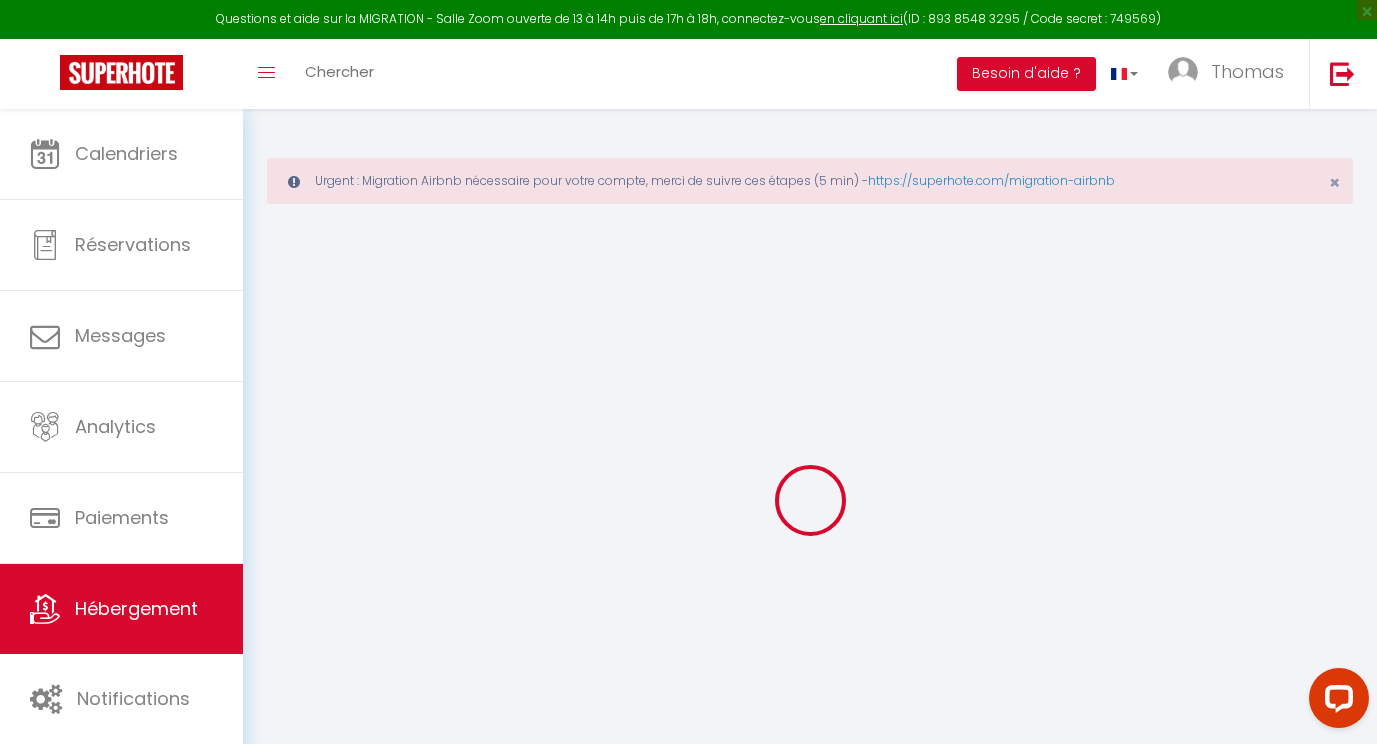 select 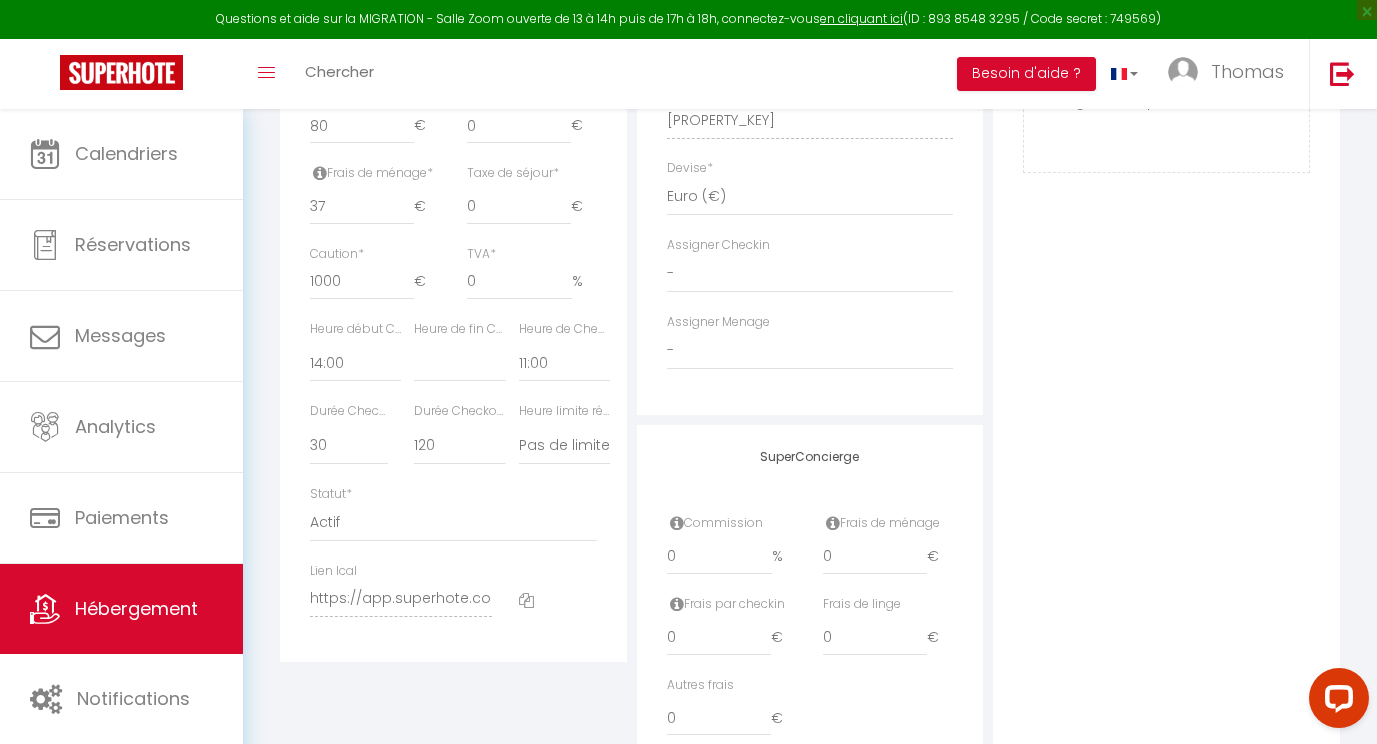 scroll, scrollTop: 1117, scrollLeft: 0, axis: vertical 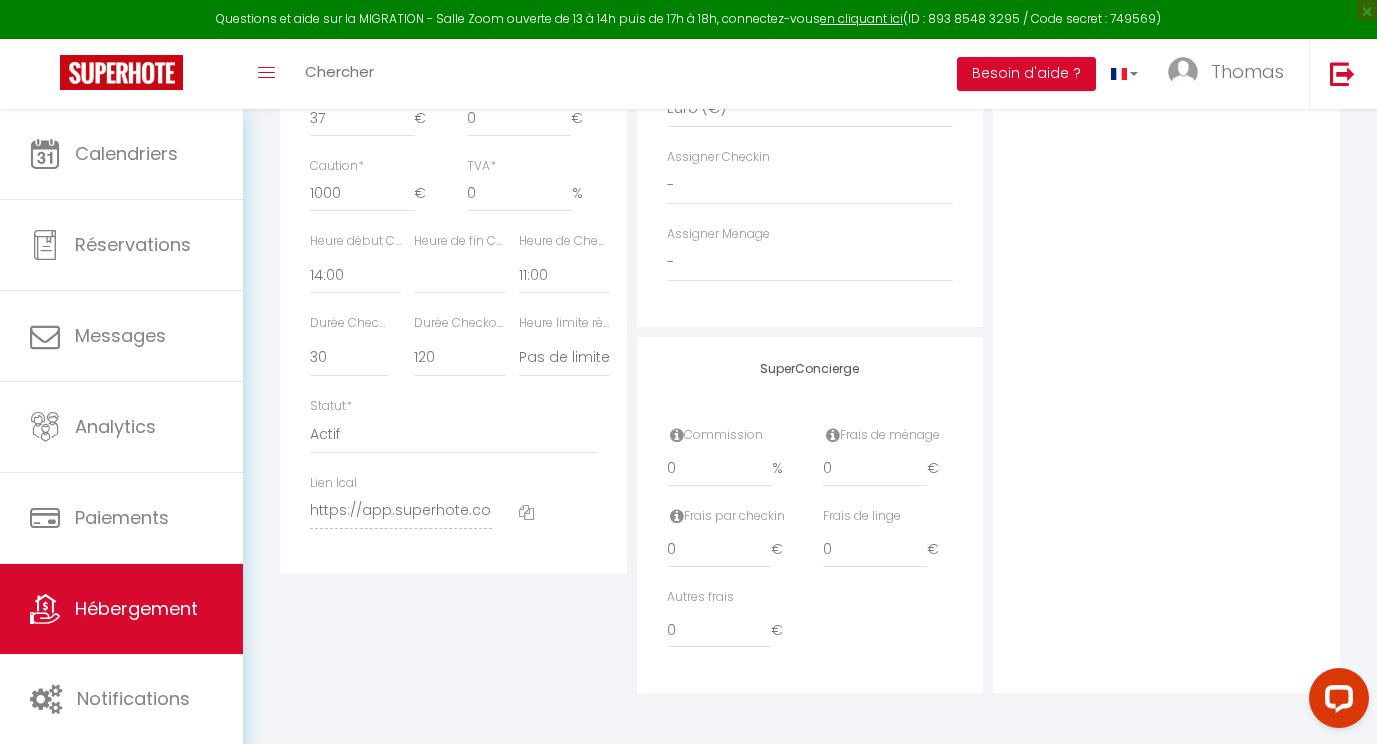 click at bounding box center [526, 512] 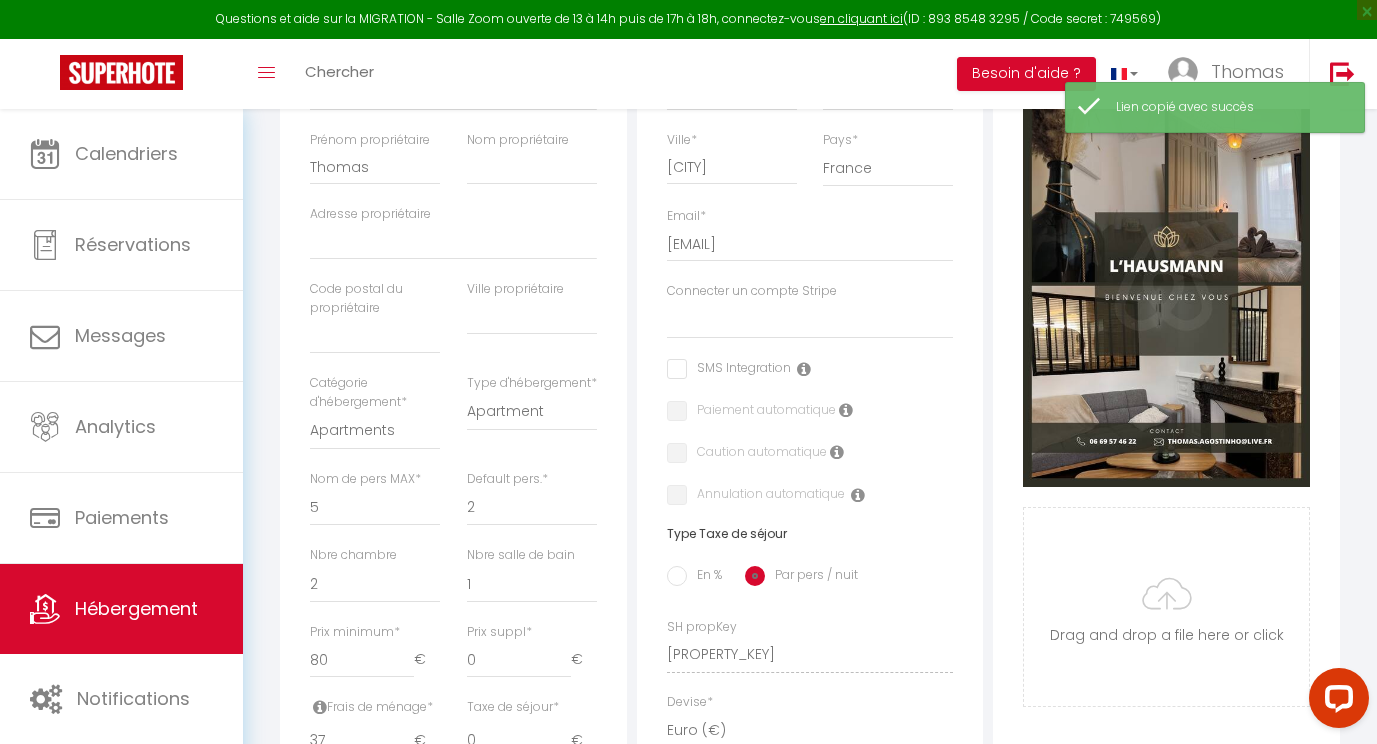 scroll, scrollTop: 0, scrollLeft: 0, axis: both 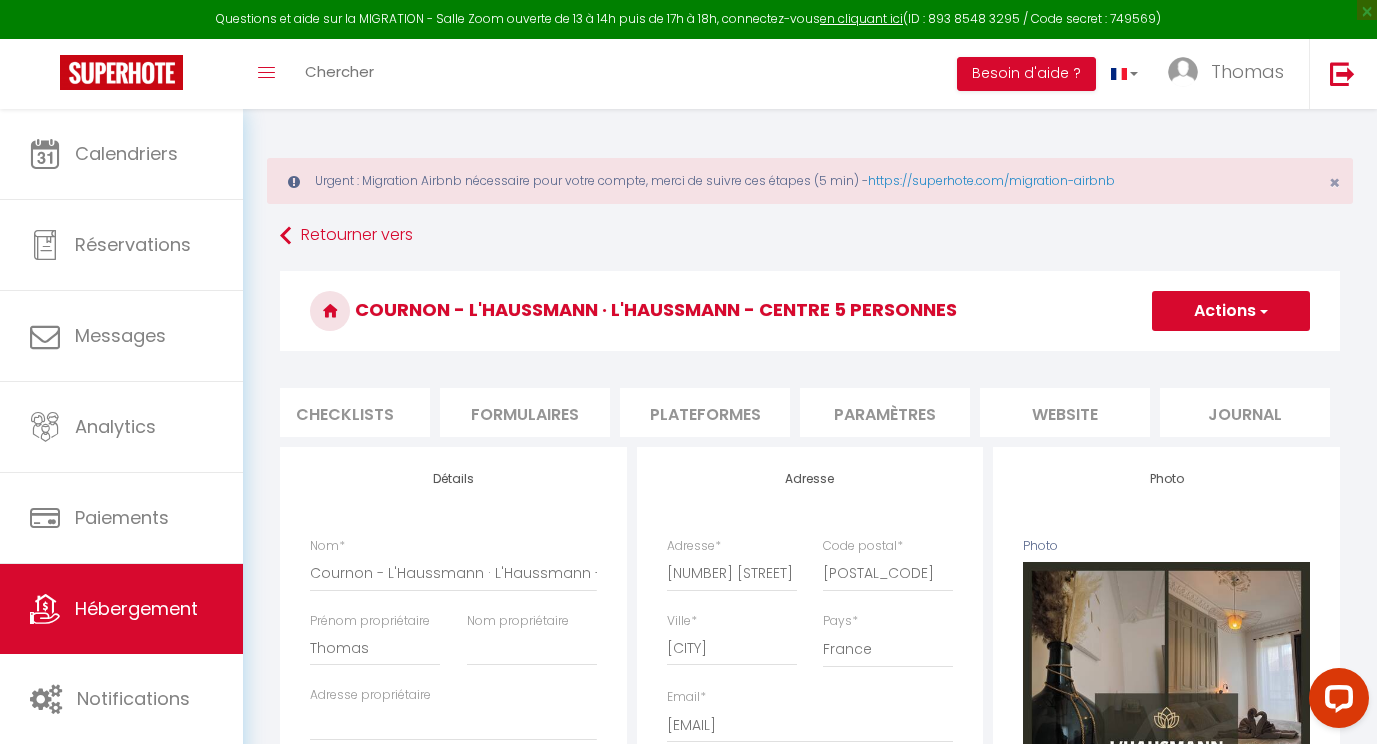 click on "website" at bounding box center (1065, 412) 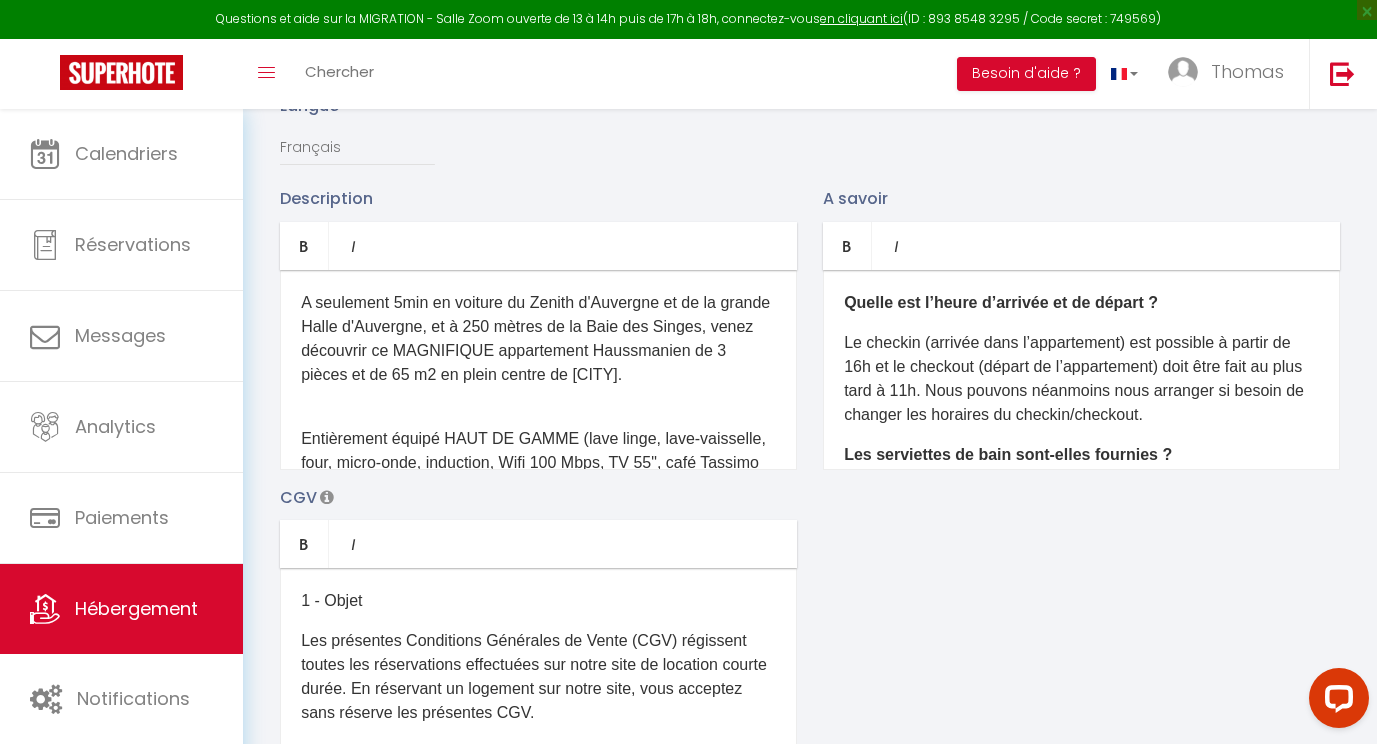 scroll, scrollTop: 0, scrollLeft: 0, axis: both 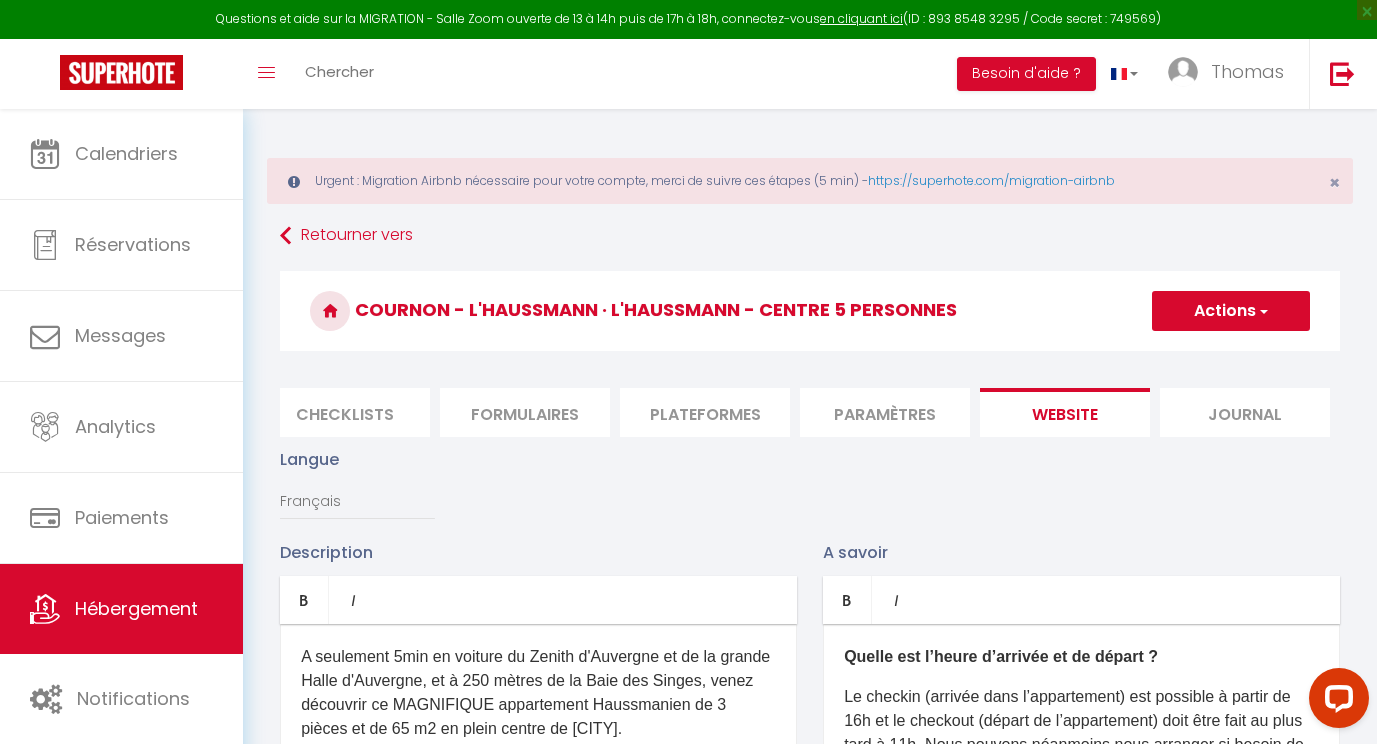click on "Journal" at bounding box center [1245, 412] 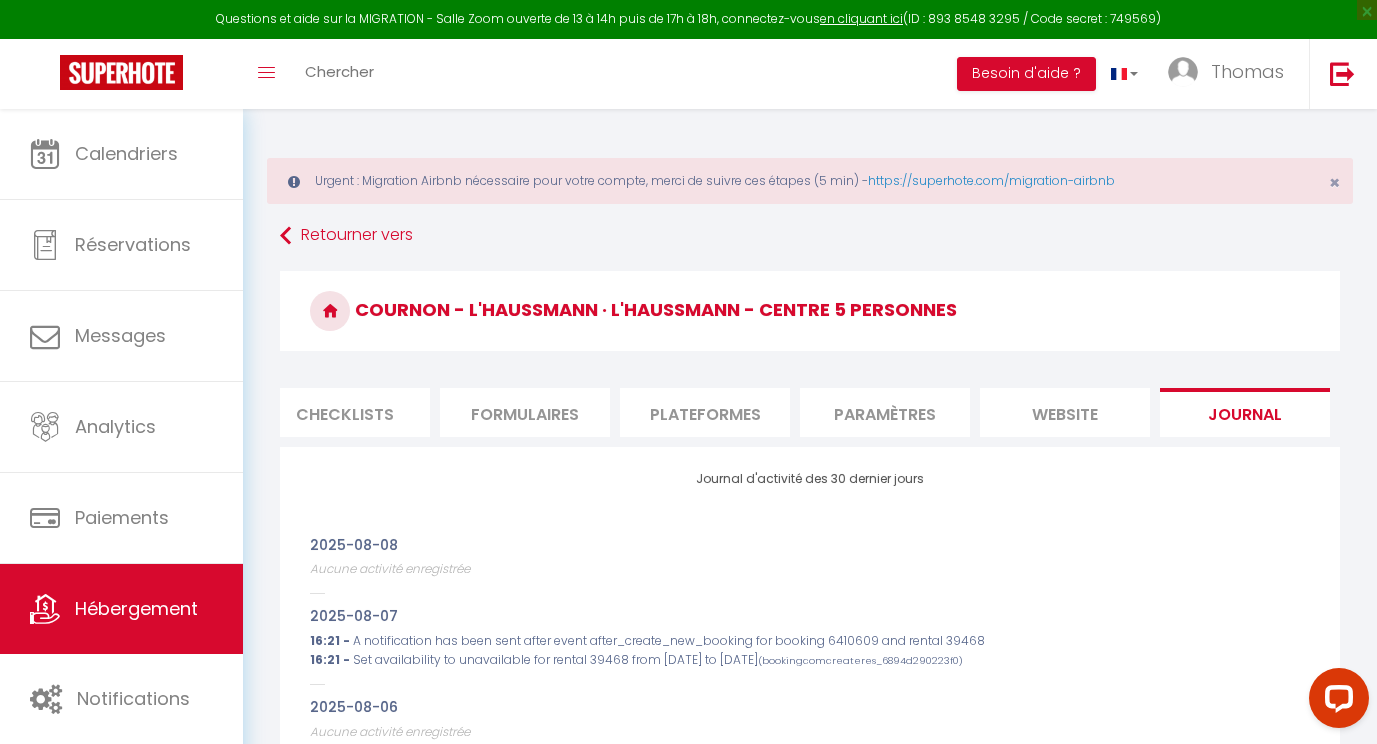 click on "Paramètres" at bounding box center (885, 412) 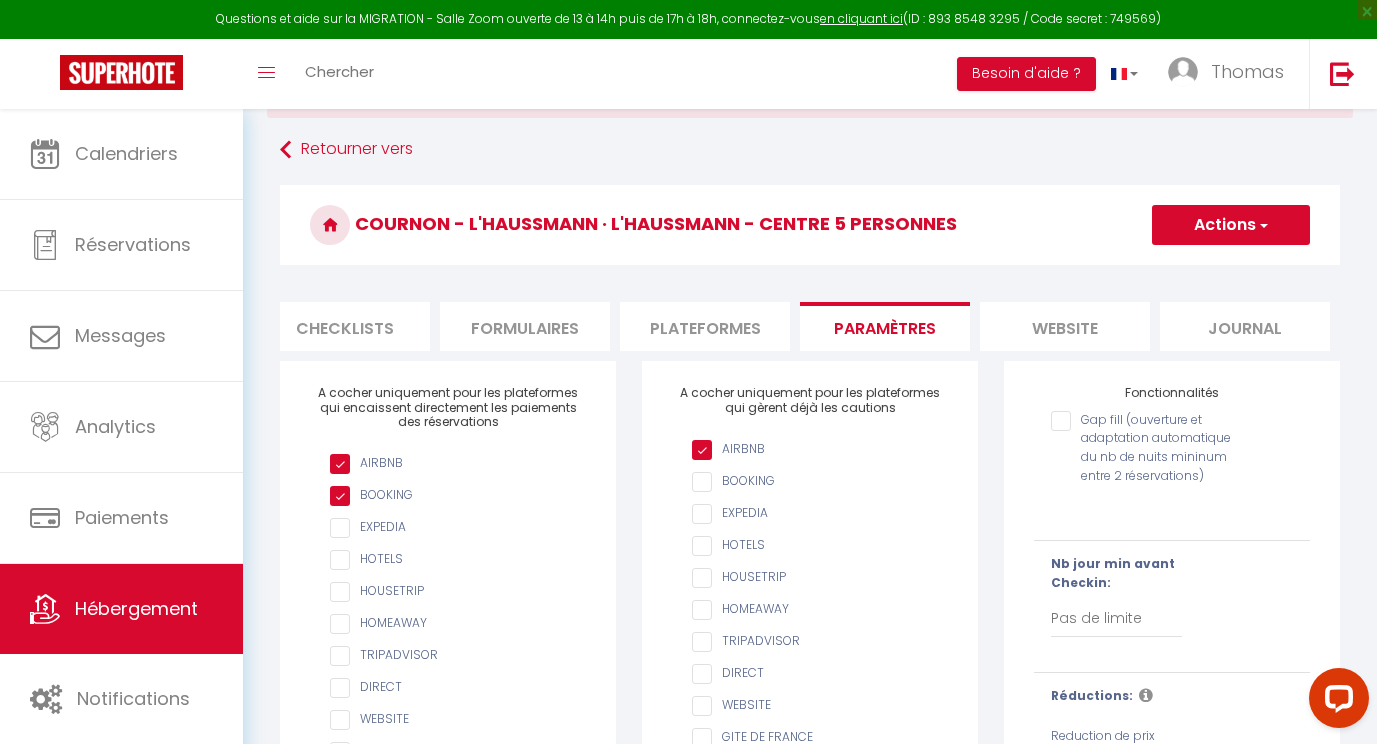 scroll, scrollTop: 0, scrollLeft: 0, axis: both 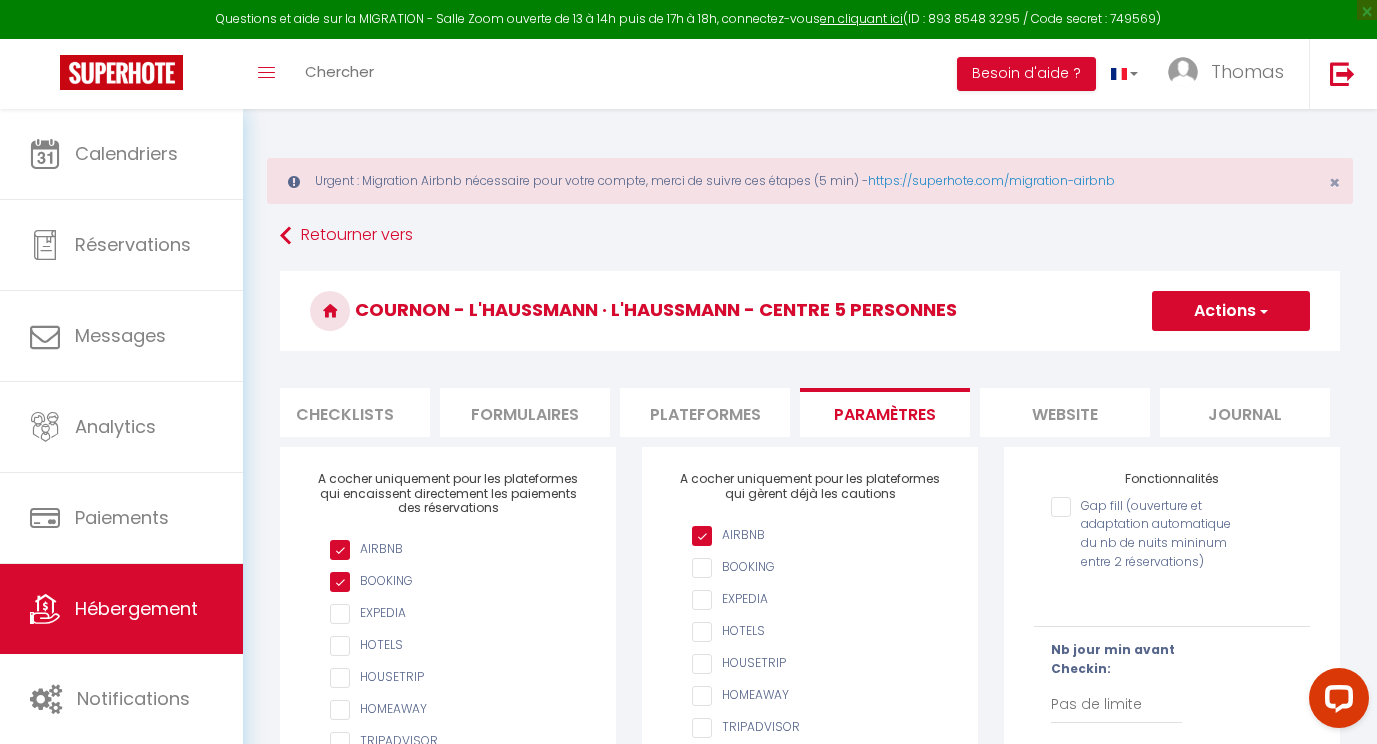 click on "Plateformes" at bounding box center [705, 412] 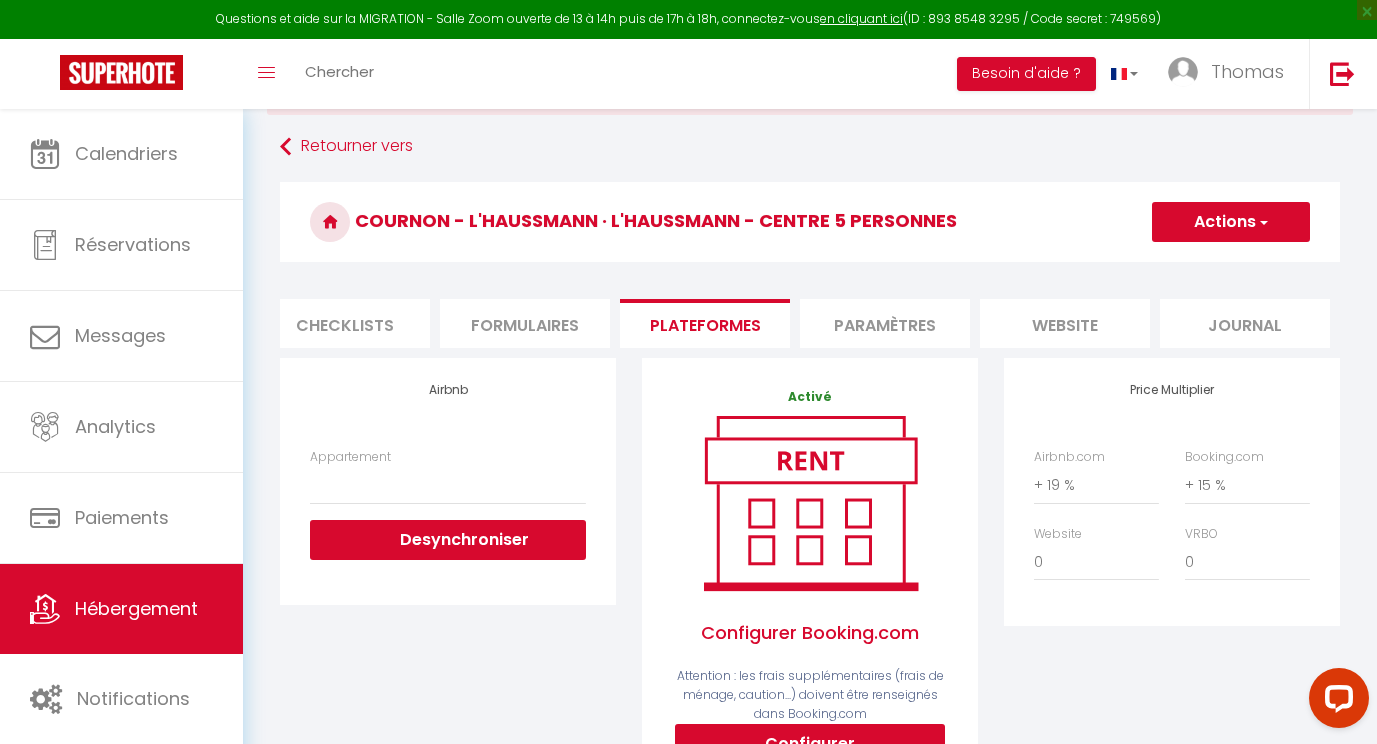 scroll, scrollTop: 87, scrollLeft: 0, axis: vertical 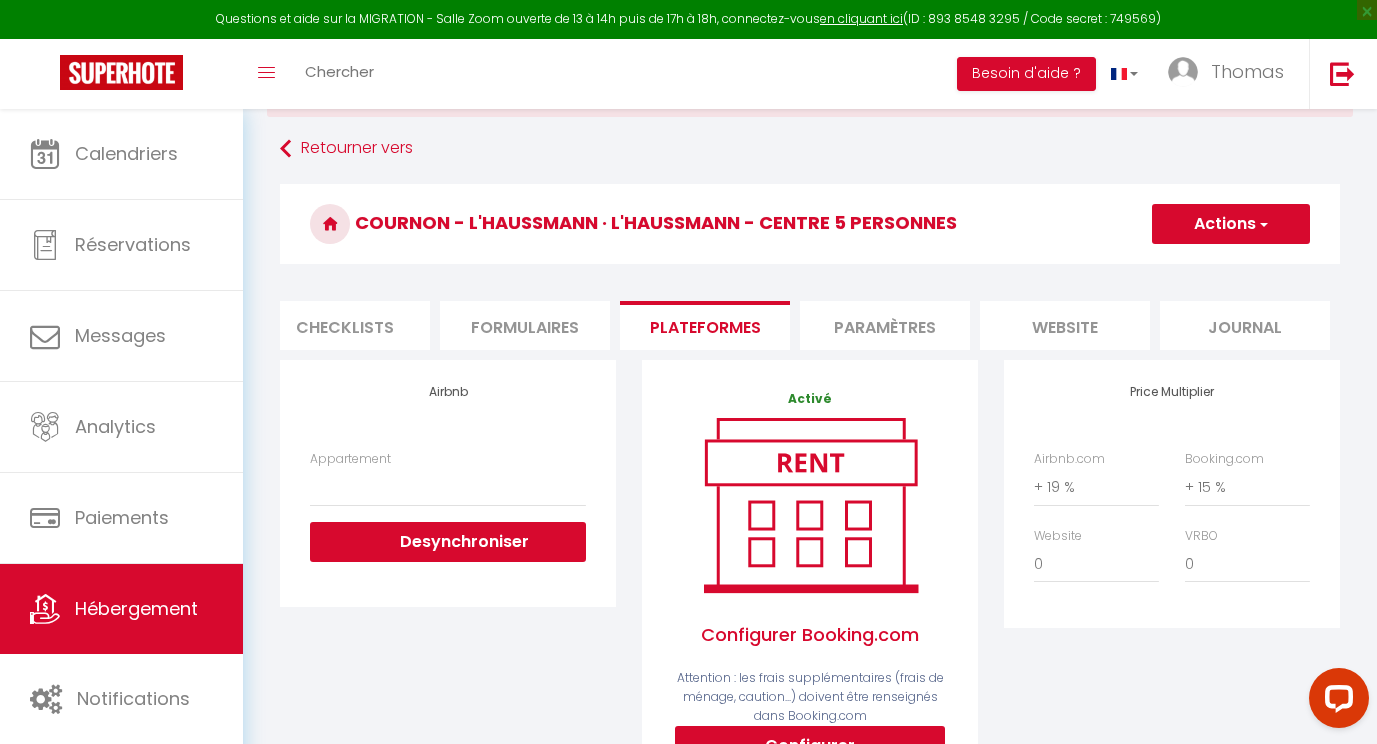 click on "Formulaires" at bounding box center (525, 325) 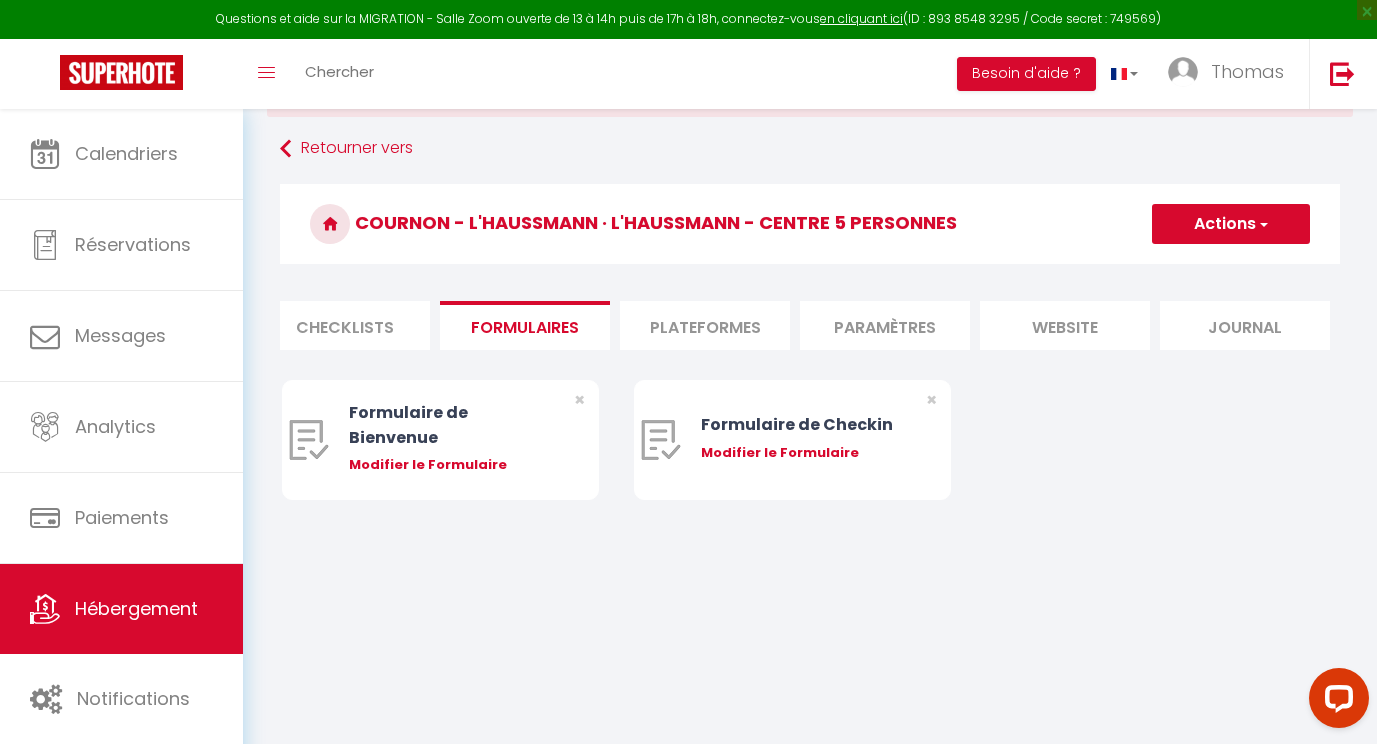 click on "Checklists" at bounding box center (345, 325) 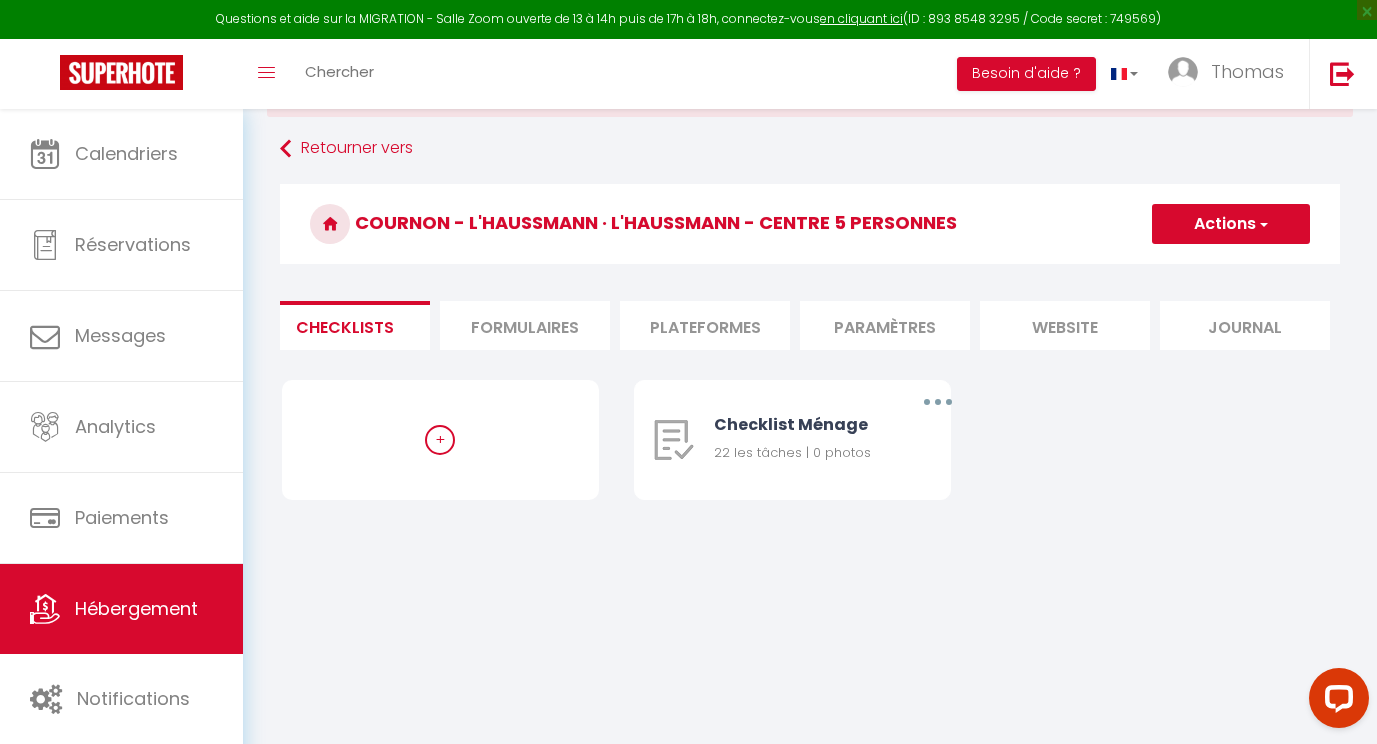 scroll, scrollTop: 0, scrollLeft: 0, axis: both 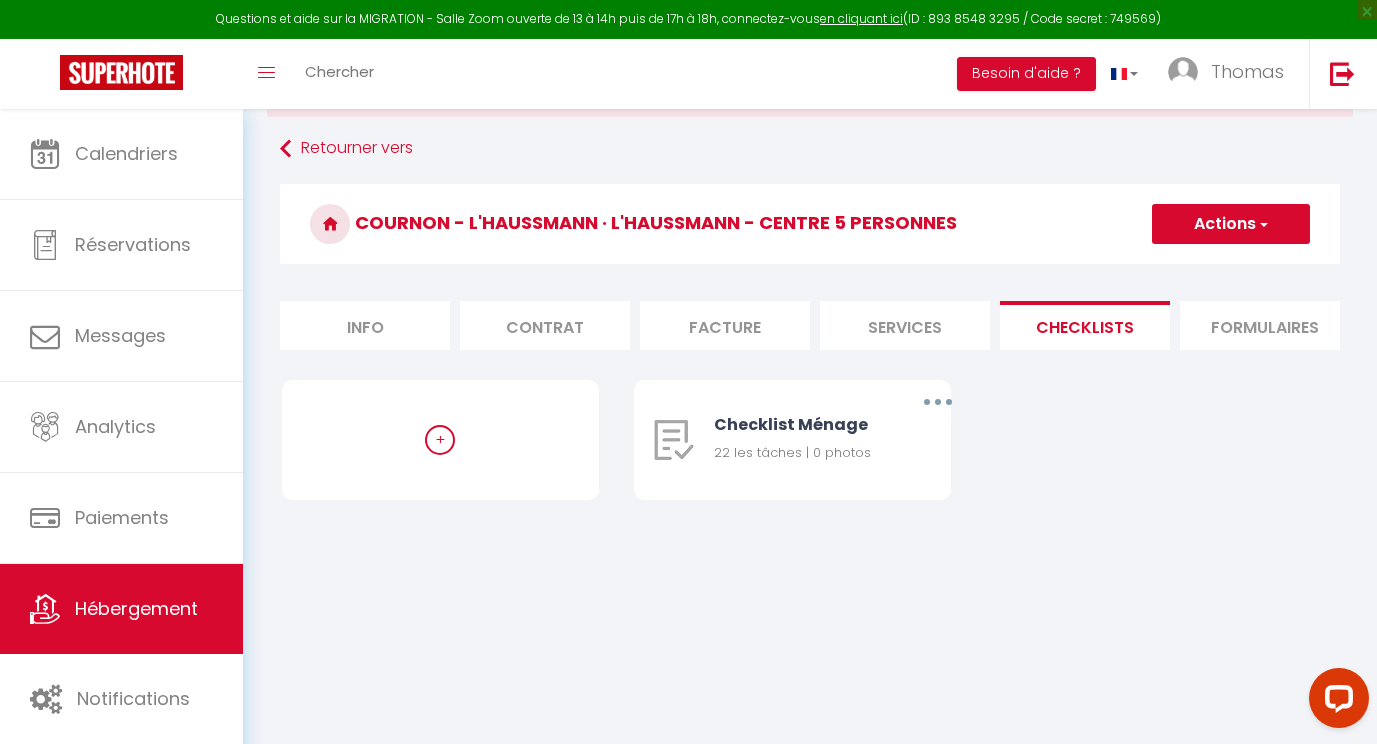 click on "Services" at bounding box center [905, 325] 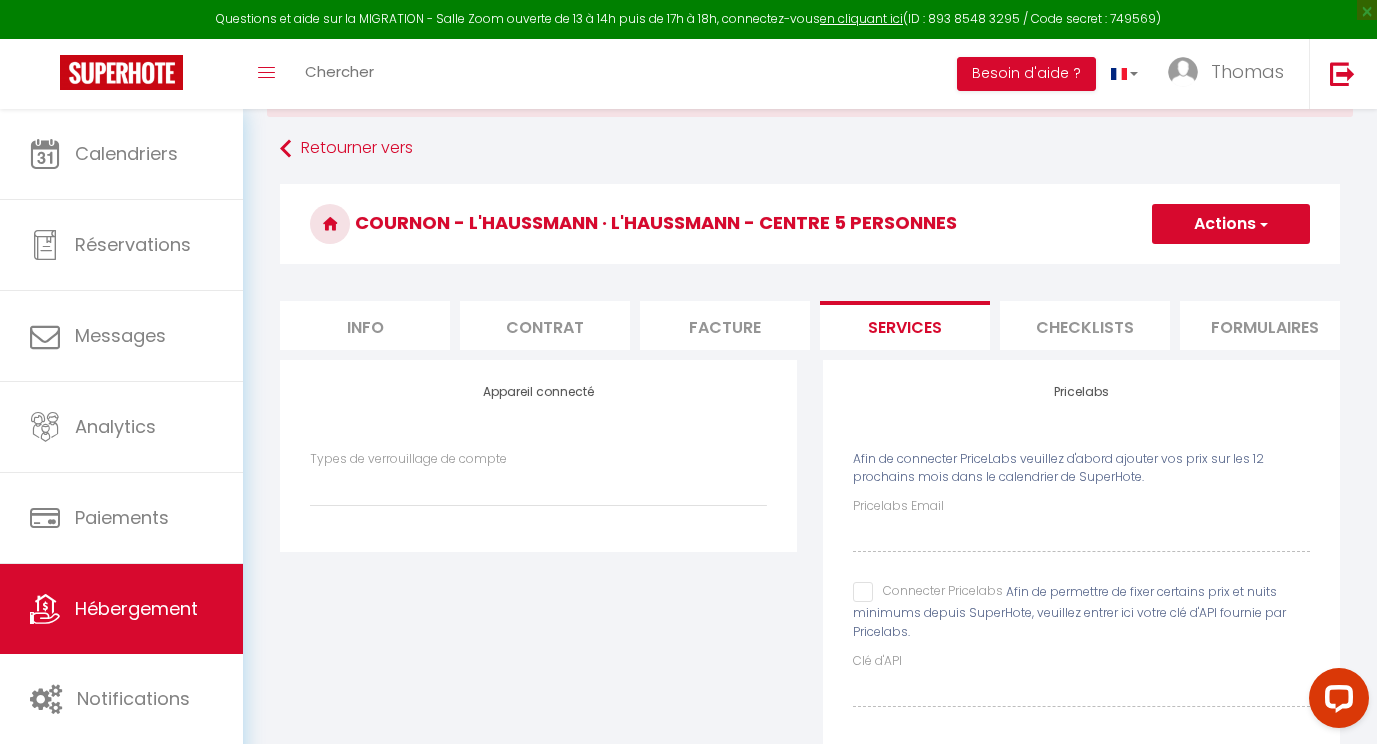 scroll, scrollTop: 170, scrollLeft: 0, axis: vertical 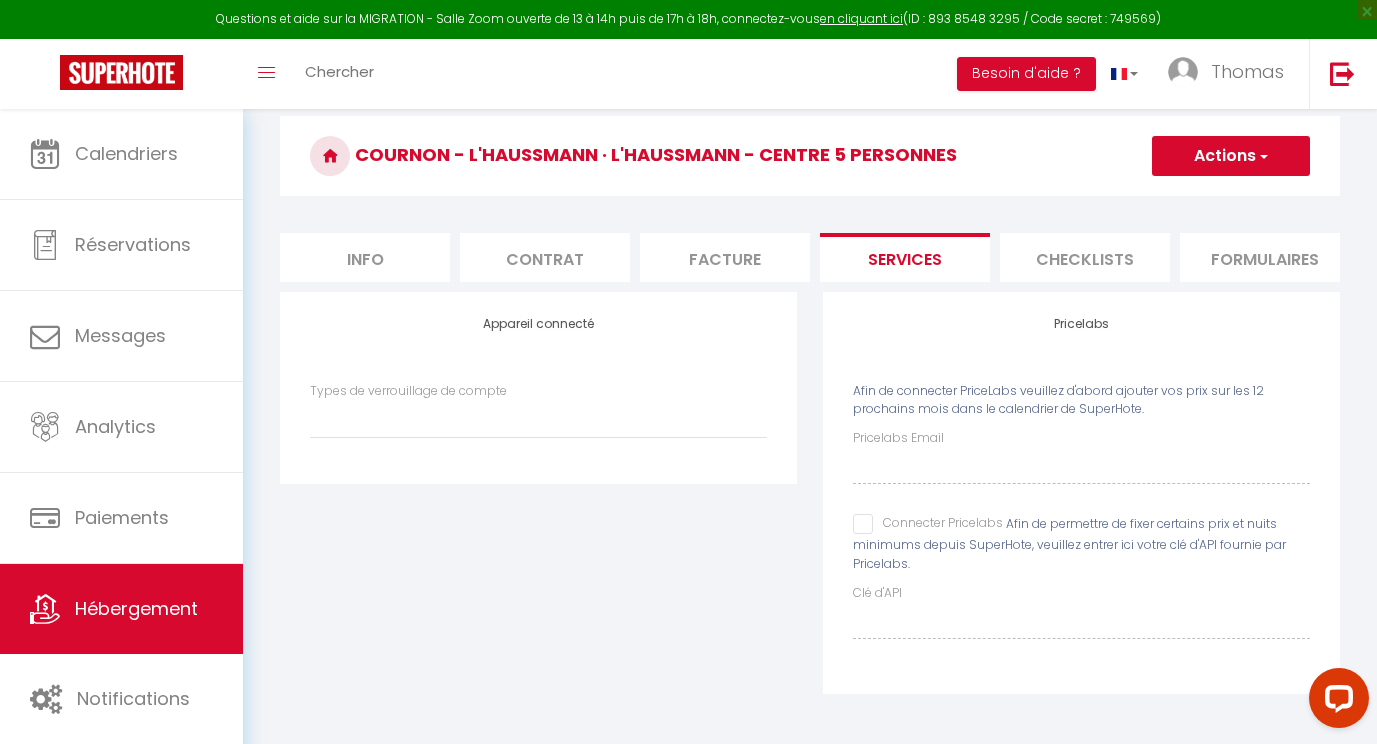 click on "Contrat" at bounding box center (545, 257) 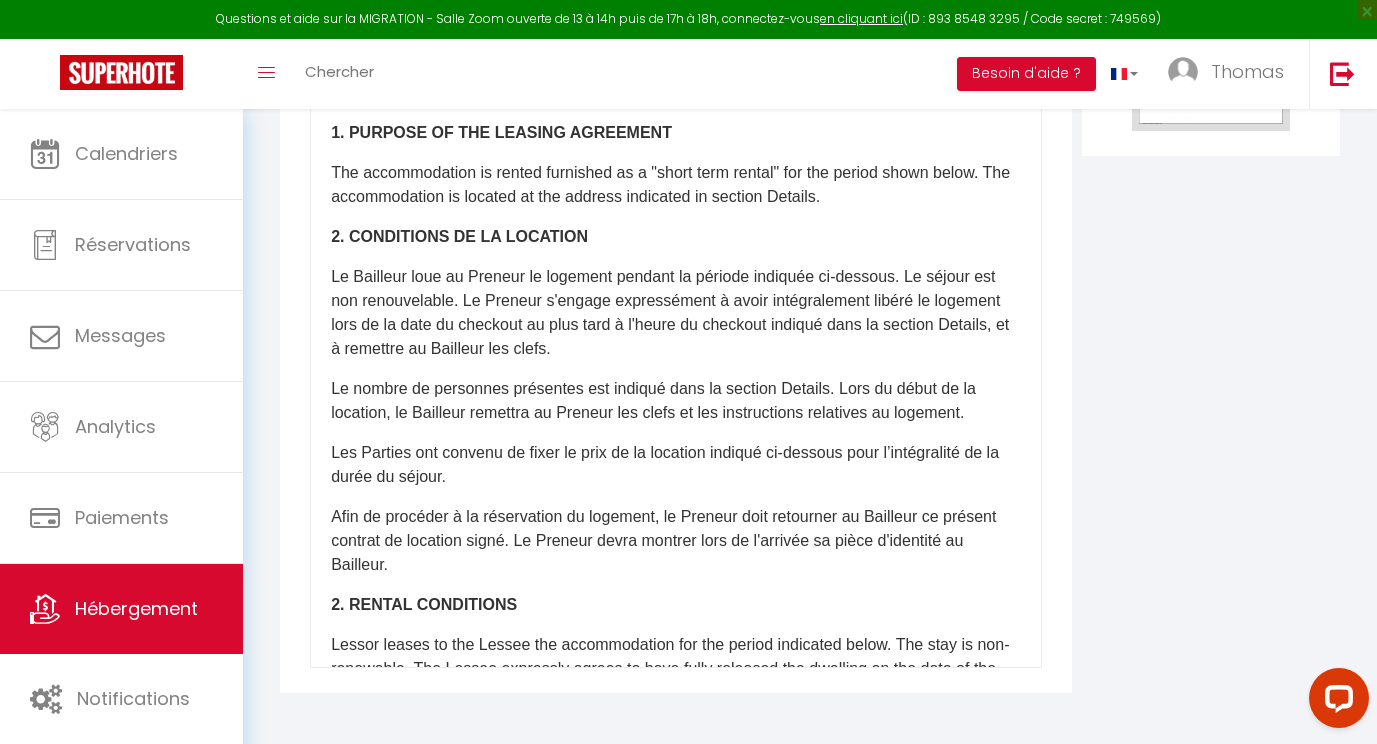 scroll, scrollTop: 0, scrollLeft: 0, axis: both 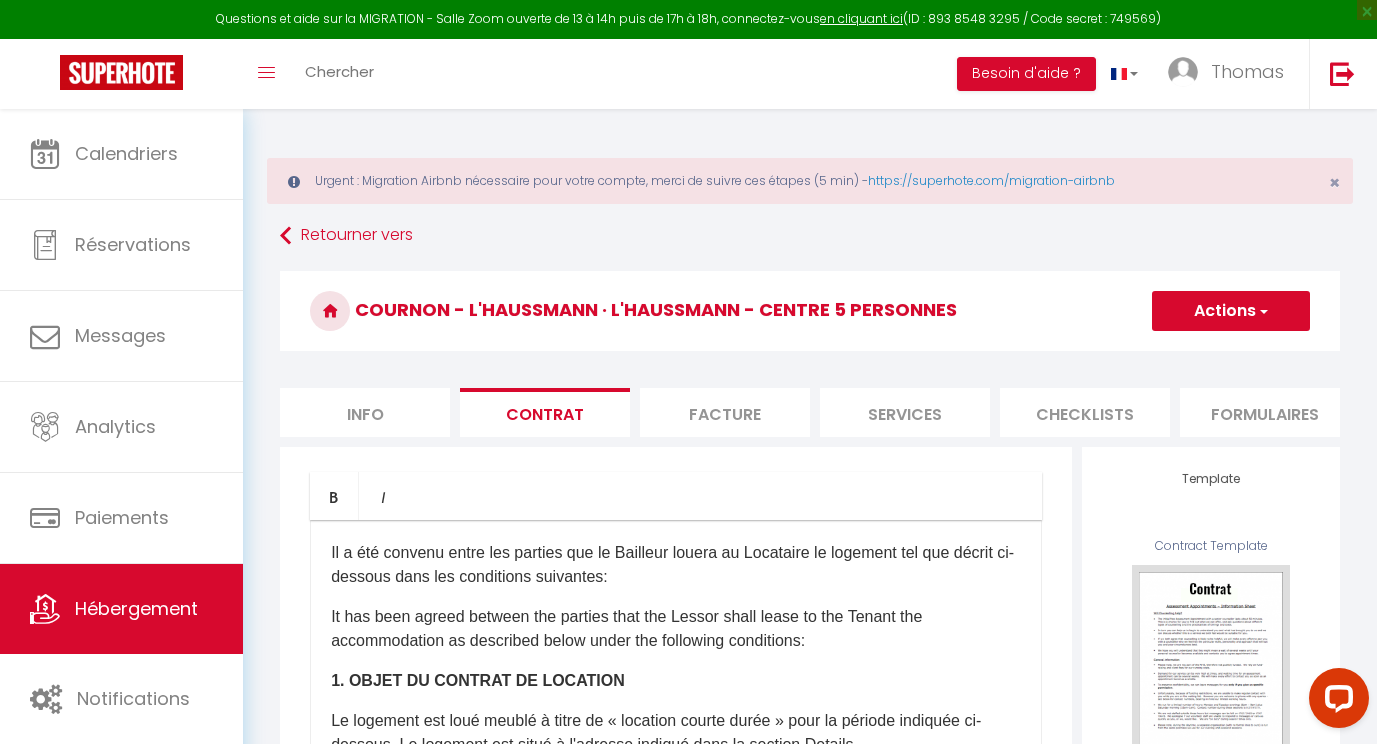 click on "Facture" at bounding box center [725, 412] 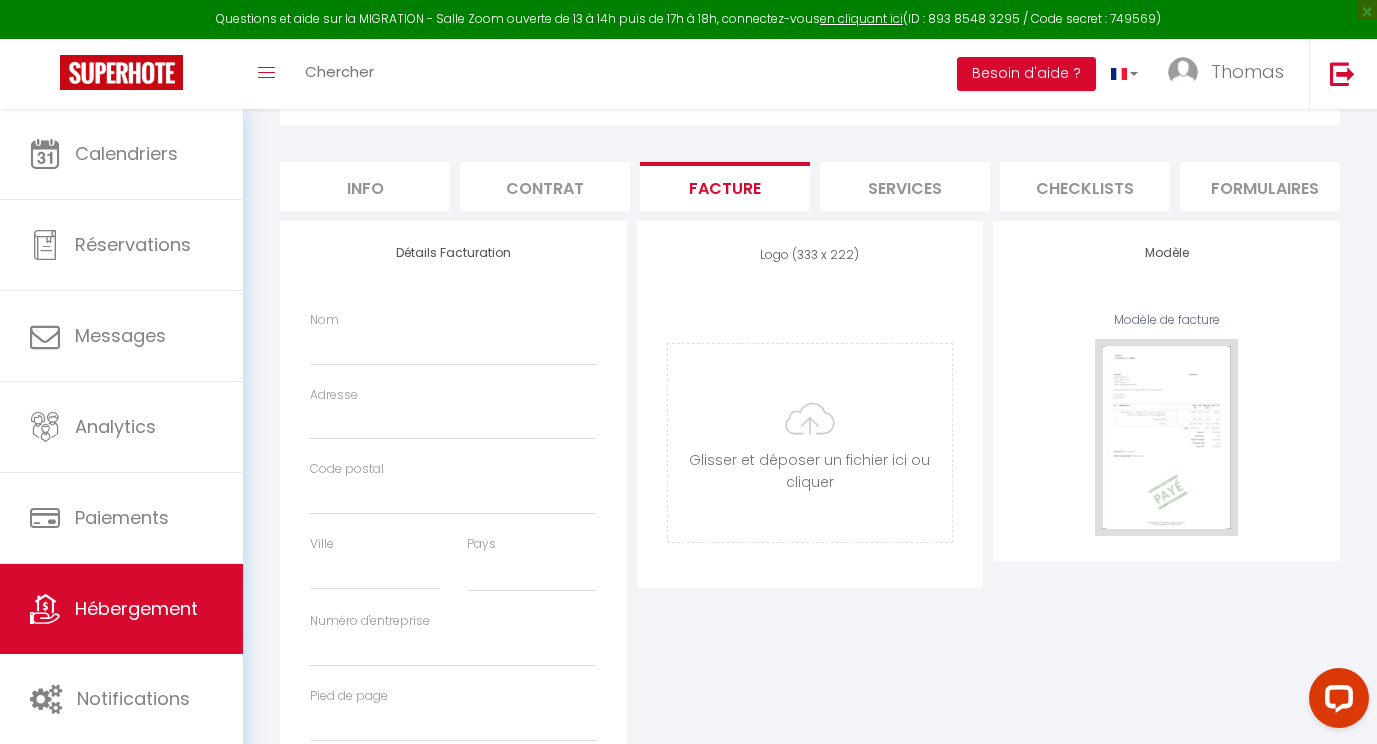 scroll, scrollTop: 334, scrollLeft: 0, axis: vertical 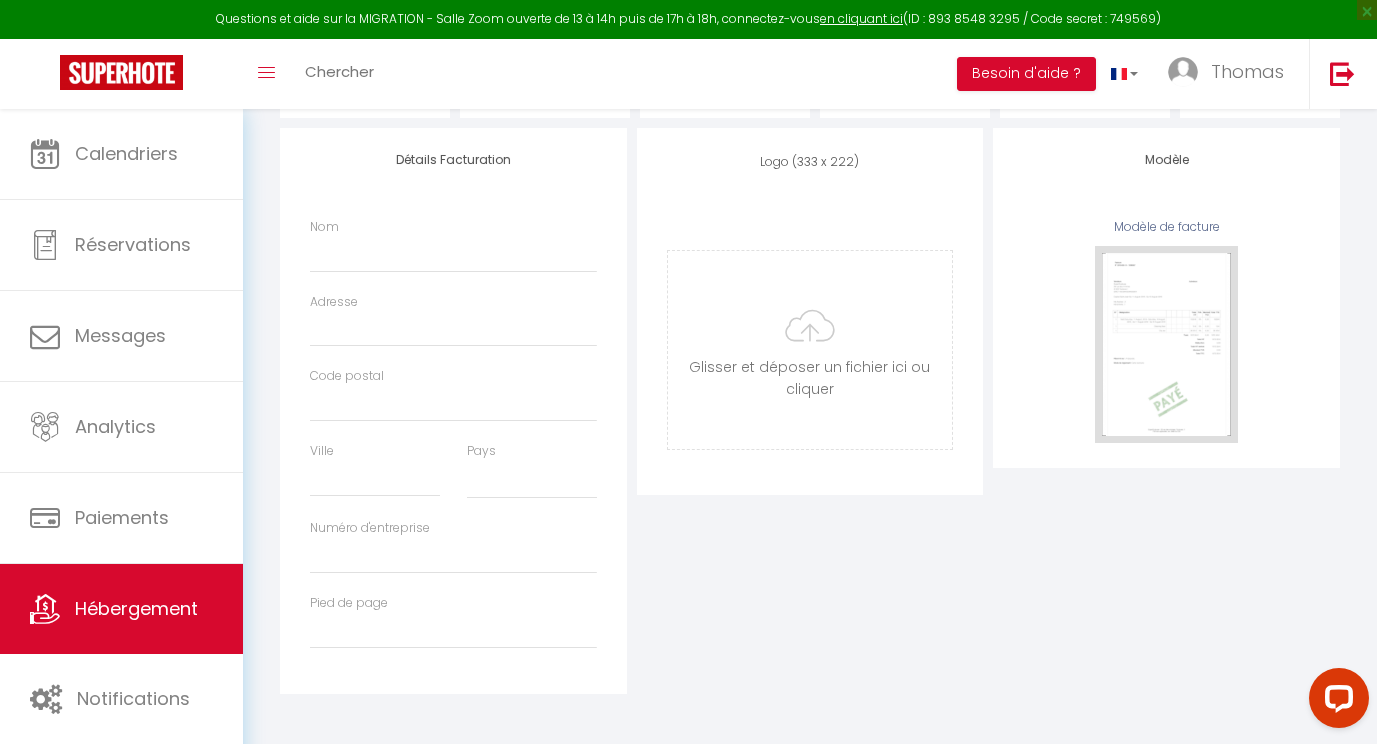 select 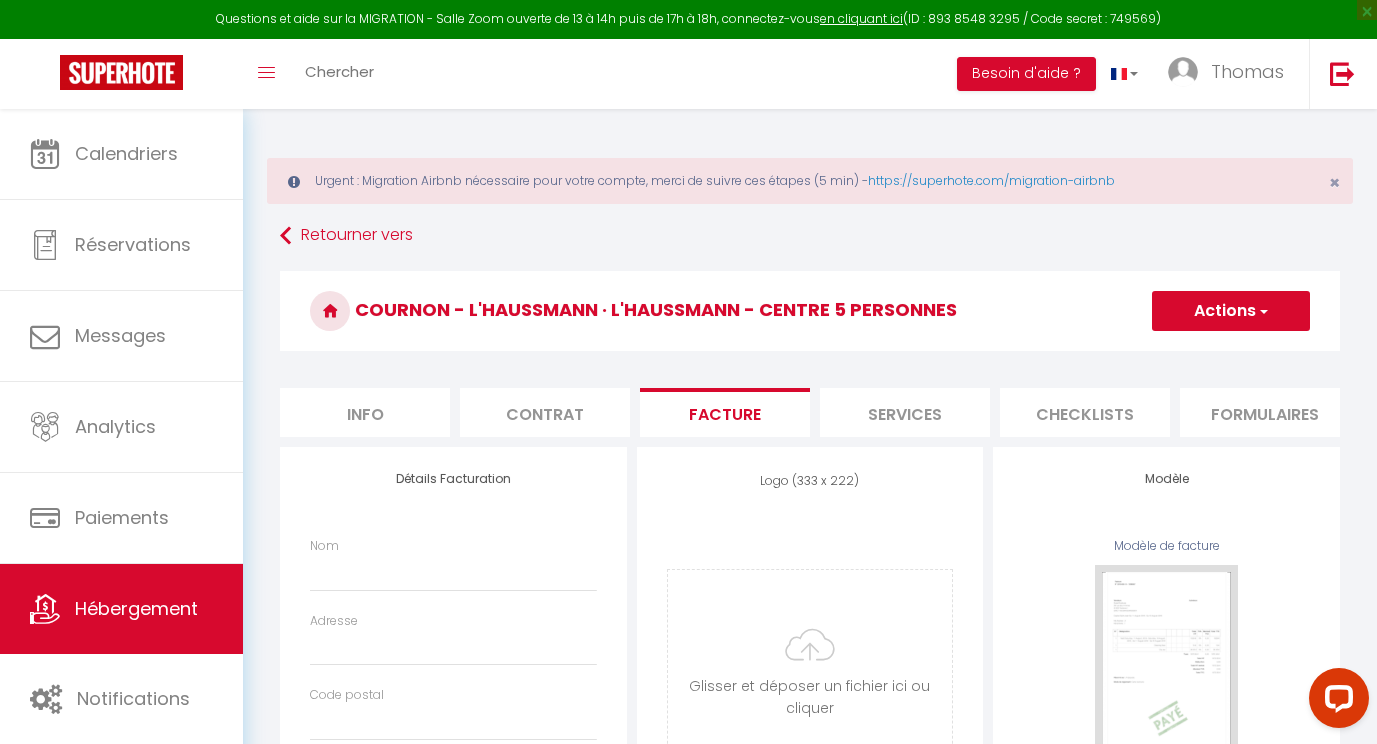 select 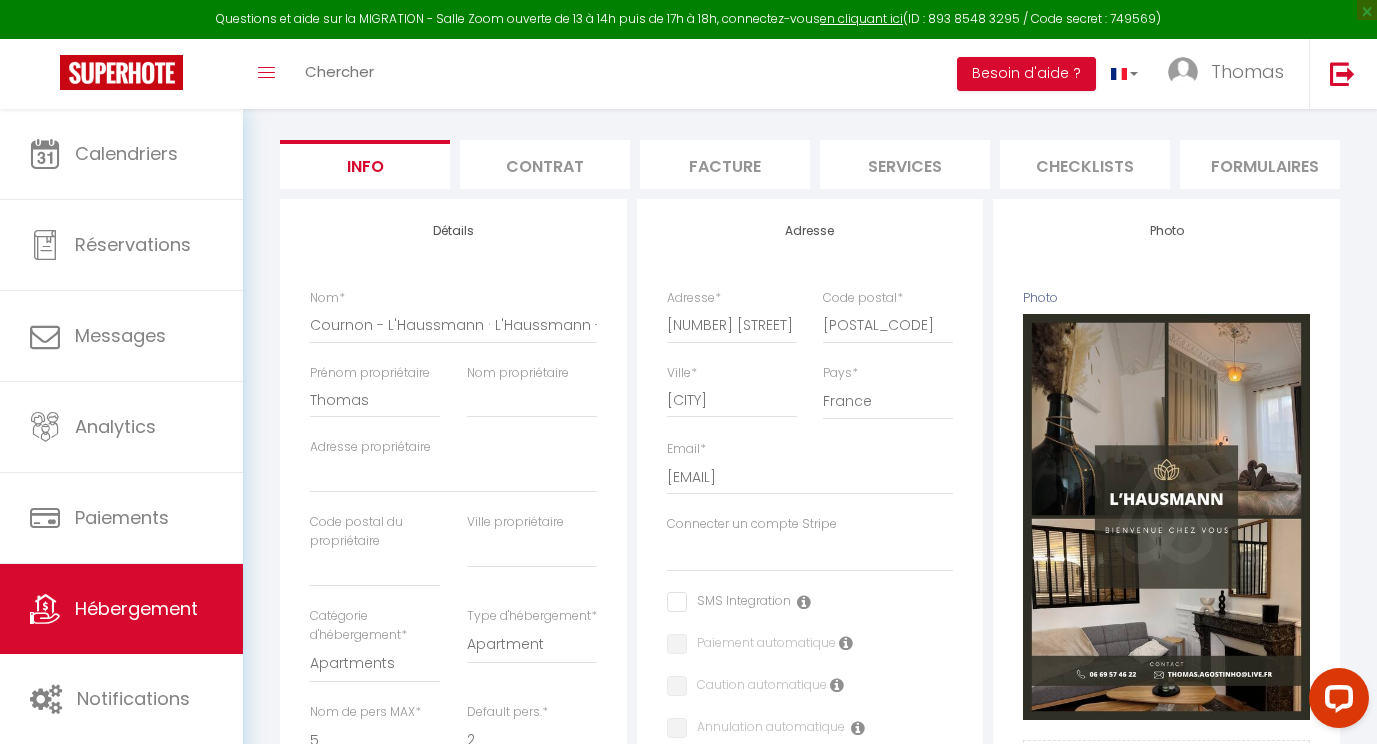 scroll, scrollTop: 236, scrollLeft: 0, axis: vertical 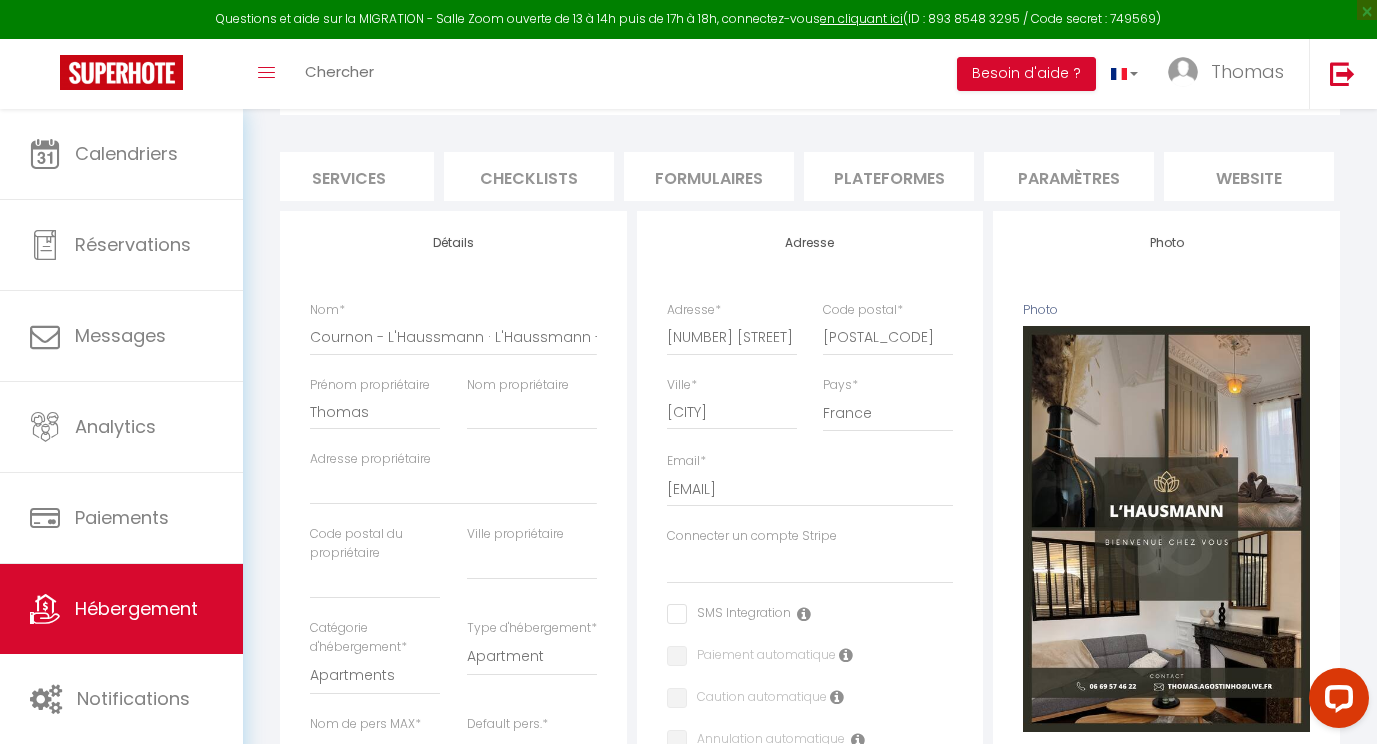 click on "Plateformes" at bounding box center (889, 176) 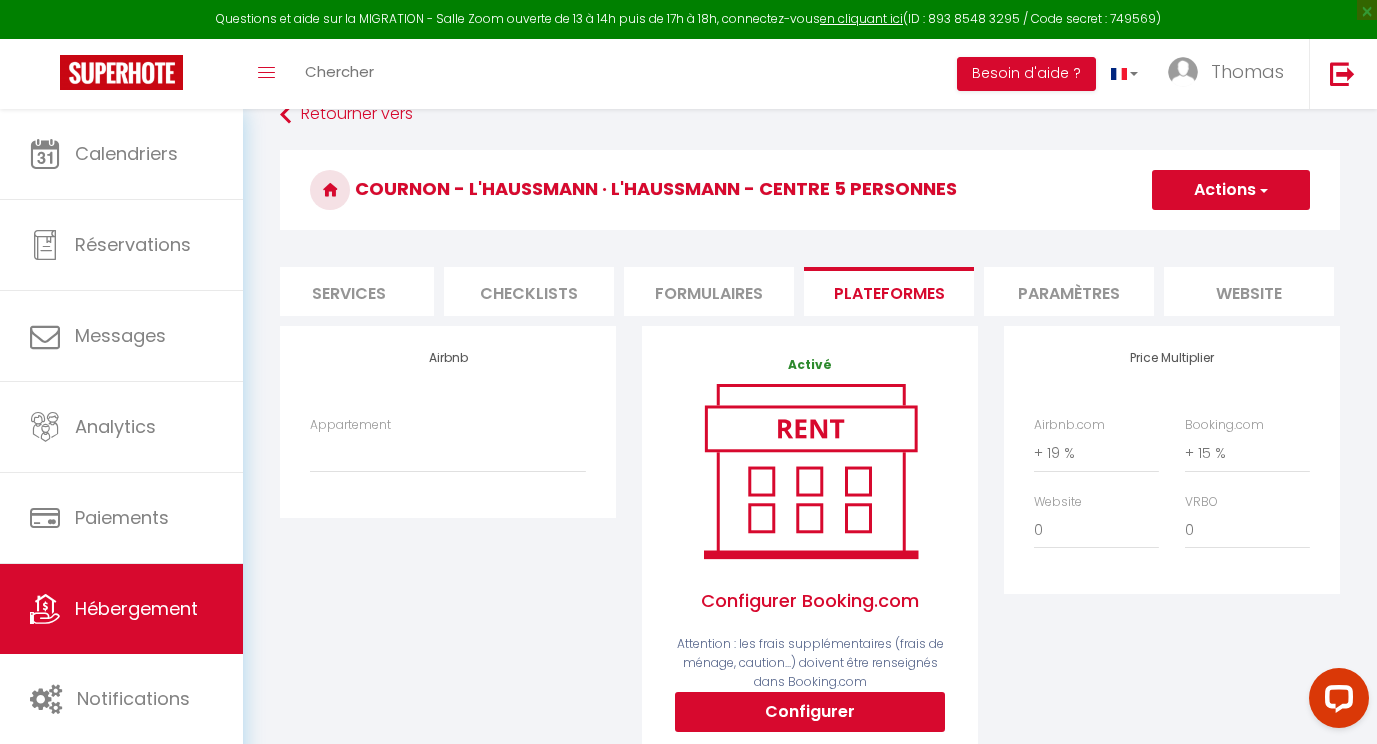 scroll, scrollTop: 0, scrollLeft: 0, axis: both 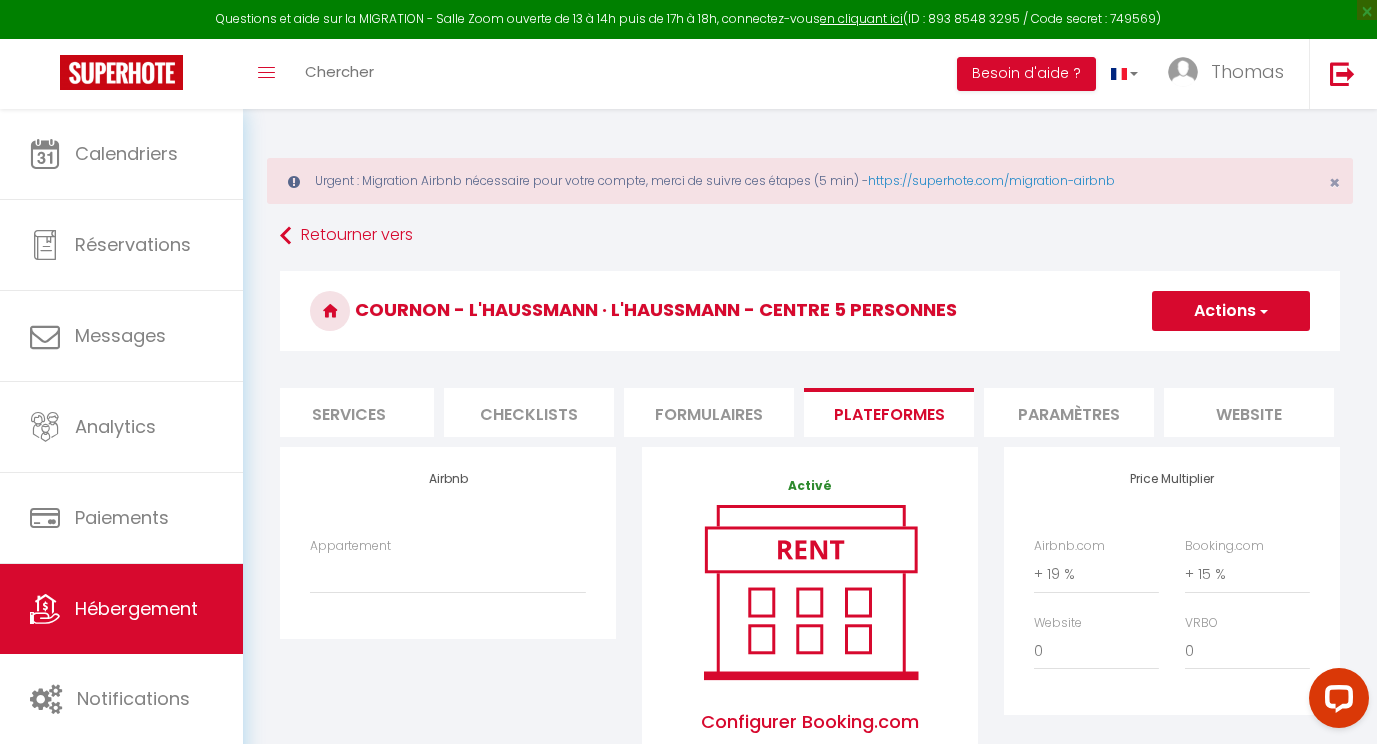 click on "Paramètres" at bounding box center [1069, 412] 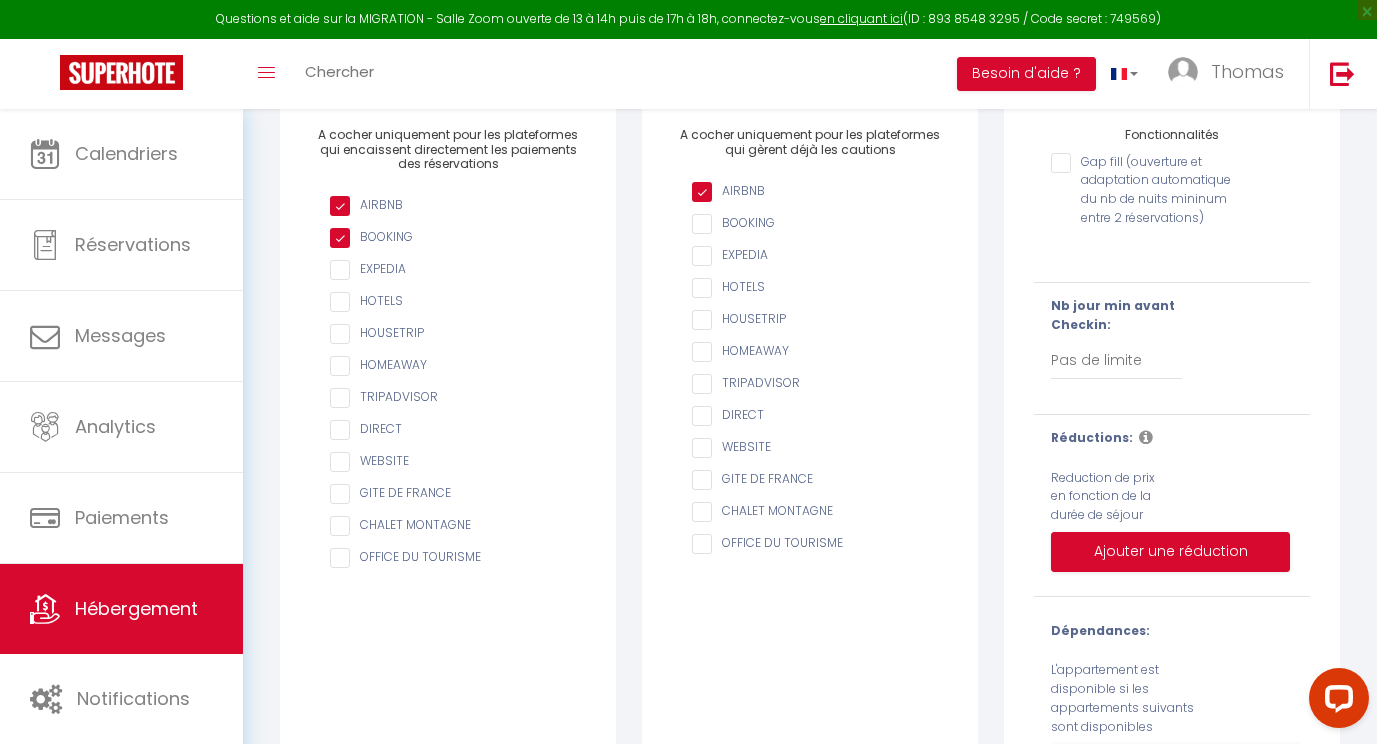 scroll, scrollTop: 468, scrollLeft: 0, axis: vertical 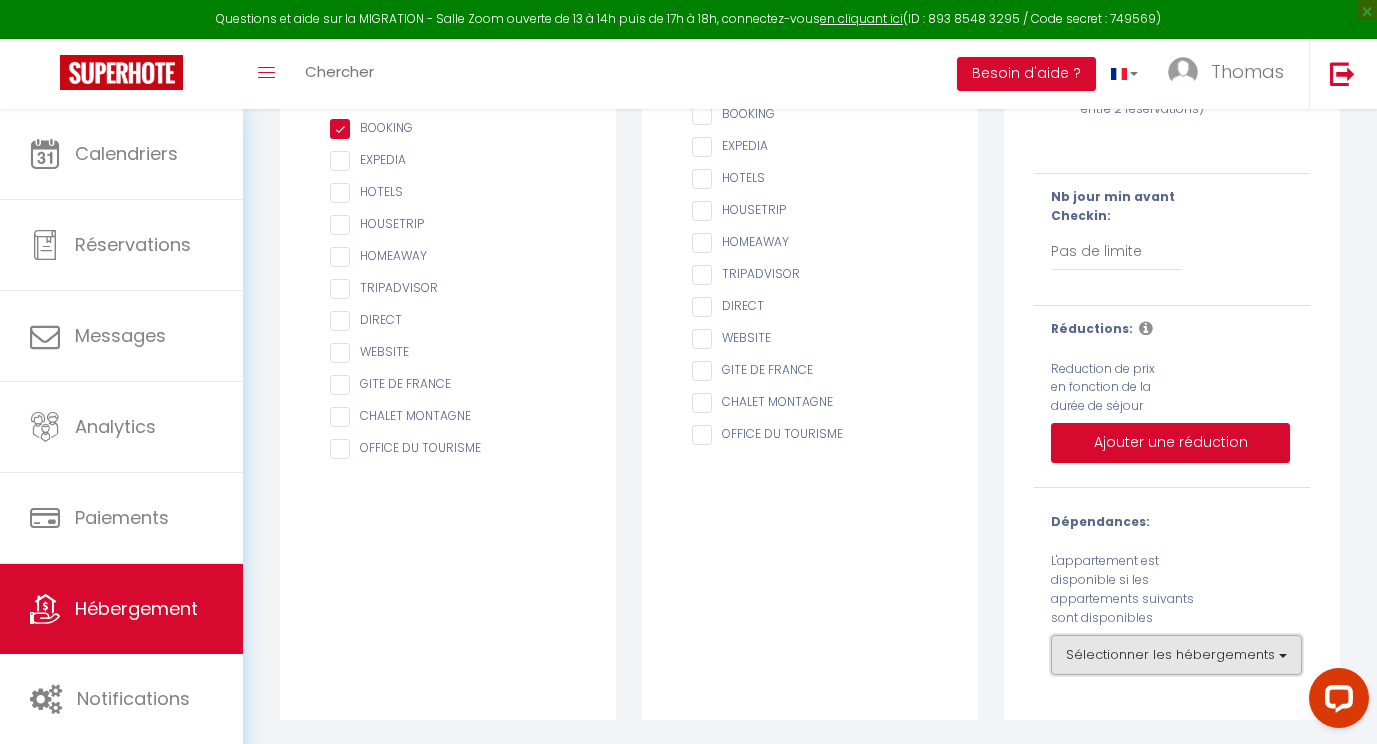 click on "Sélectionner les hébergements" at bounding box center [1176, 655] 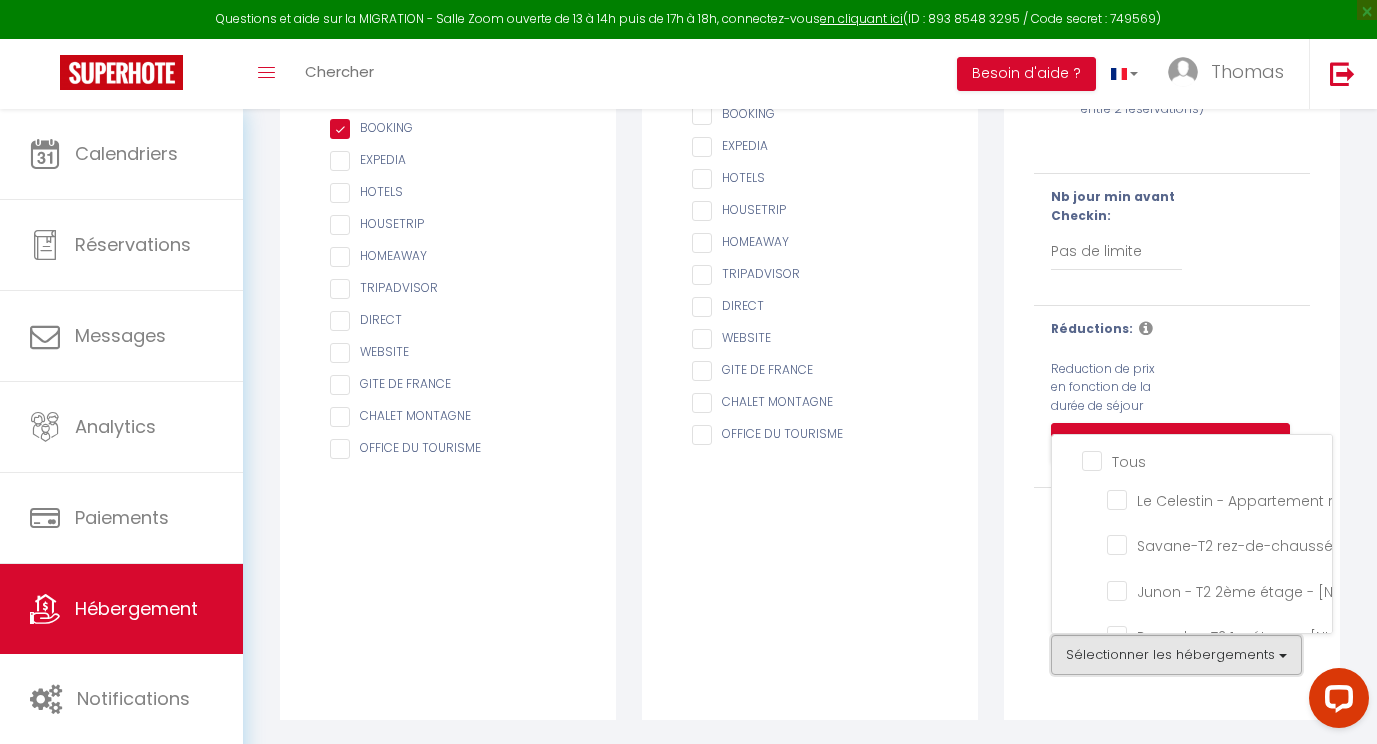 click on "Sélectionner les hébergements" at bounding box center (1176, 655) 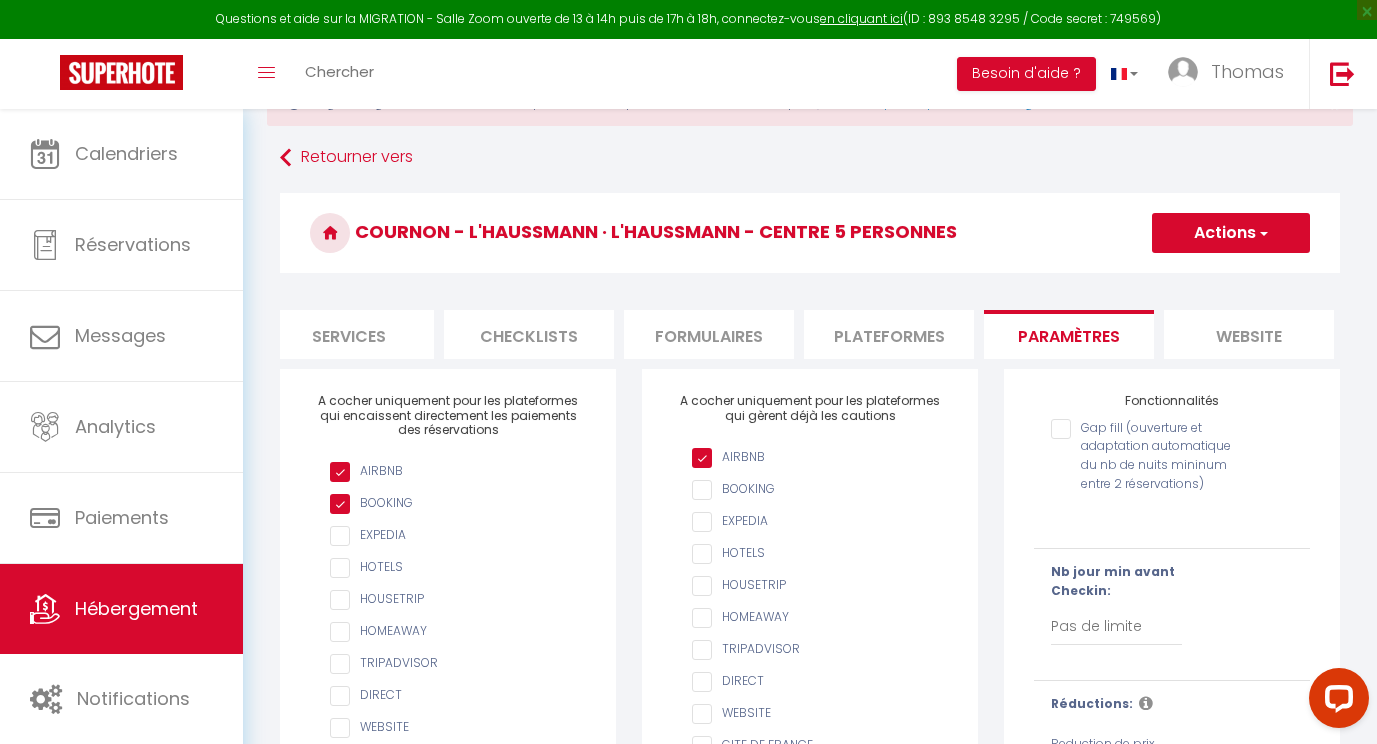 scroll, scrollTop: 79, scrollLeft: 0, axis: vertical 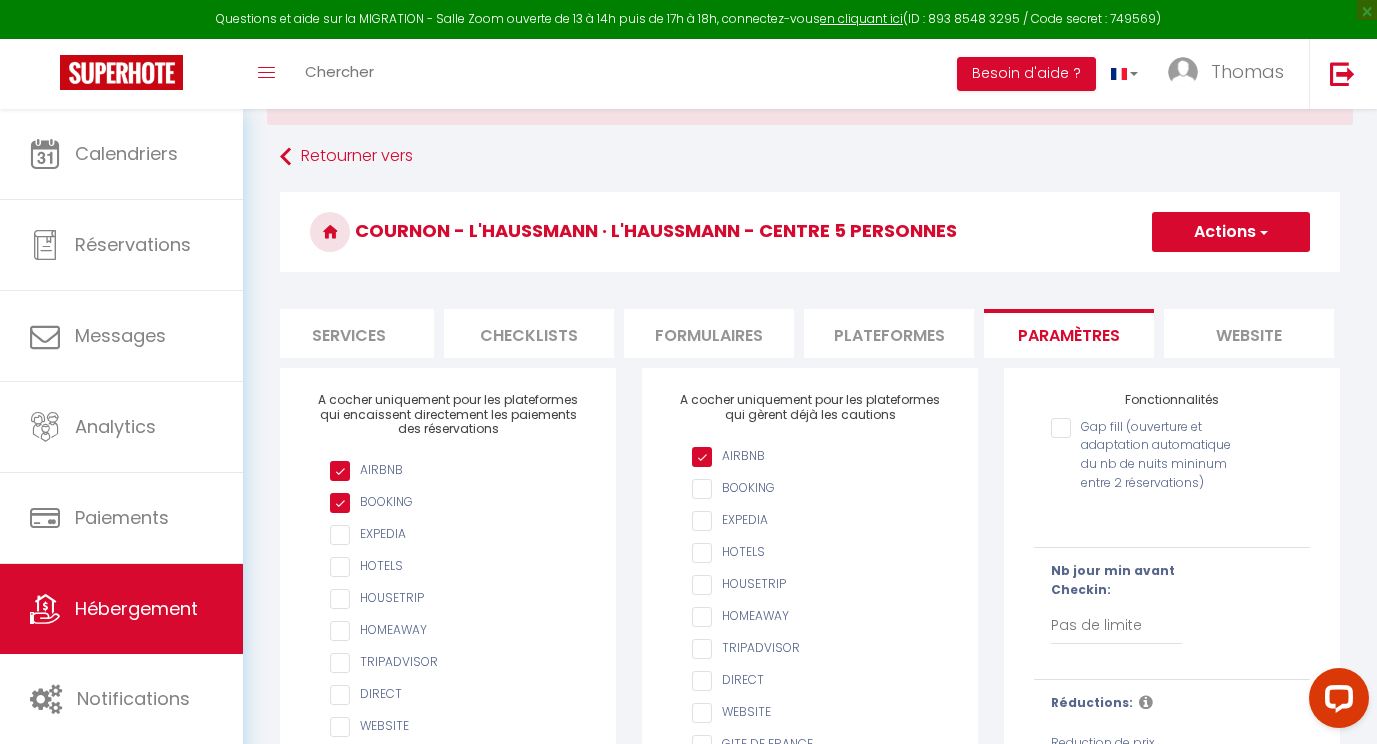 click on "Gap fill (ouverture et adaptation automatique du nb de nuits mininum entre 2 réservations)" at bounding box center (1148, 428) 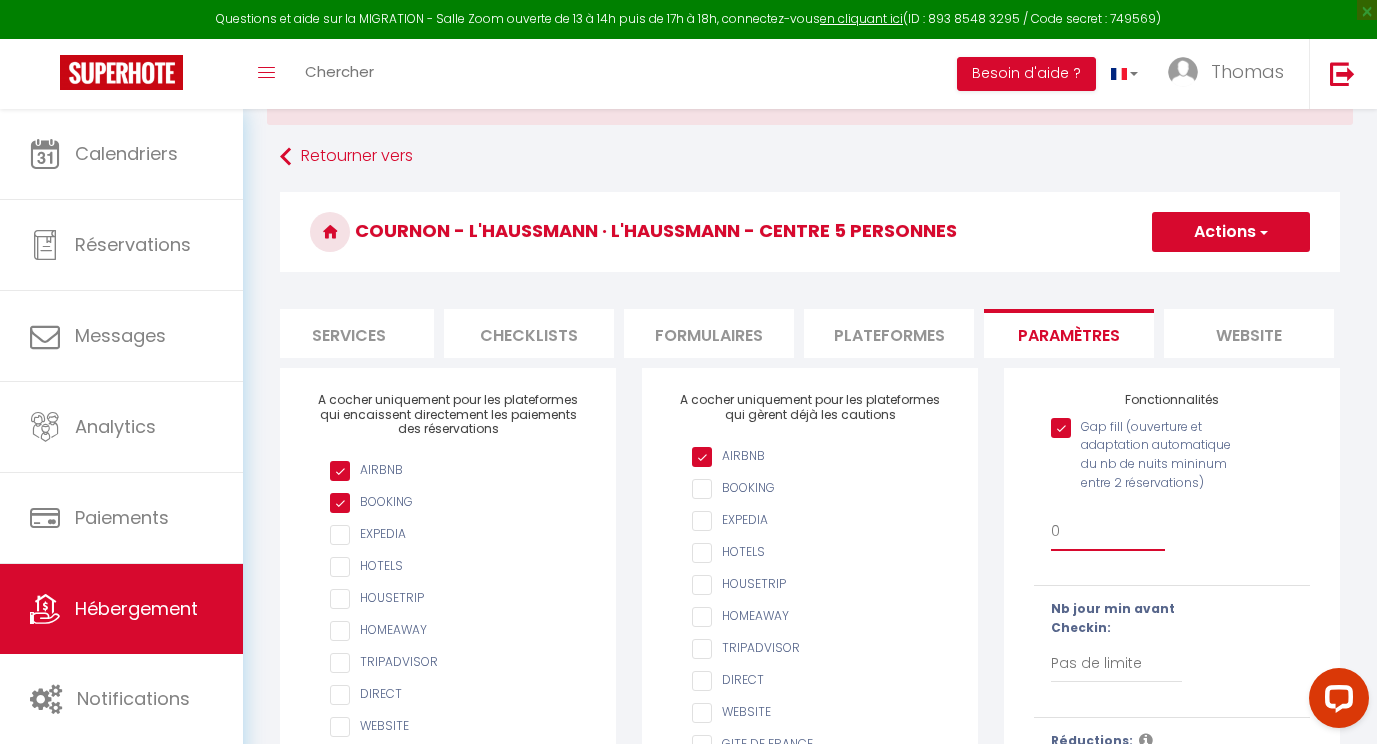 click on "0
+ 1 %
+ 2 %
+ 3 %
+ 4 %
+ 5 %
+ 6 %
+ 7 %
+ 8 %
+ 9 %
+ 10 %
+ 11 %
+ 12 %
+ 13 %
+ 14 %
+ 15 %
+ 16 %
+ 17 %
+ 18 %
+ 19 %
+ 20 %
+ 21 %
+ 22 %
+ 23 %
+ 24 %
+ 25 %" at bounding box center [1108, 532] 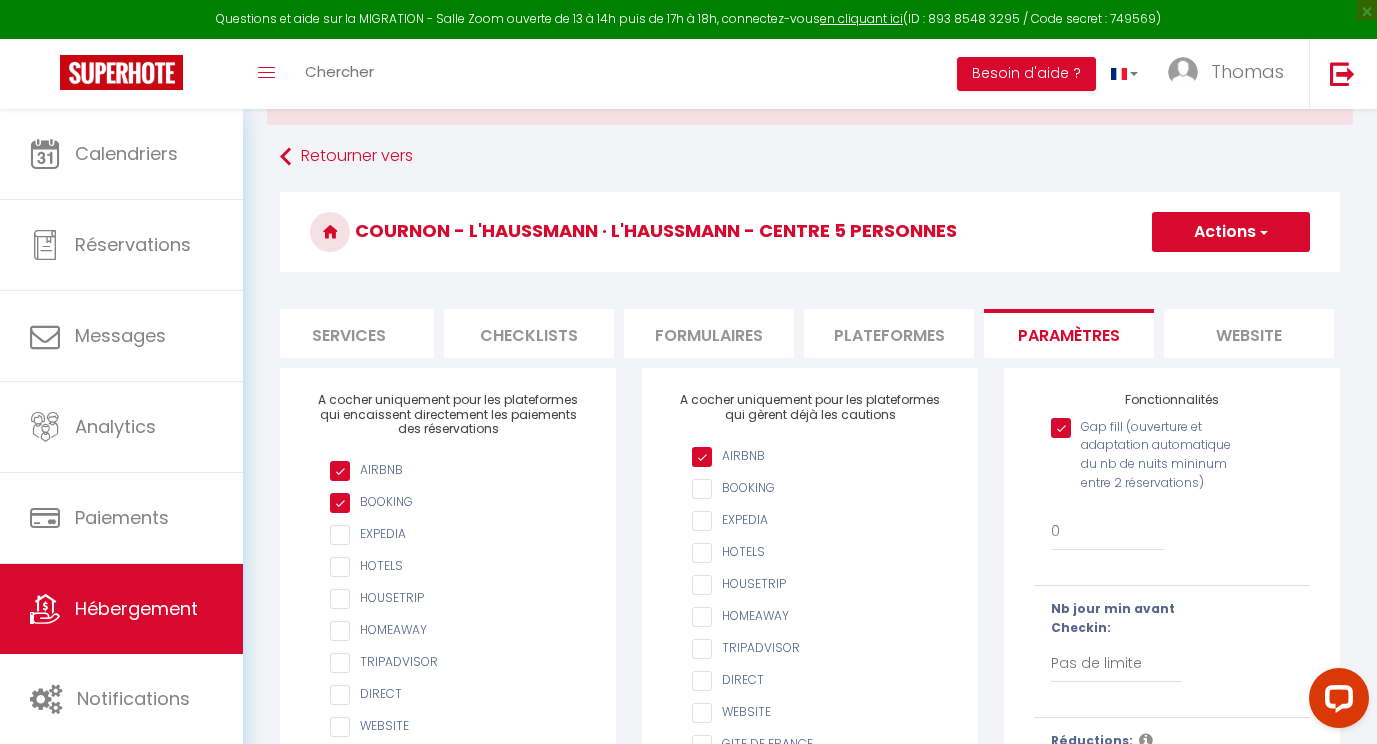 click on "Gap fill (ouverture et adaptation automatique du nb de nuits mininum entre 2 réservations)
0
+ 1 %
+ 2 %
+ 3 %
+ 4 %
+ 5 %
+ 6 %
+ 7 %
+ 8 %
+ 9 %
+ 10 %
+ 11 %
+ 12 %
+ 13 %
+ 14 %
+ 15 %
+ 16 %
+ 17 %
+ 18 %
+ 19 %
+ 20 %
+ 21 %
+ 22 %
+ 23 %" at bounding box center (1172, 489) 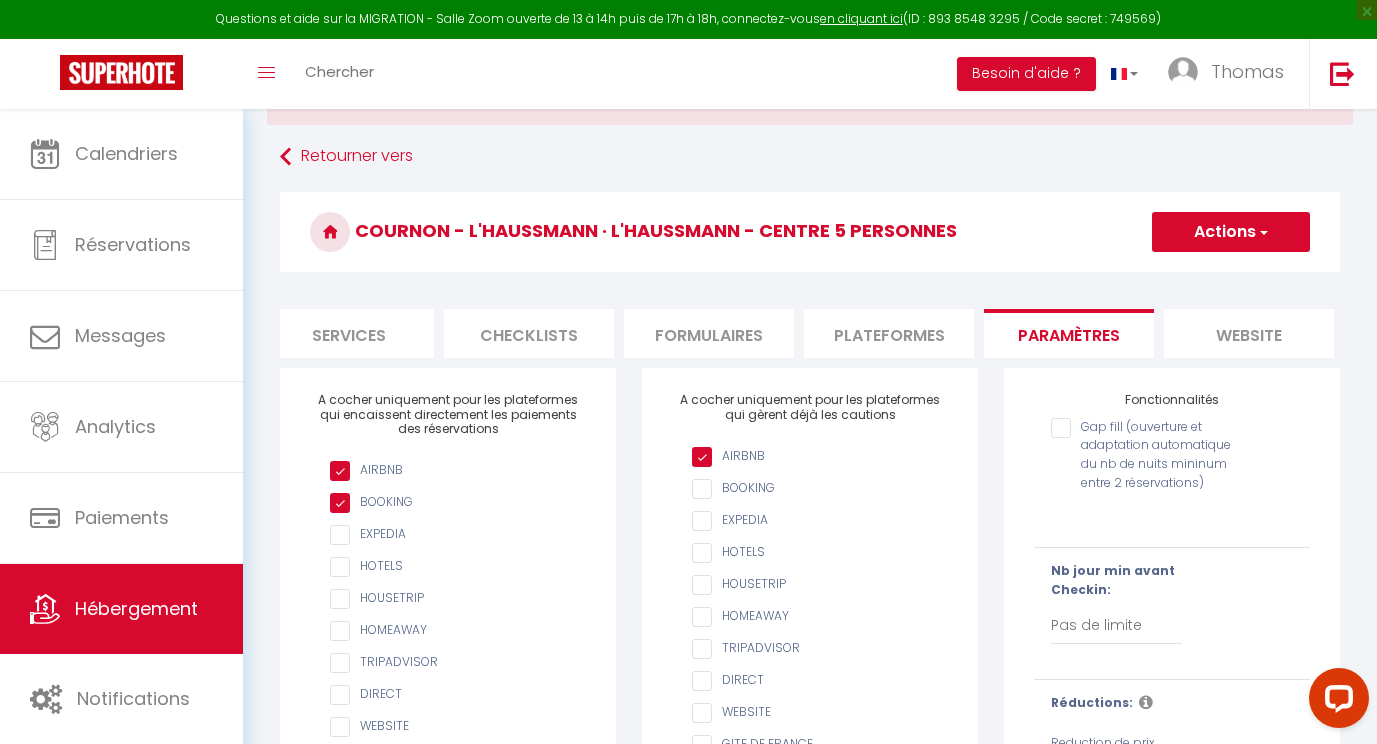 click on "Gap fill (ouverture et adaptation automatique du nb de nuits mininum entre 2 réservations)" at bounding box center [1148, 428] 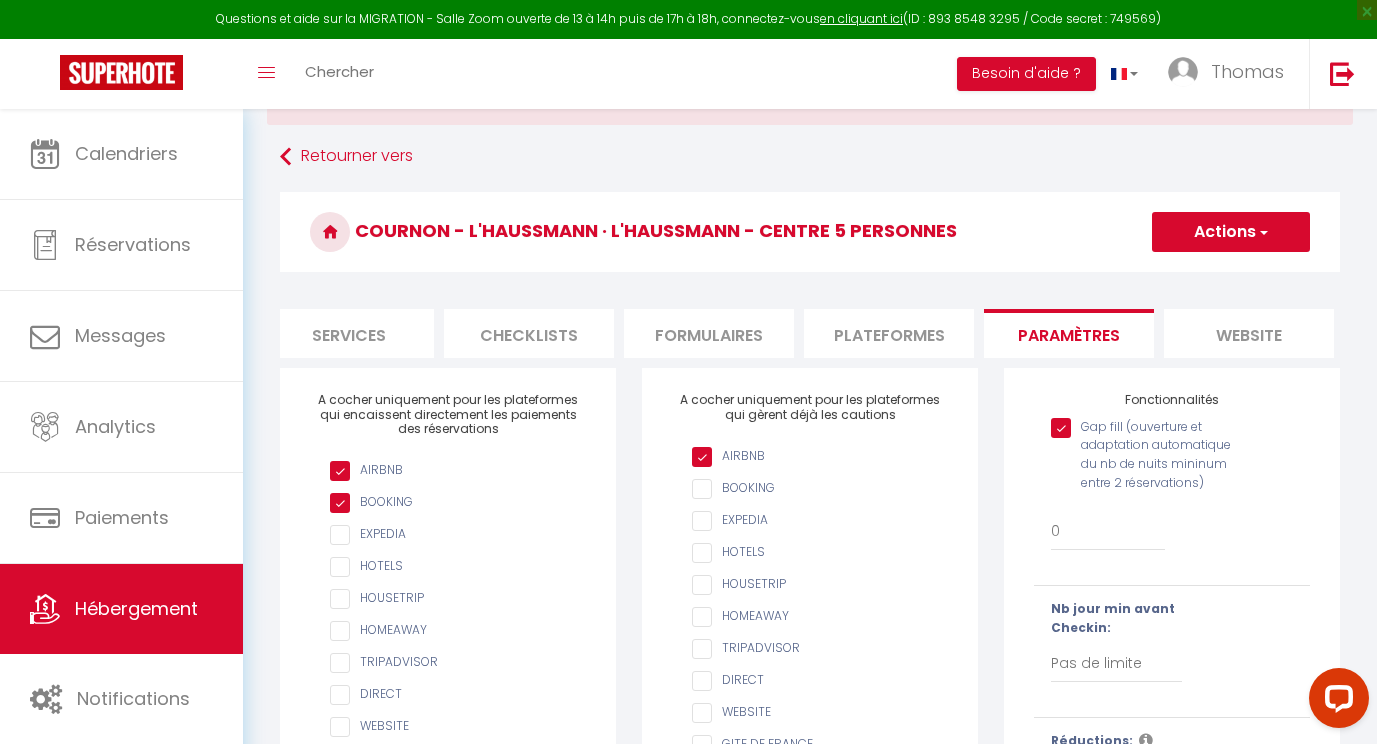 click on "website" at bounding box center [1249, 333] 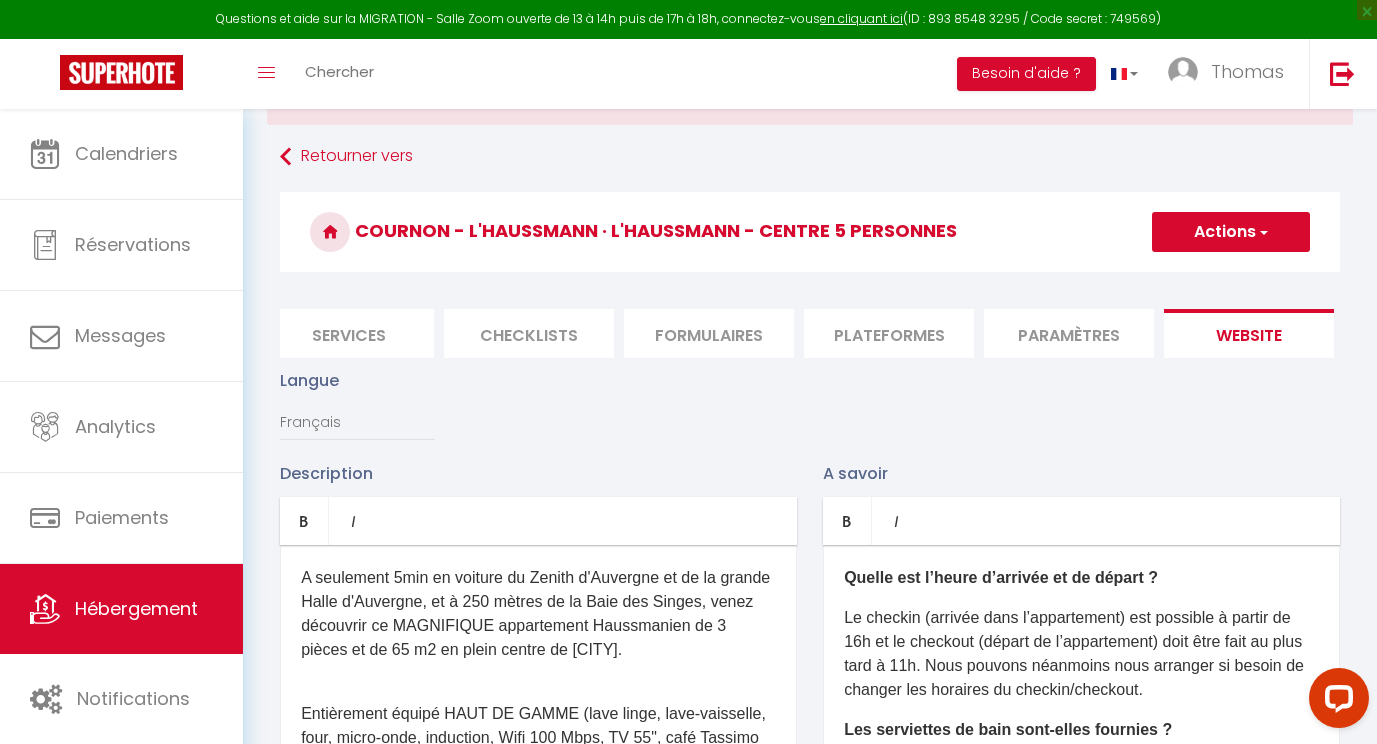 click on "Plateformes" at bounding box center (889, 333) 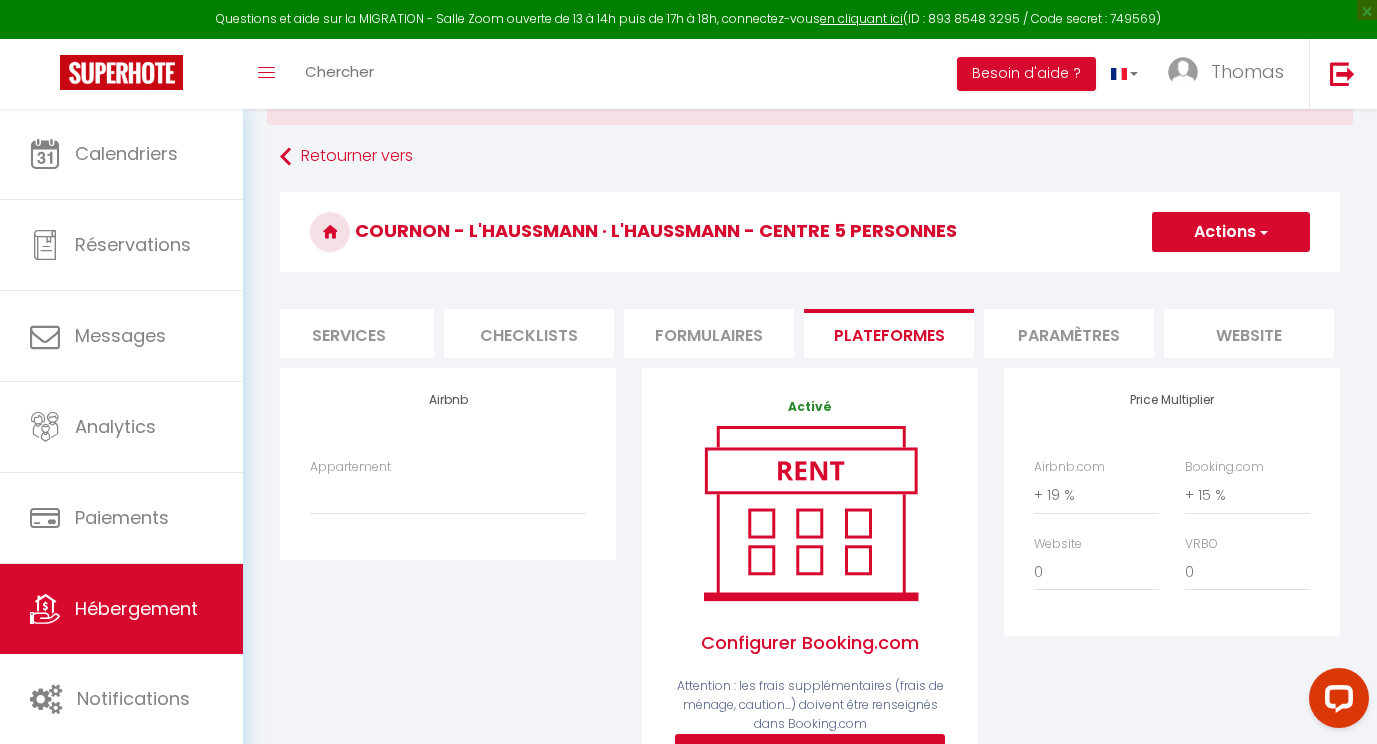 click on "Formulaires" at bounding box center (709, 333) 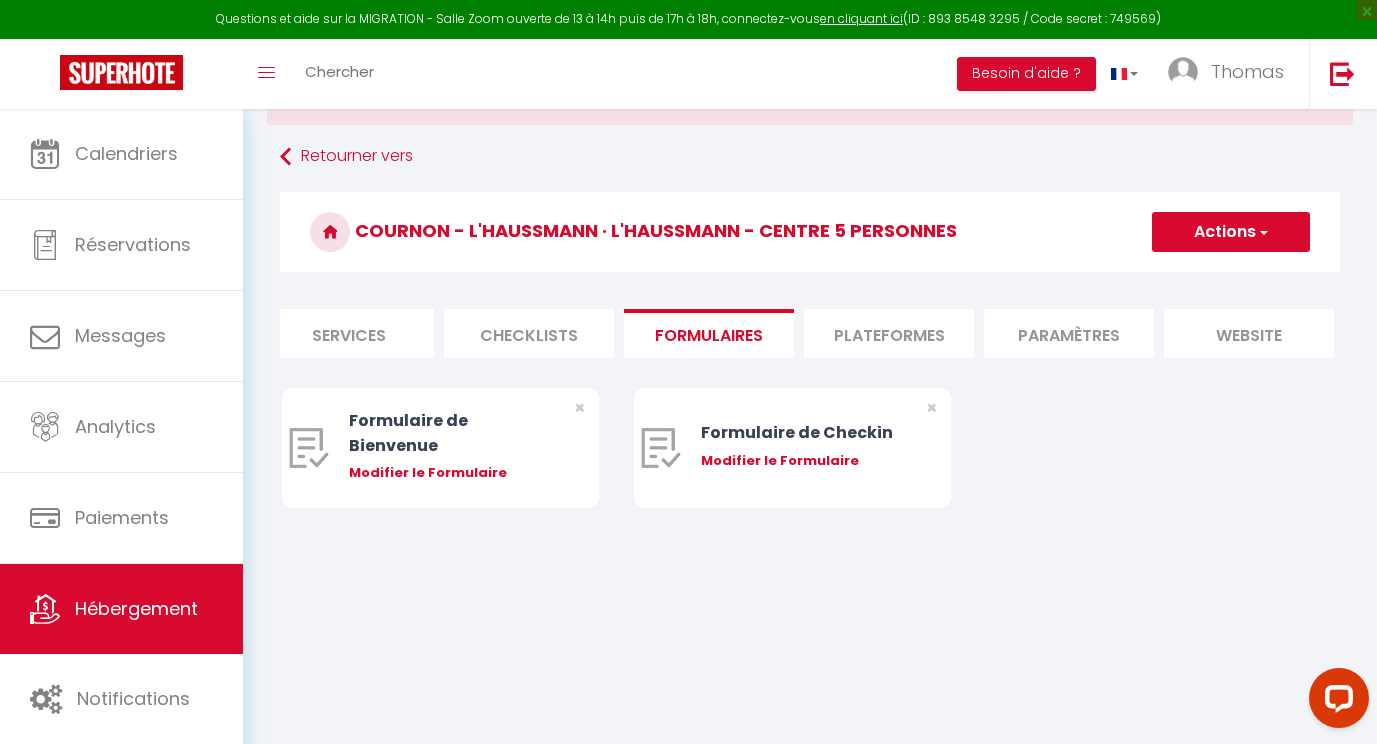 scroll, scrollTop: 0, scrollLeft: 740, axis: horizontal 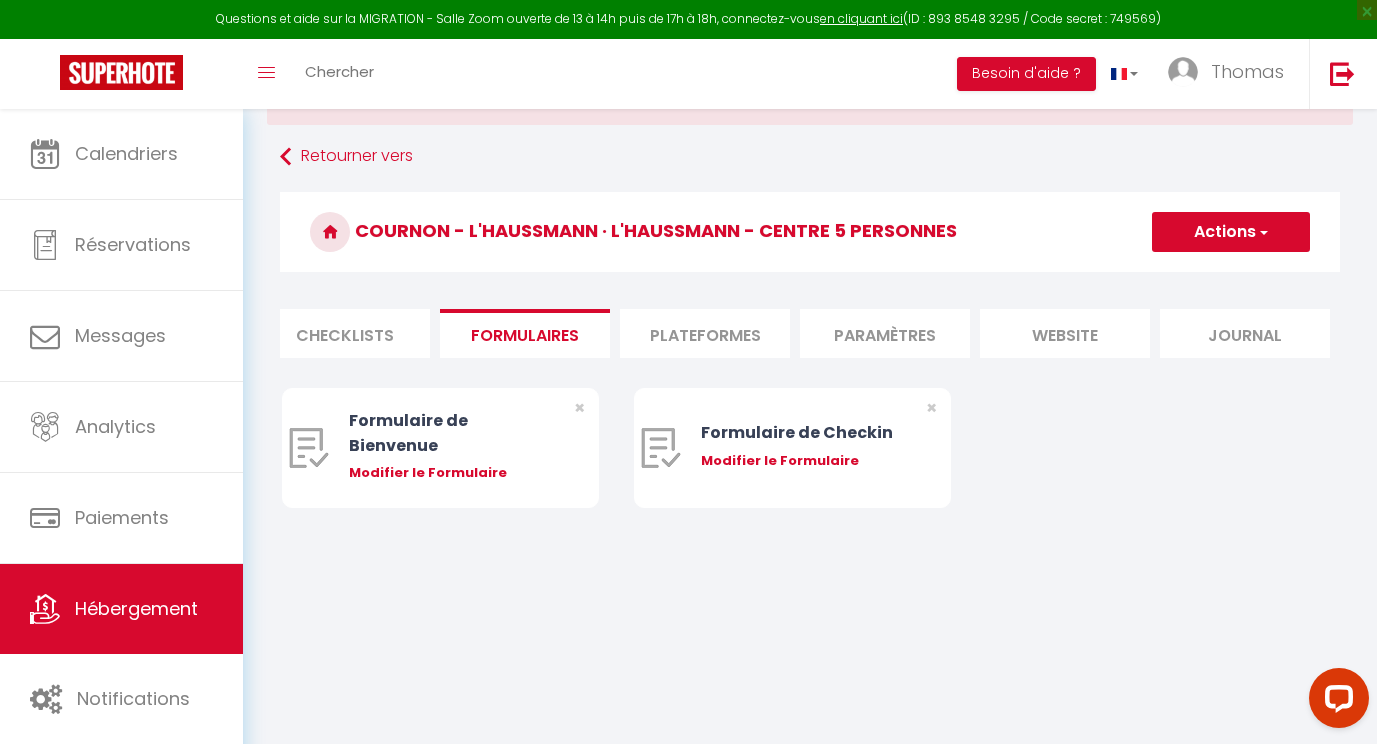 click at bounding box center [1262, 232] 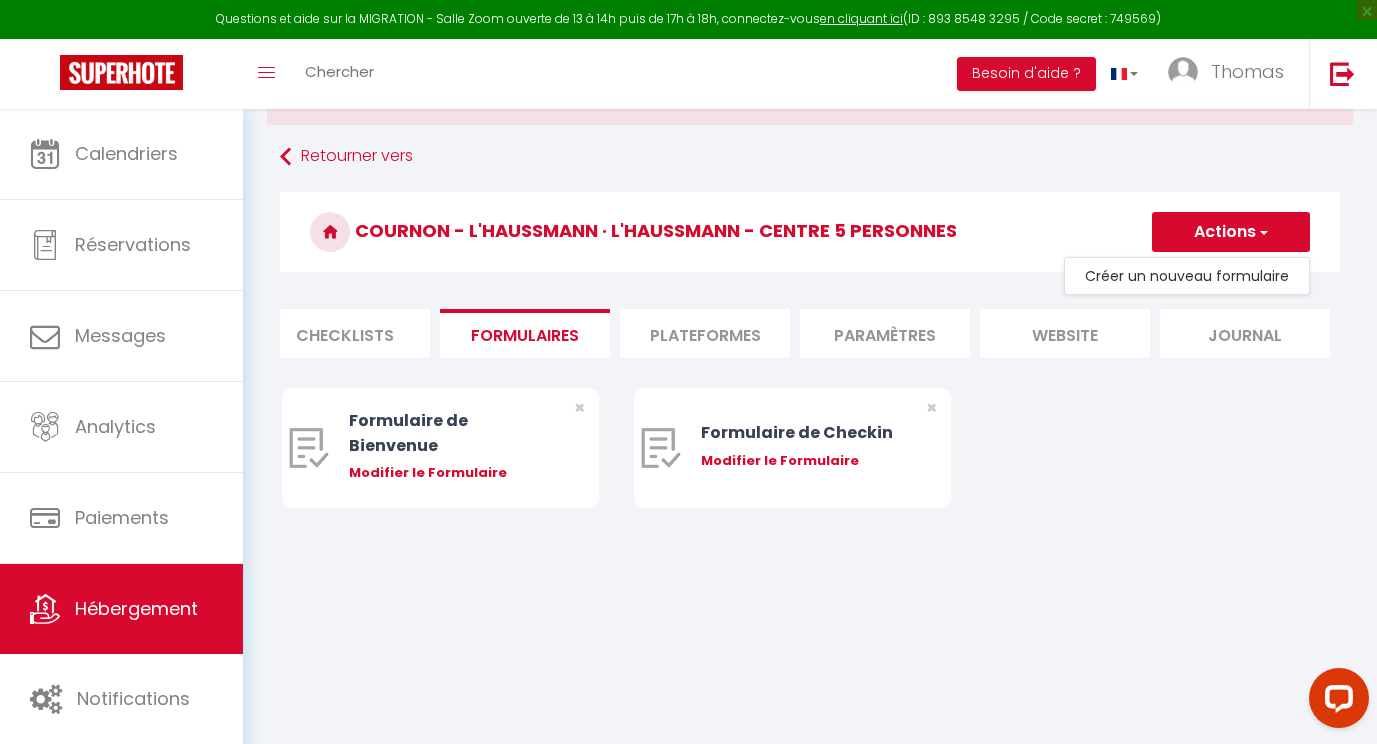 click on "website" at bounding box center (1065, 333) 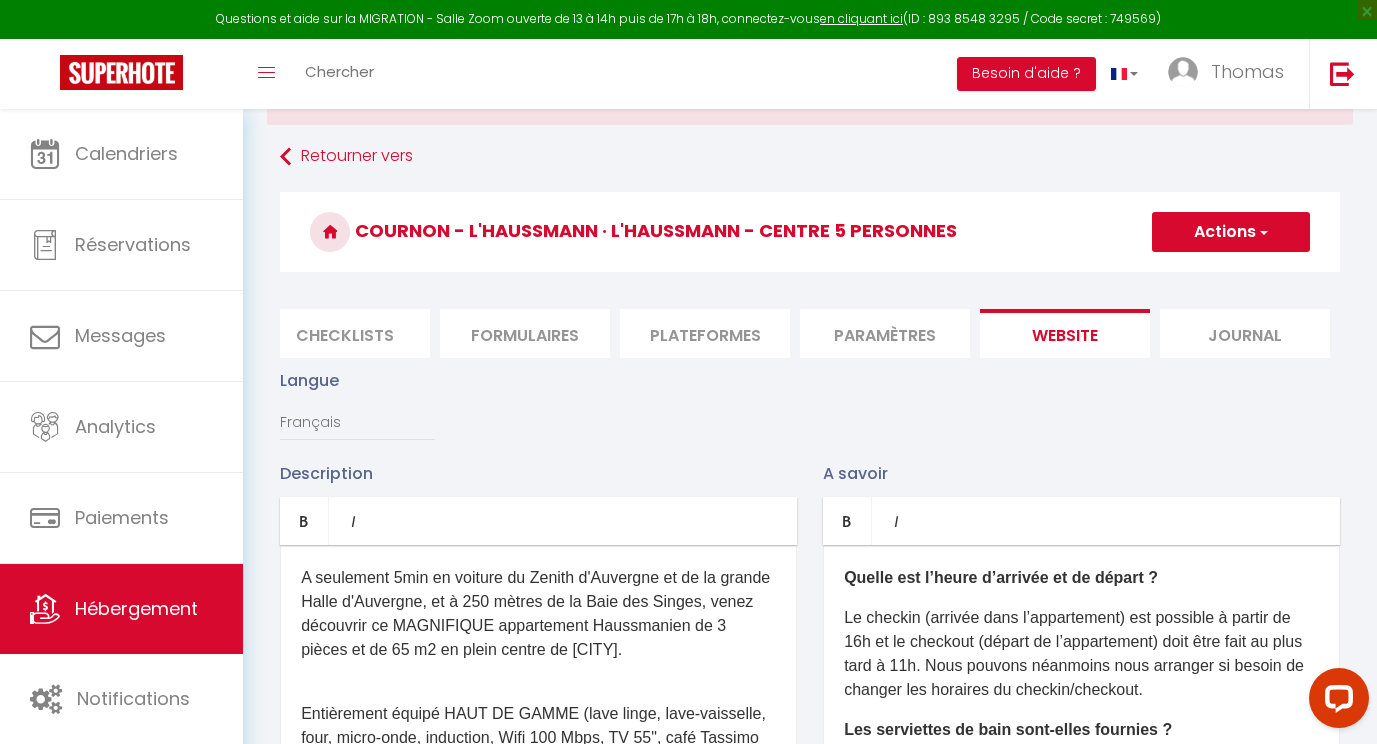 click on "Journal" at bounding box center [1245, 333] 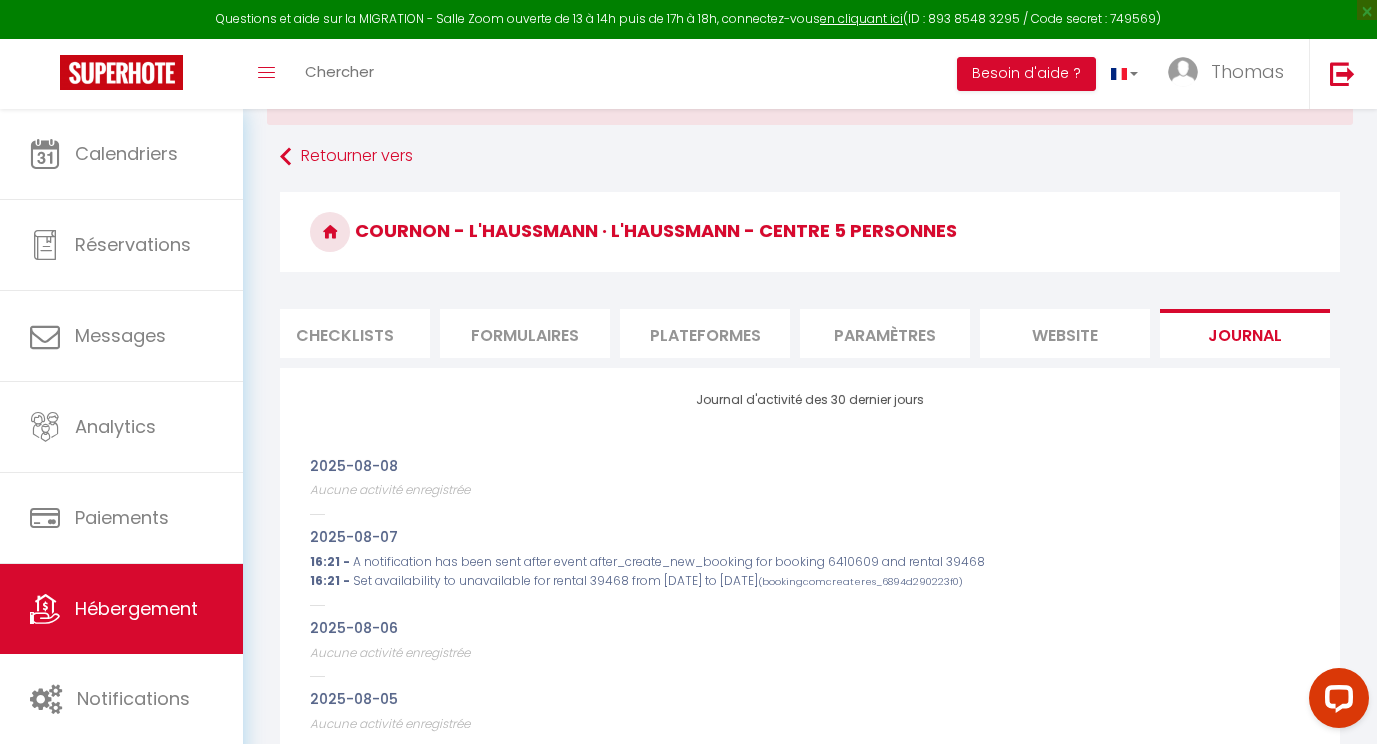 click on "Plateformes" at bounding box center (705, 333) 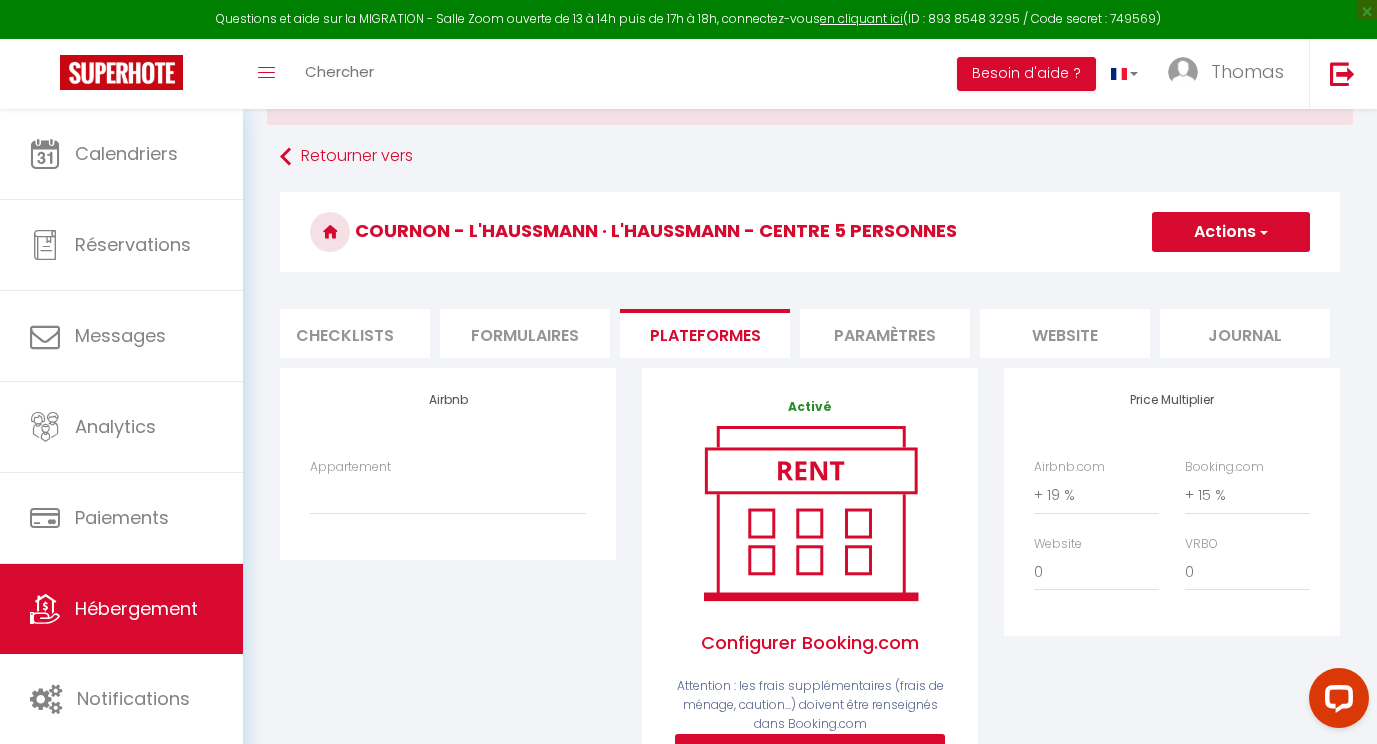click on "Paramètres" at bounding box center [885, 333] 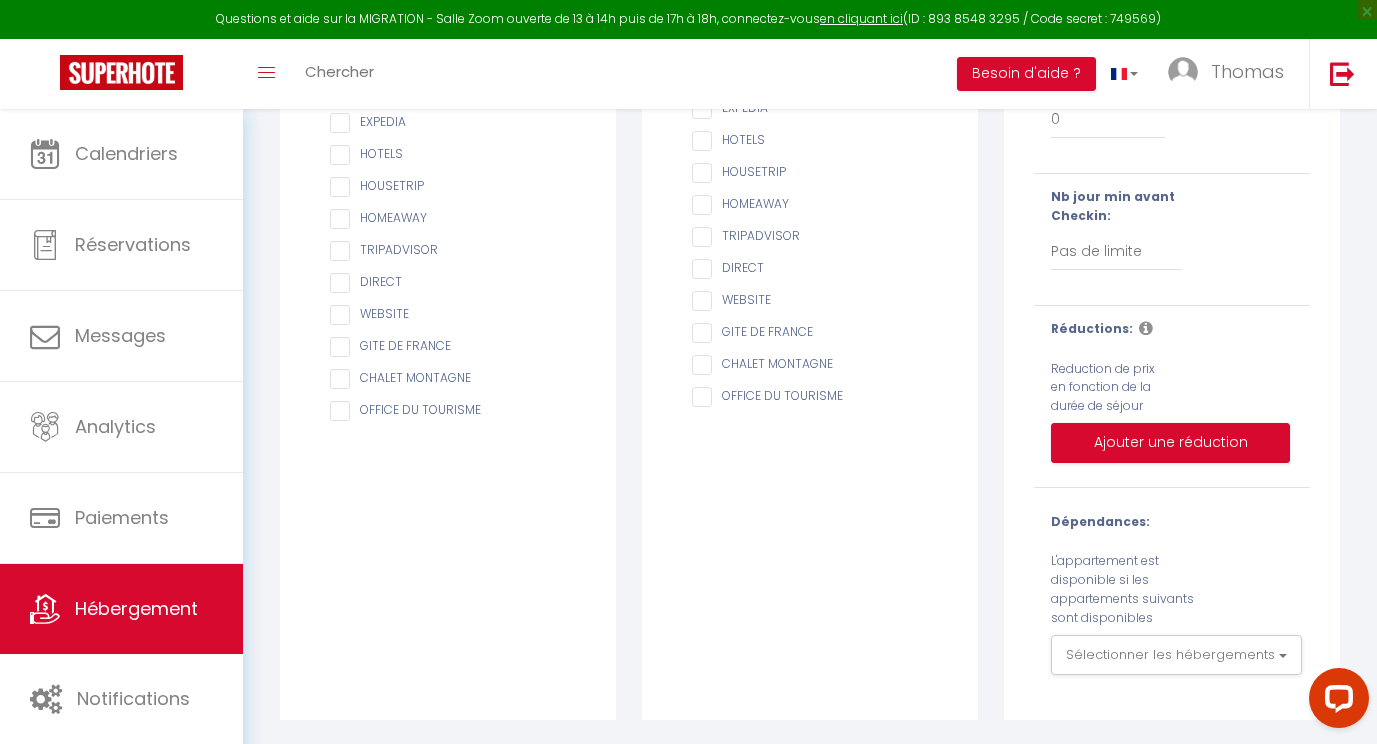 scroll, scrollTop: 0, scrollLeft: 0, axis: both 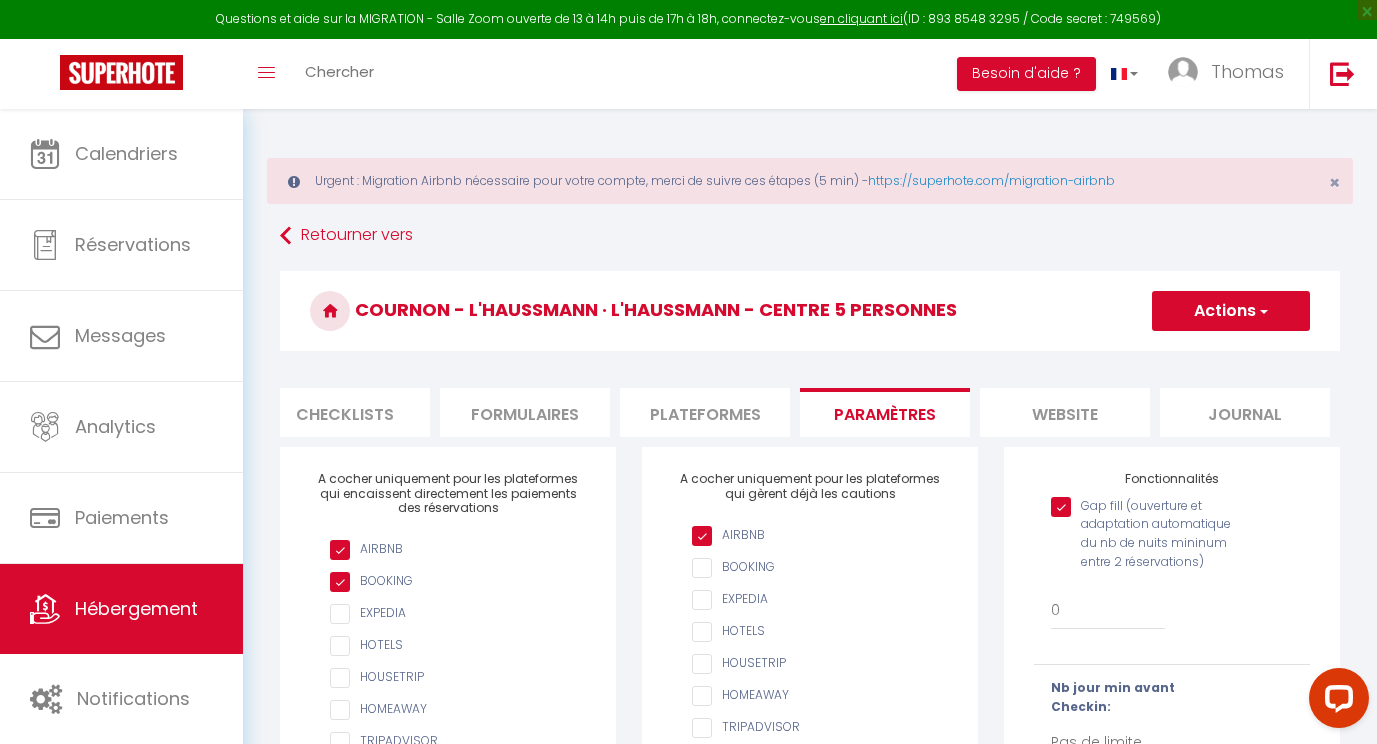 click on "Plateformes" at bounding box center [705, 412] 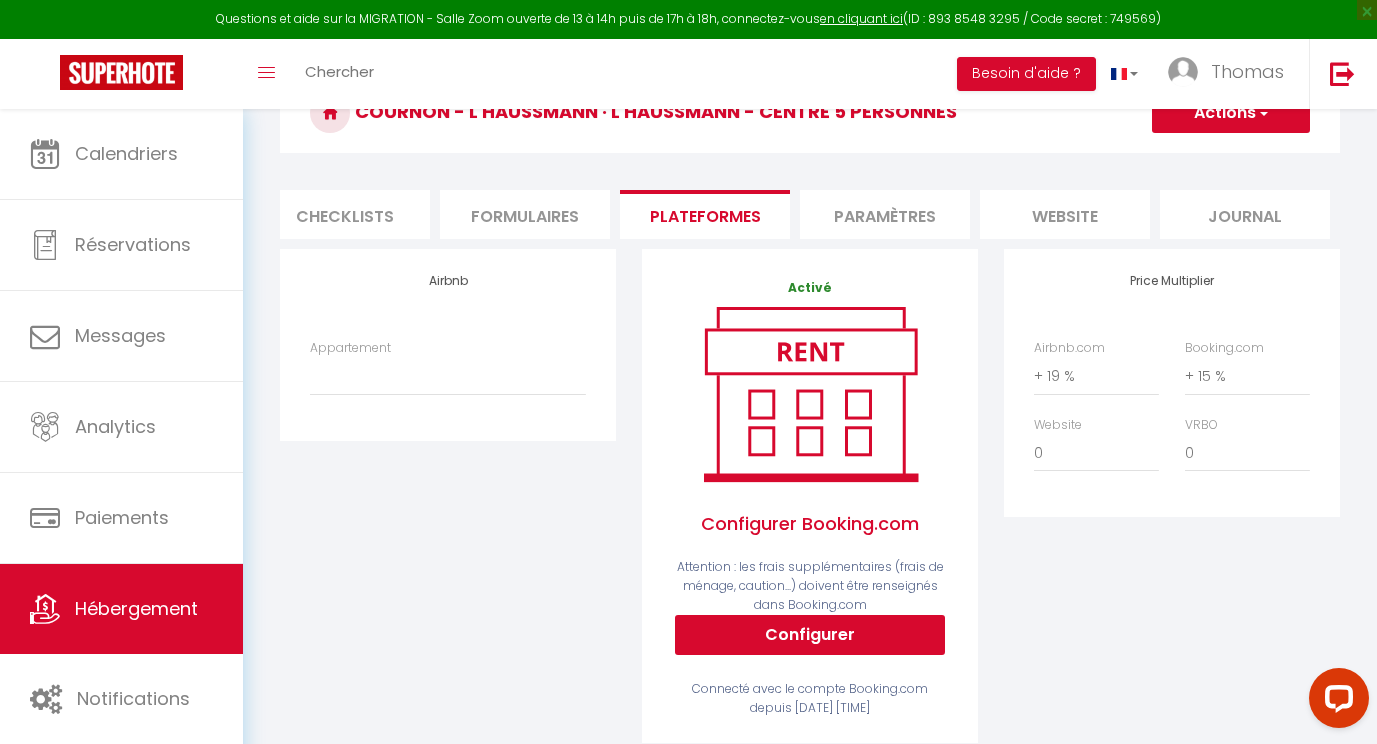 scroll, scrollTop: 0, scrollLeft: 0, axis: both 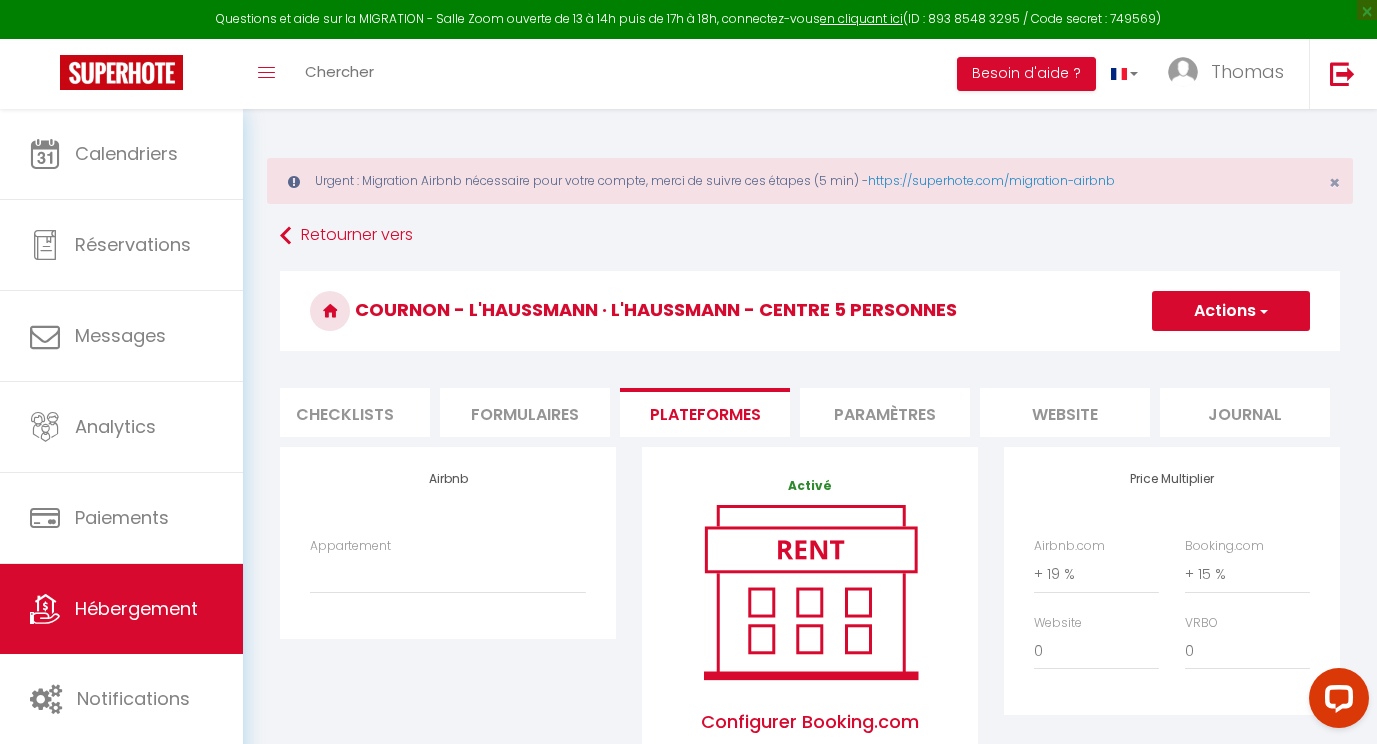 click at bounding box center [1262, 311] 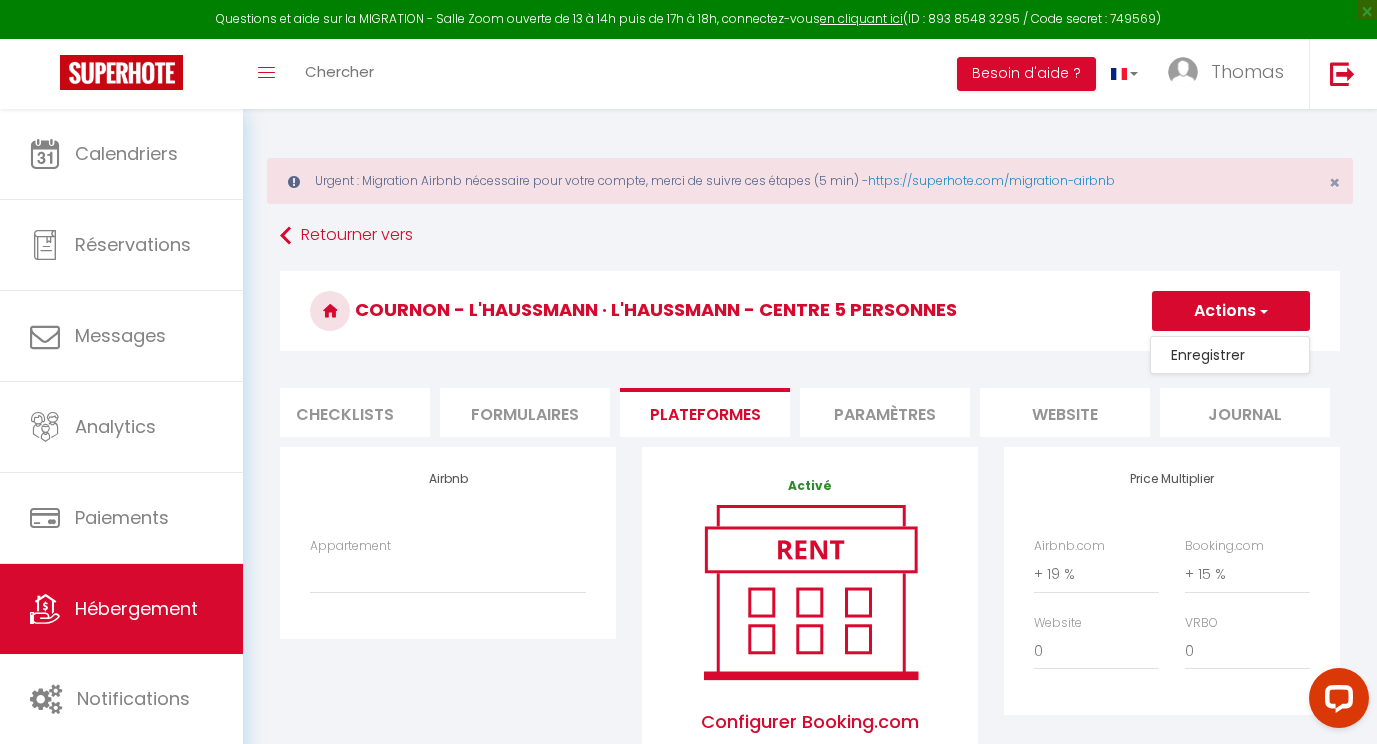 click on "Enregistrer" at bounding box center [1230, 355] 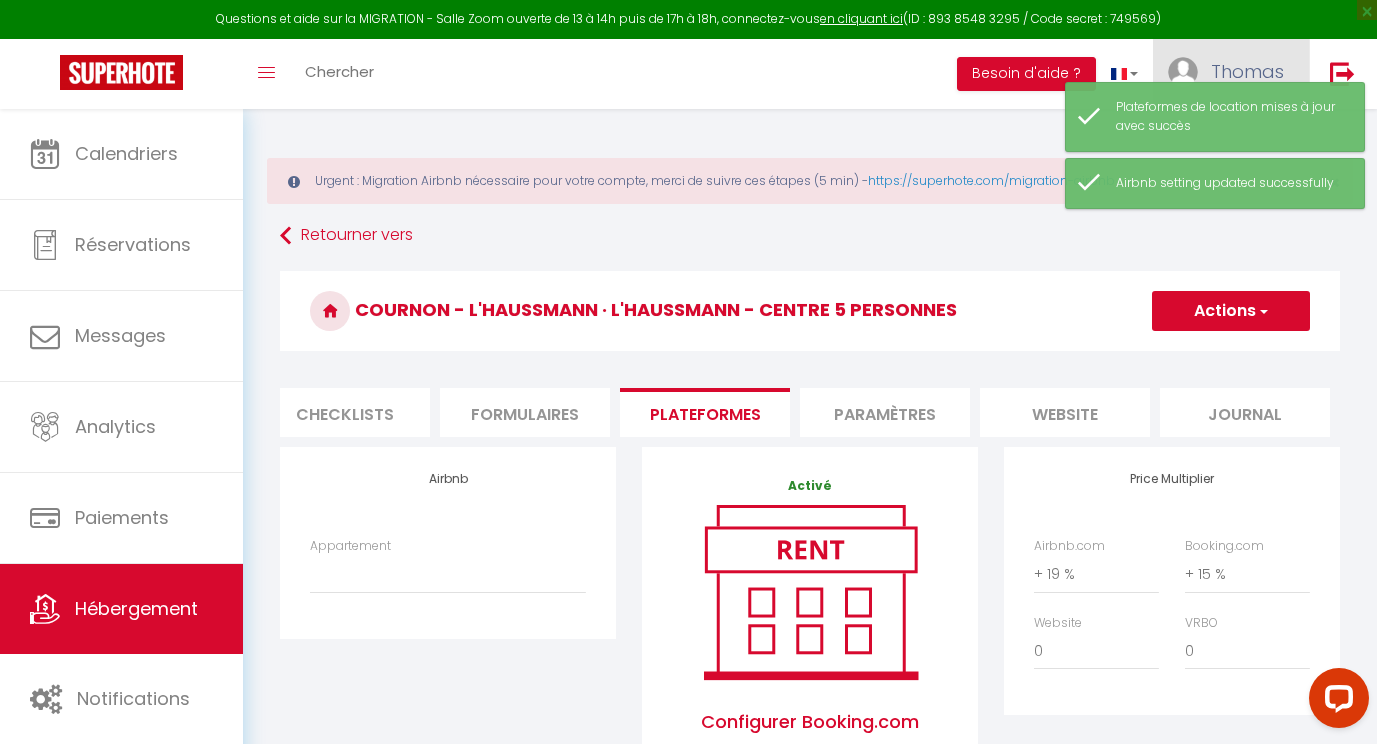 click on "Thomas" at bounding box center [1247, 71] 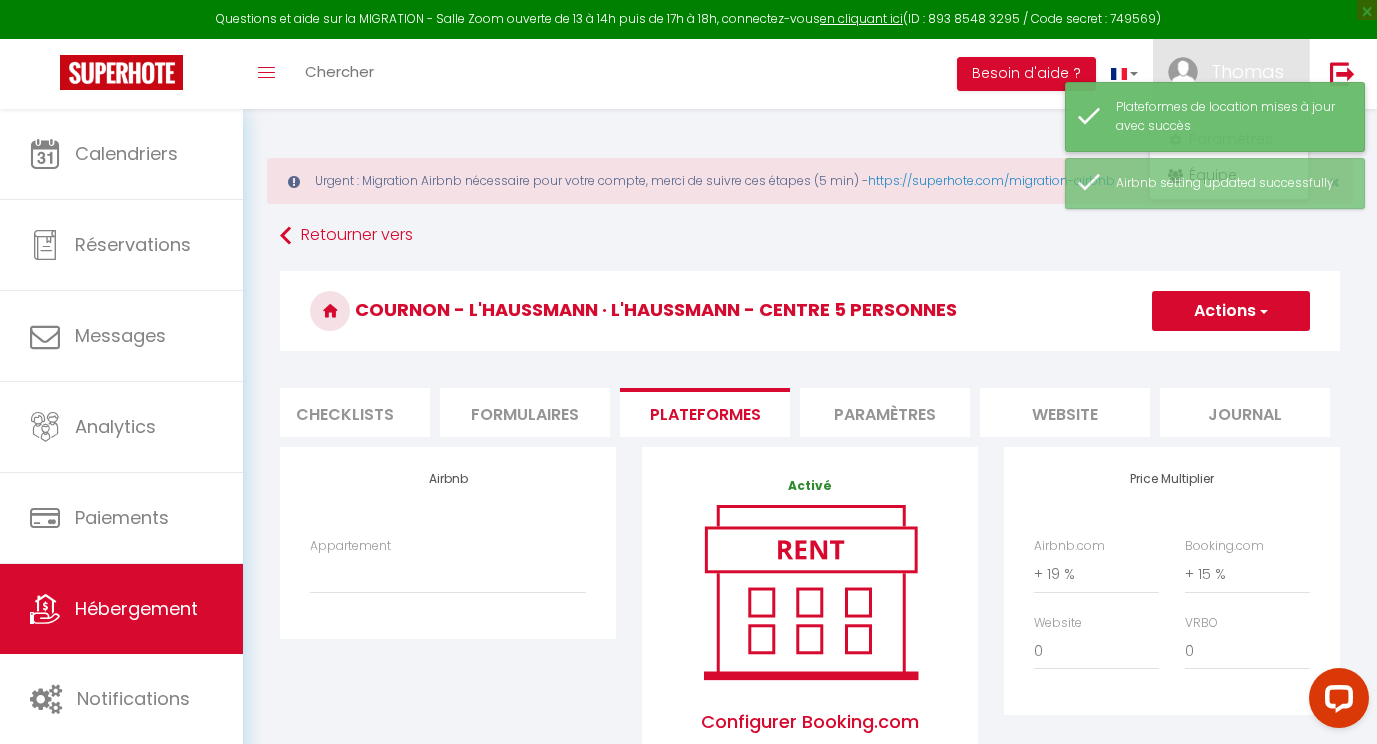 click on "Plateformes de location mises à jour avec succès" at bounding box center (1215, 117) 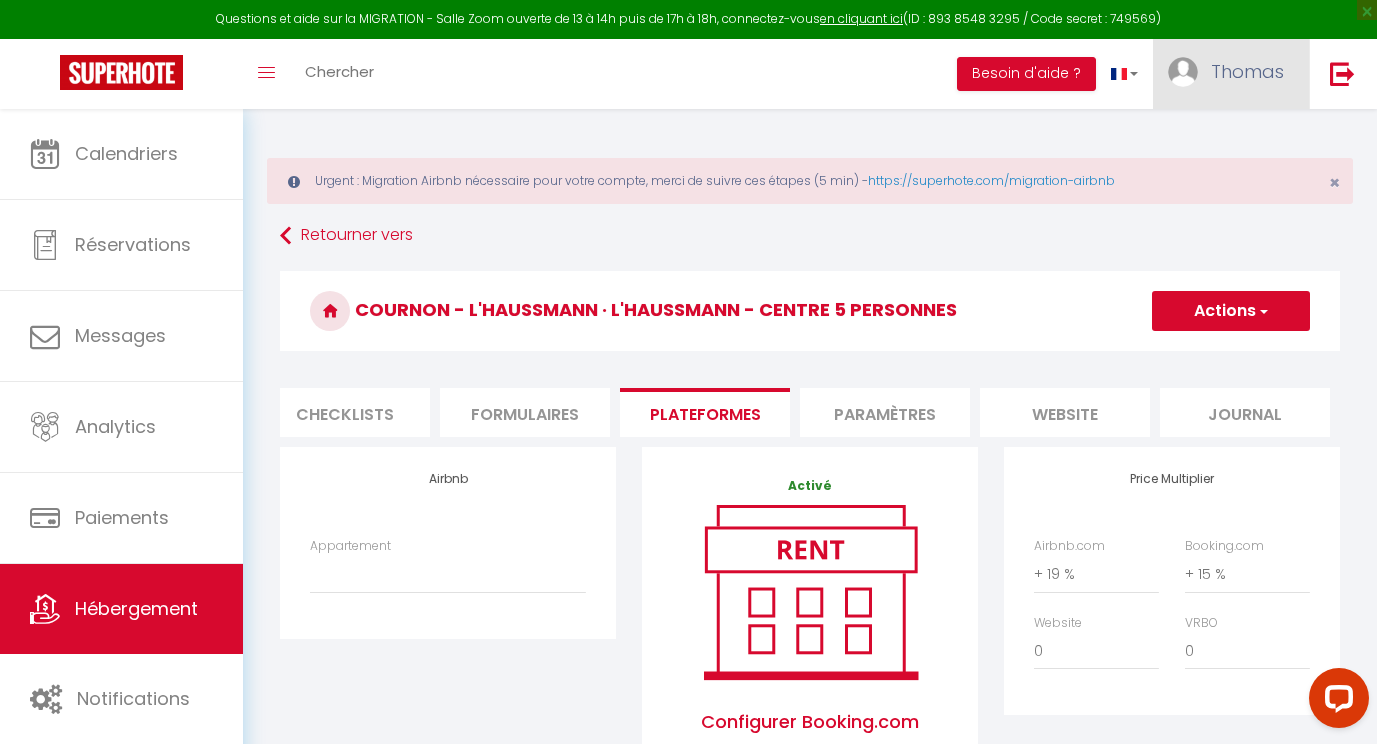click on "Thomas" at bounding box center (1231, 74) 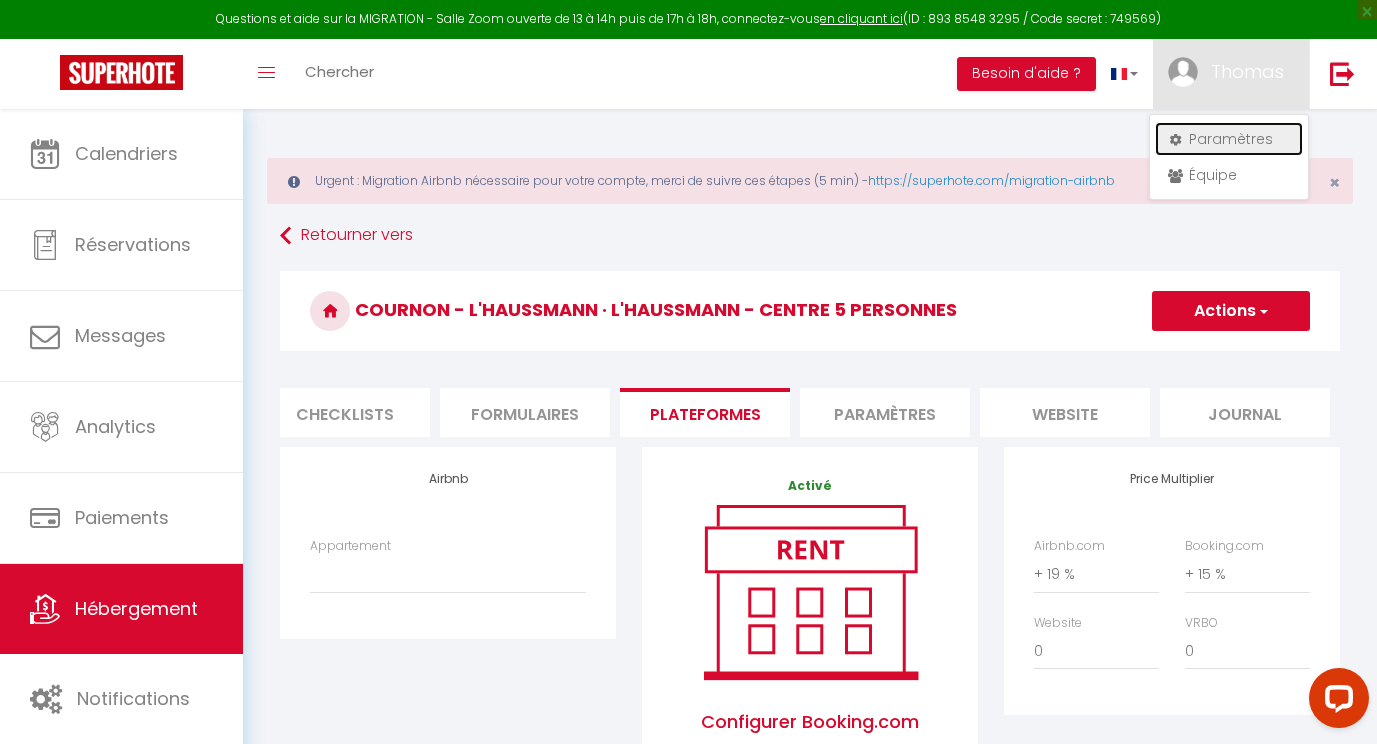 click on "Paramètres" at bounding box center [1229, 139] 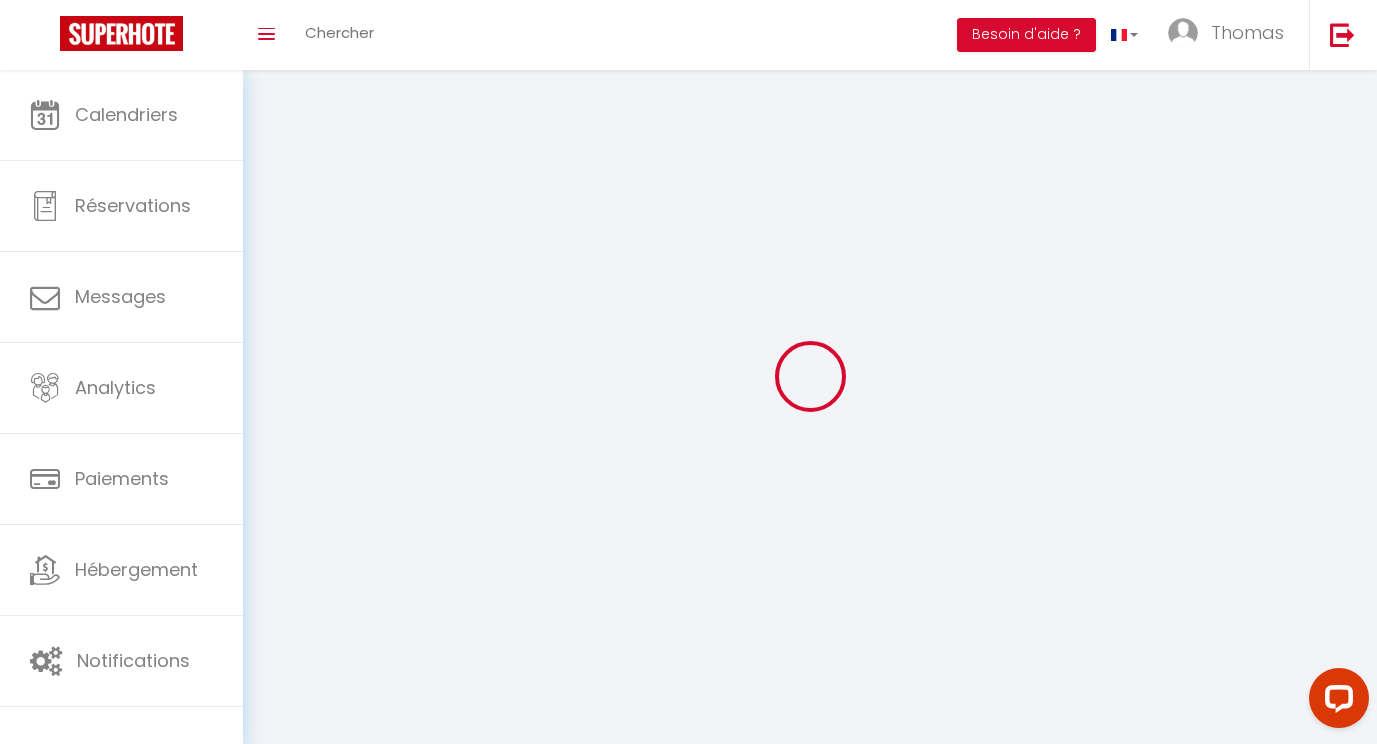 type on "Thomas" 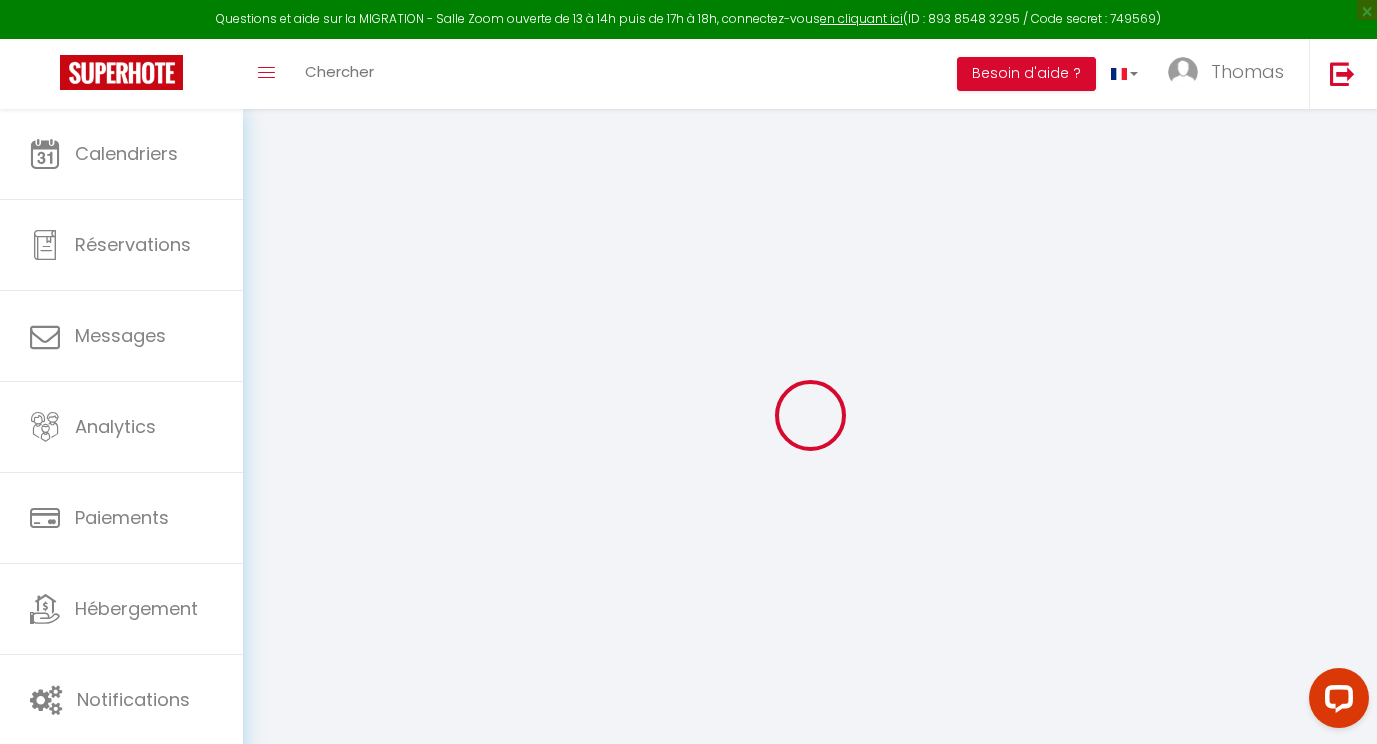 type on "2LCYuJxVooAh4deKxRqF9Hyif" 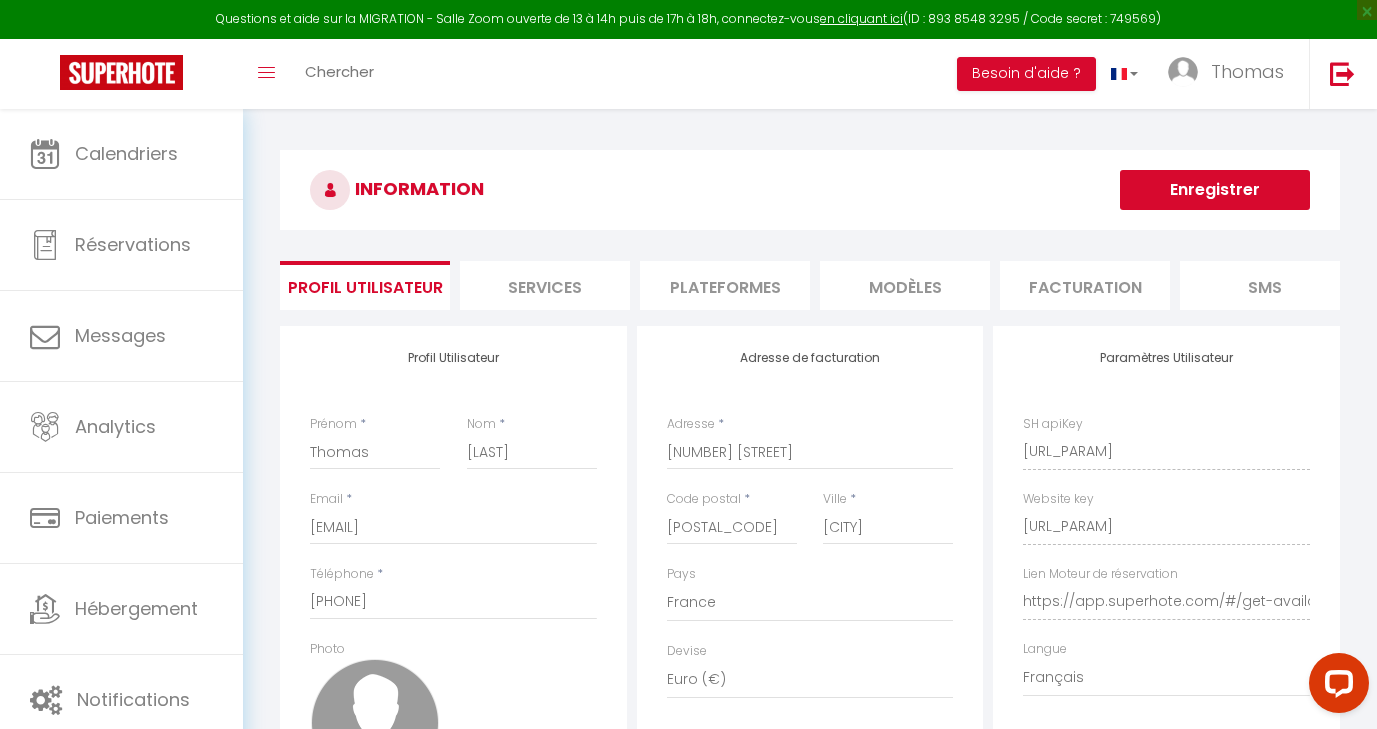 click on "Plateformes" at bounding box center [725, 285] 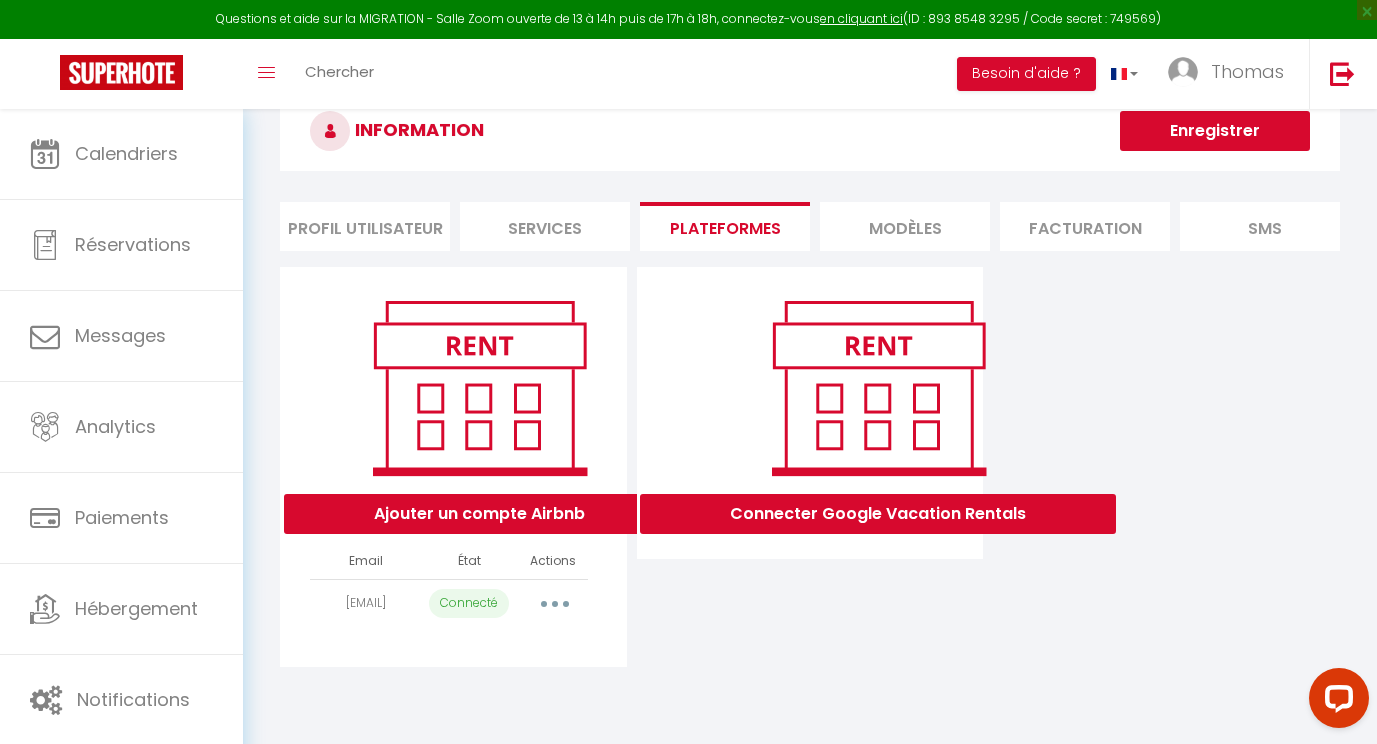 scroll, scrollTop: 58, scrollLeft: 0, axis: vertical 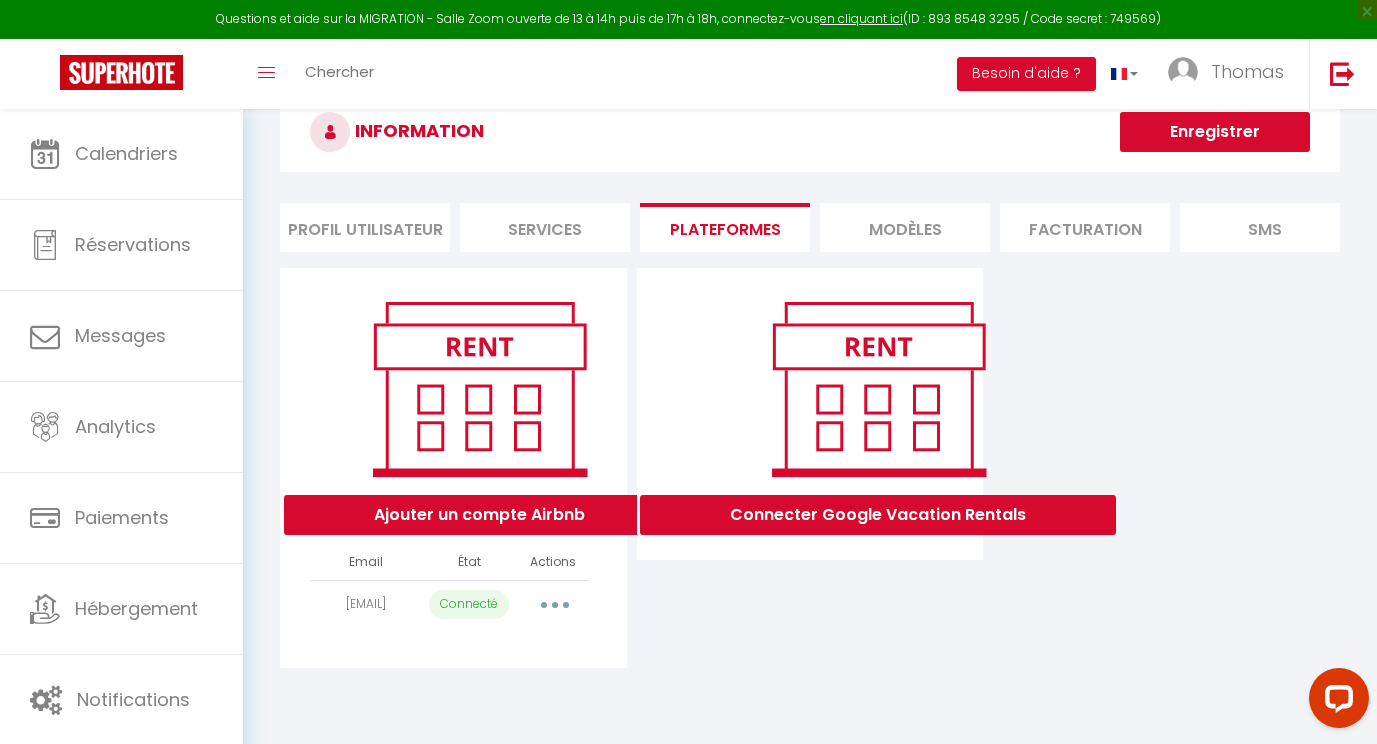 click at bounding box center (555, 605) 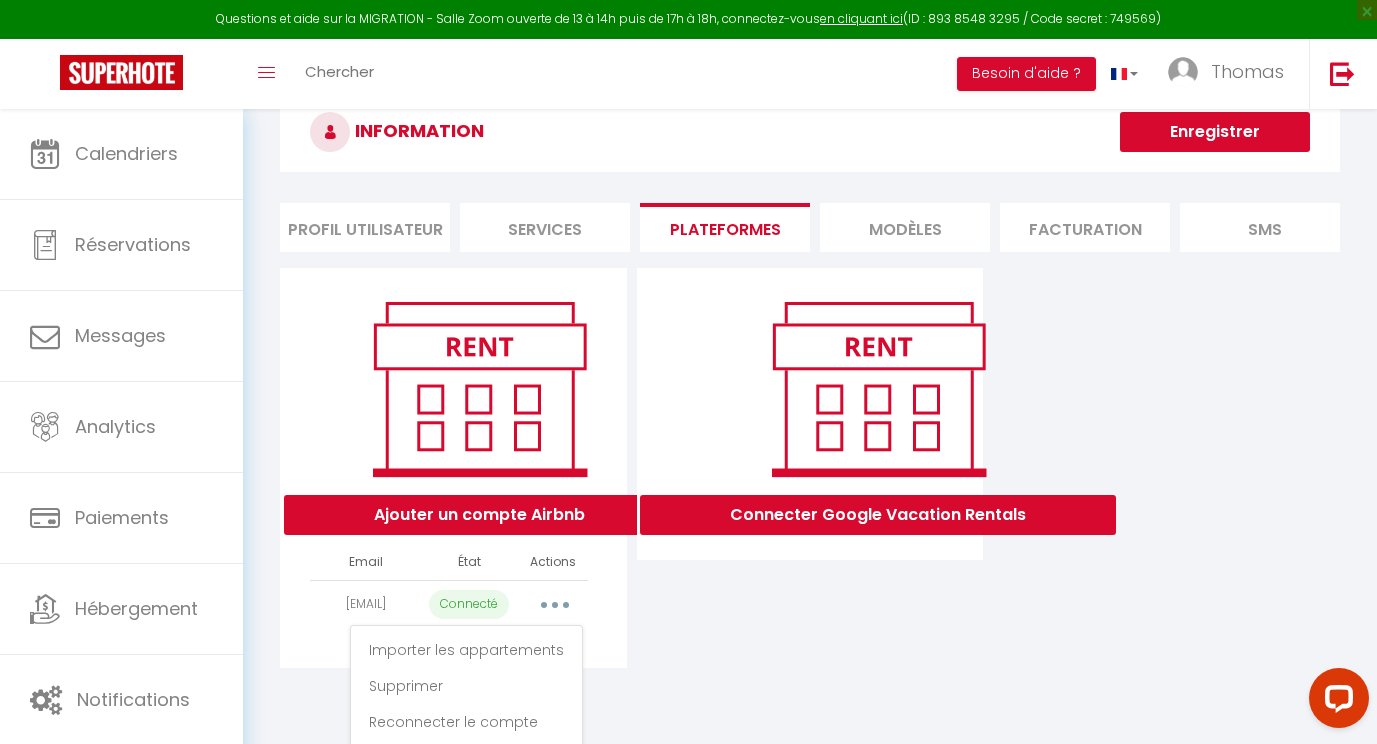 scroll, scrollTop: 109, scrollLeft: 0, axis: vertical 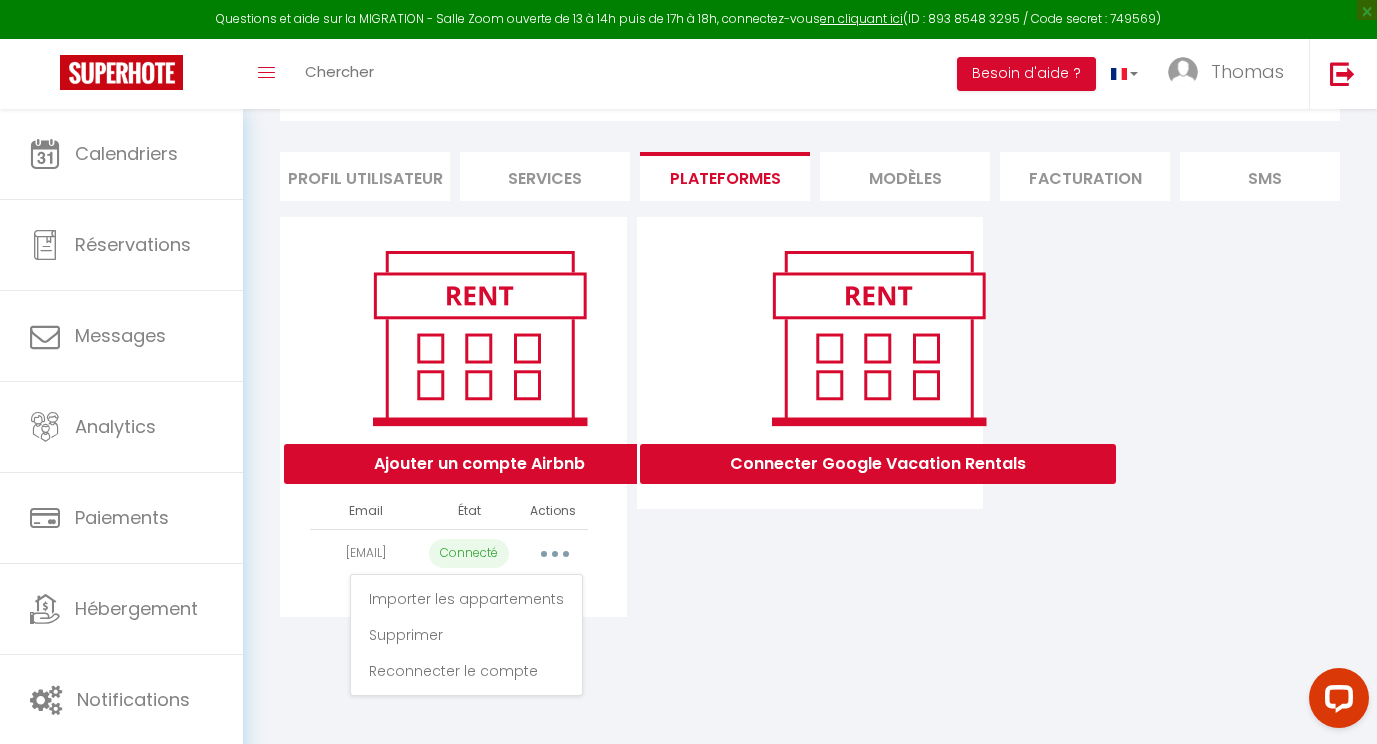 click on "Connecter Google Vacation Rentals" at bounding box center (810, 417) 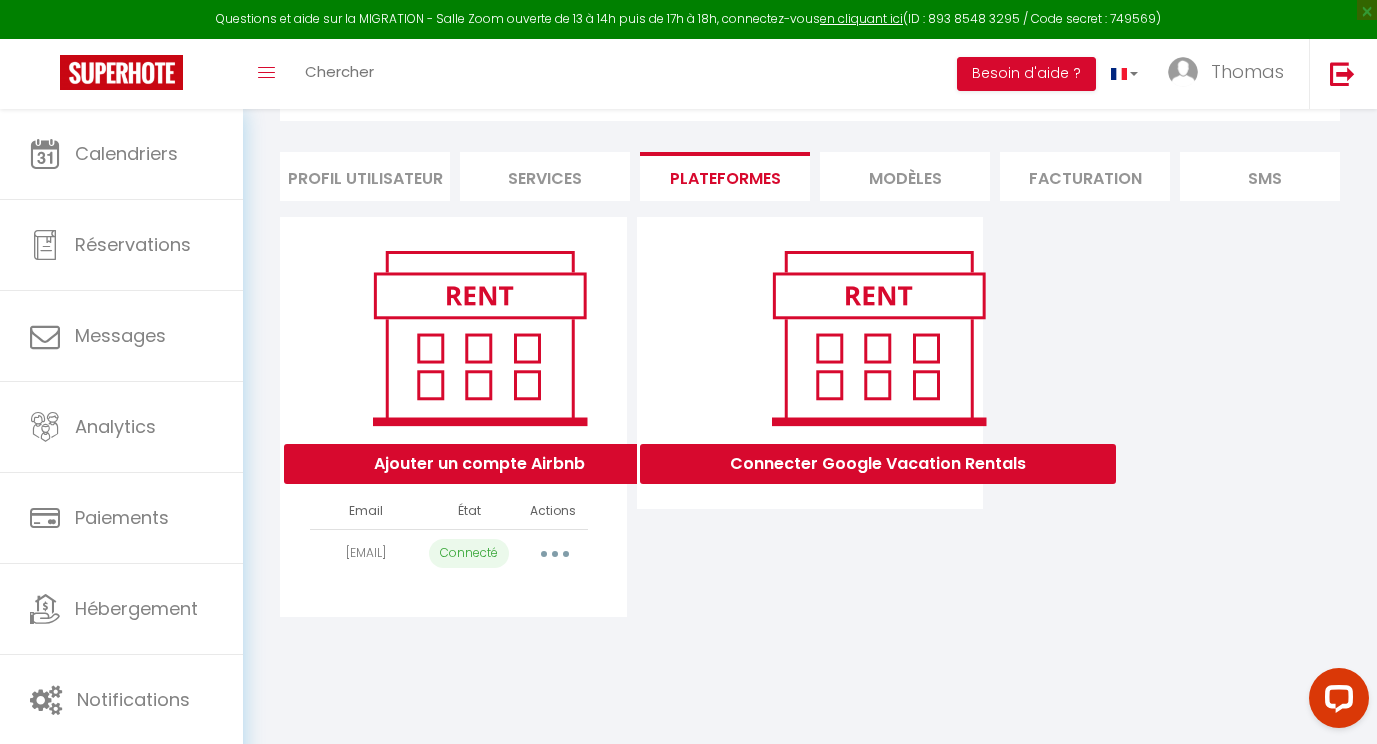 click on "MODÈLES" at bounding box center [905, 176] 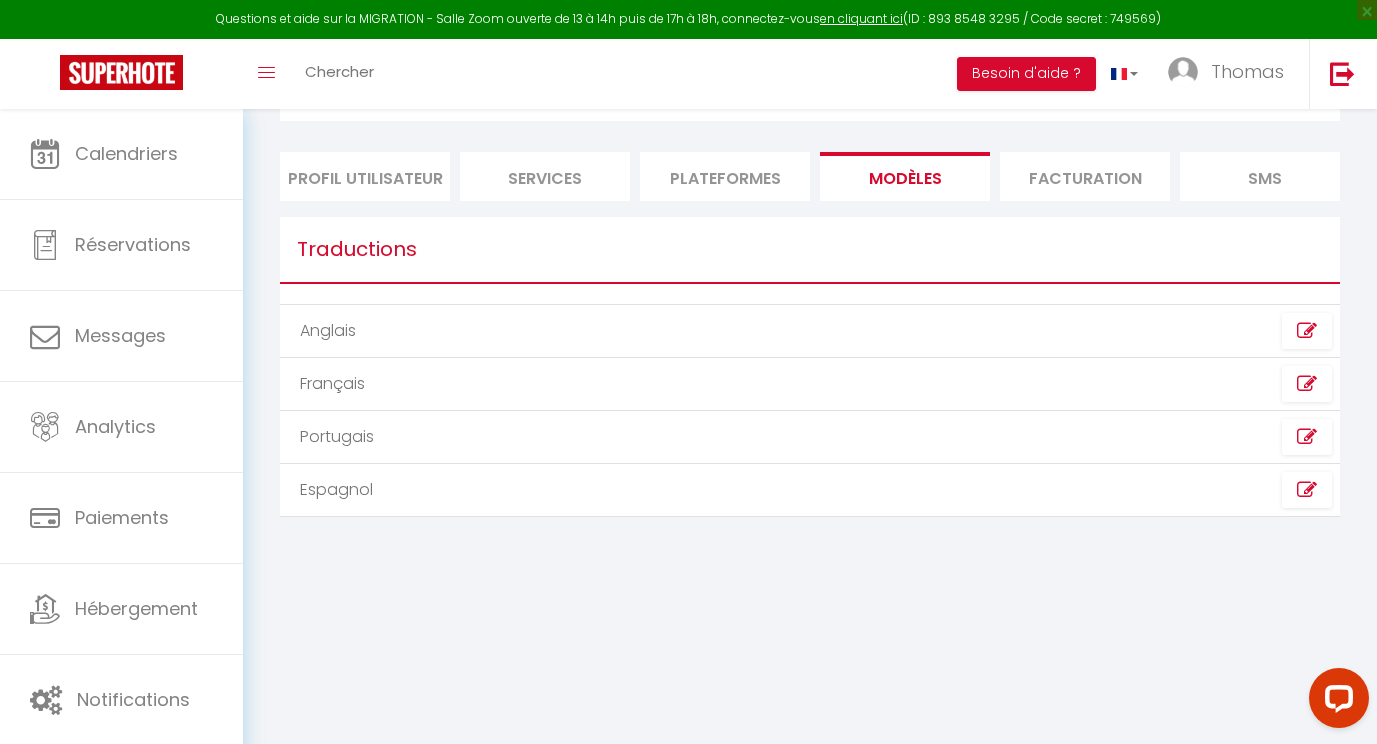 click on "Facturation" at bounding box center [1085, 176] 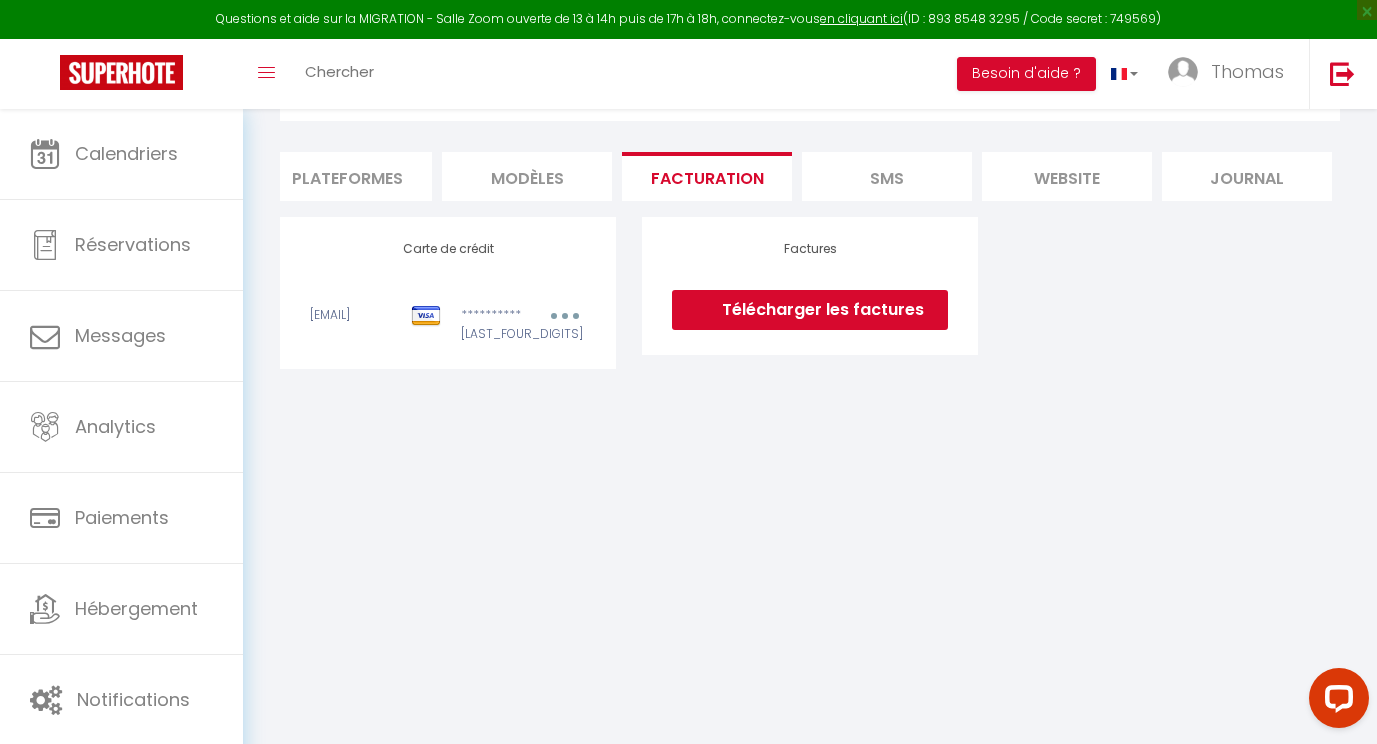 scroll, scrollTop: 0, scrollLeft: 380, axis: horizontal 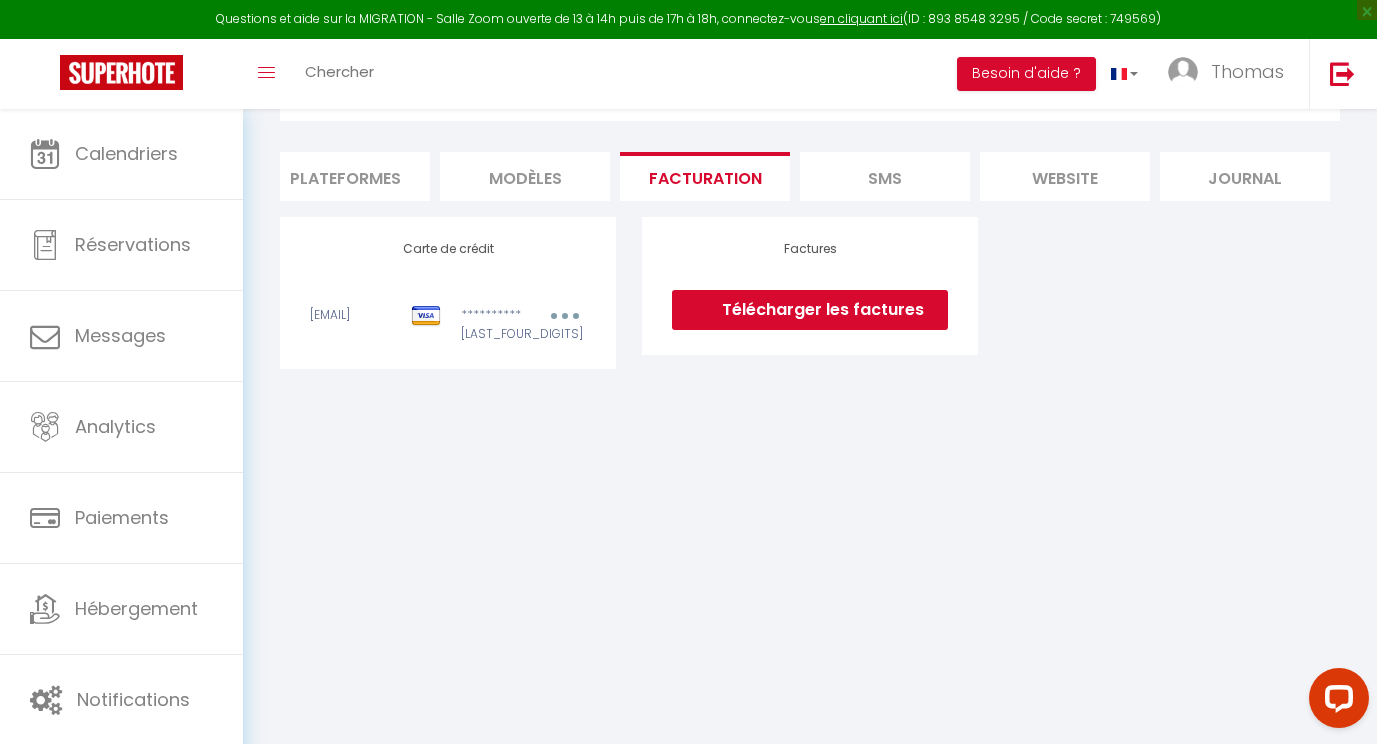 click on "Télécharger les factures" at bounding box center [810, 310] 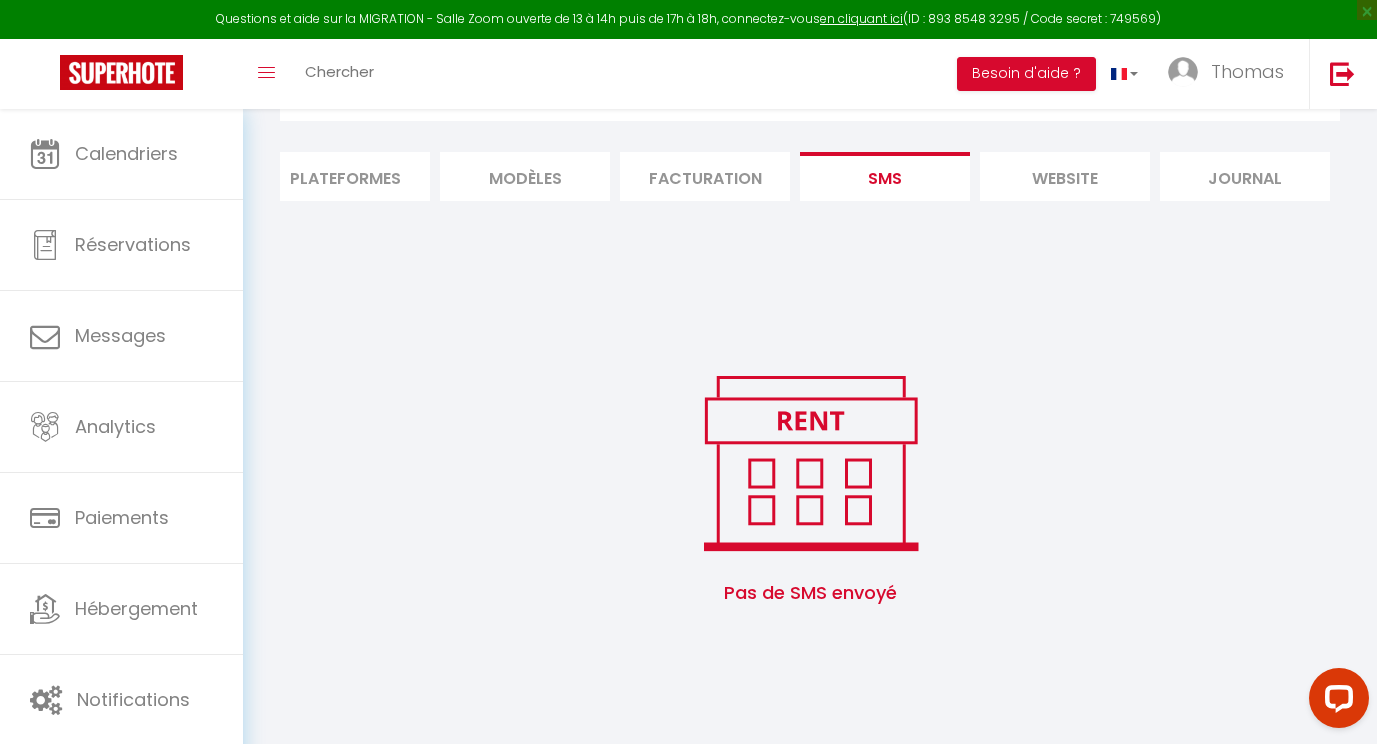 click on "website" at bounding box center [1065, 176] 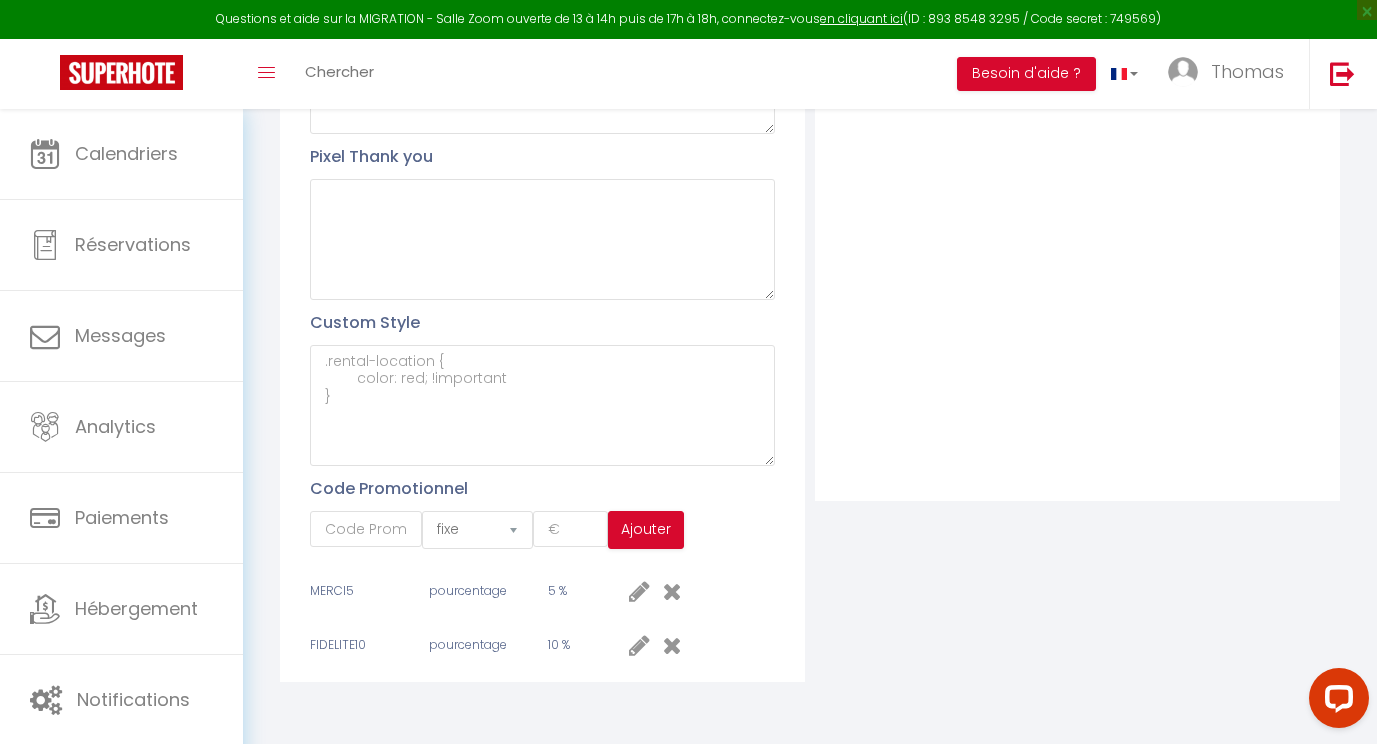 scroll, scrollTop: 0, scrollLeft: 0, axis: both 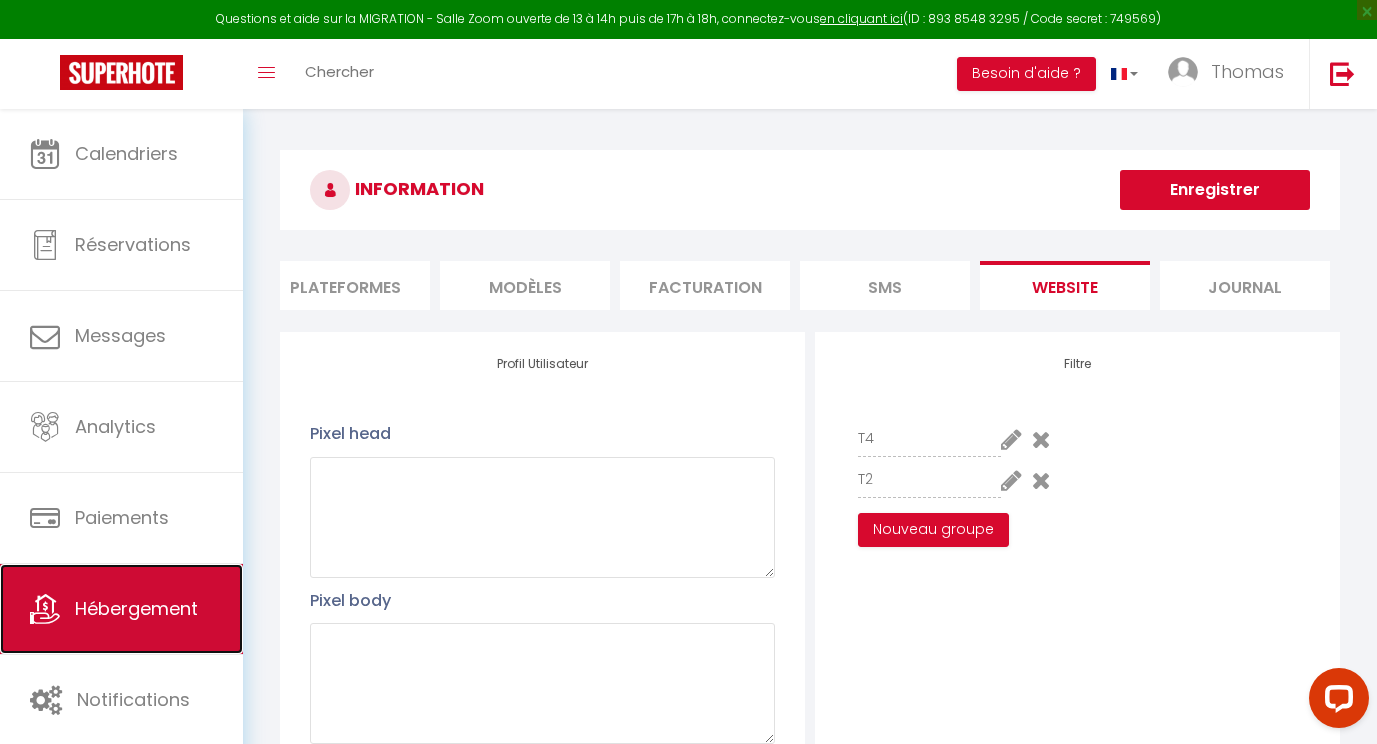 click on "Hébergement" at bounding box center (136, 608) 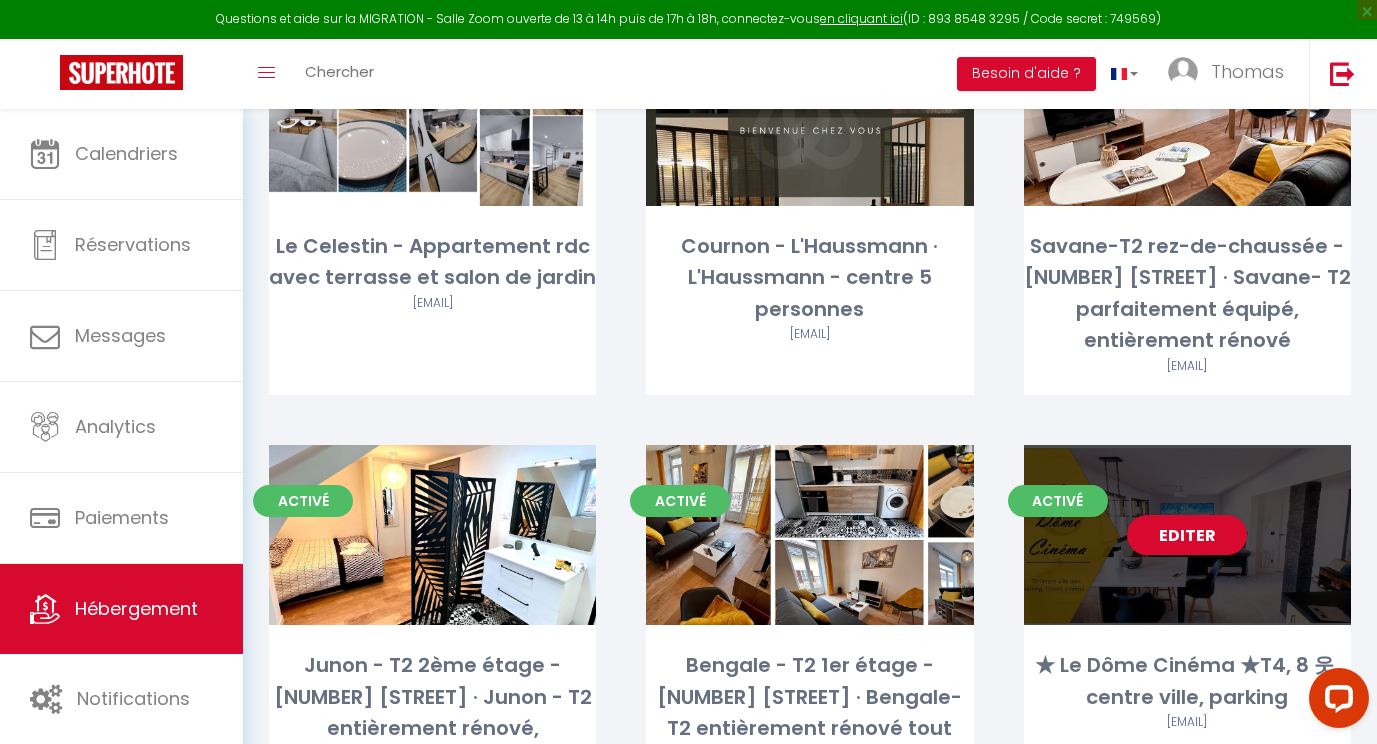 scroll, scrollTop: 461, scrollLeft: 0, axis: vertical 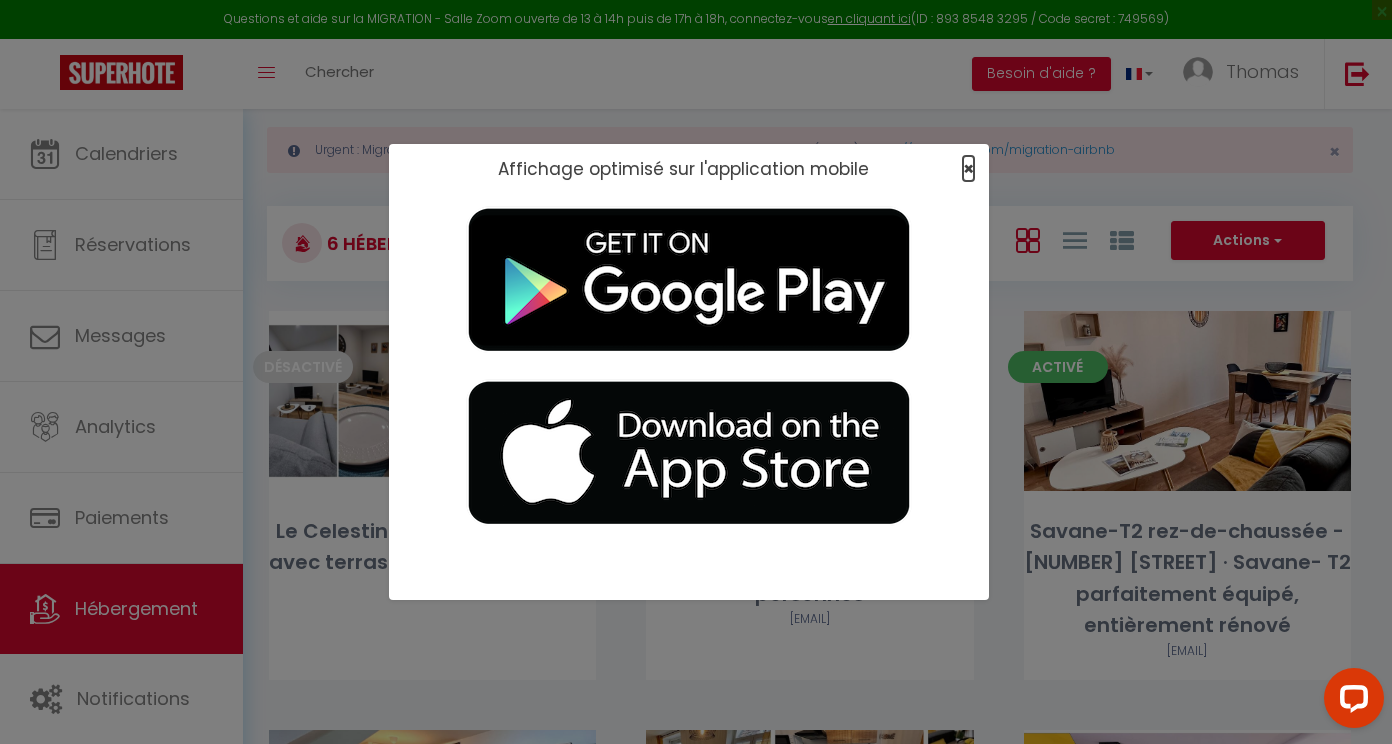 click on "×" at bounding box center (968, 168) 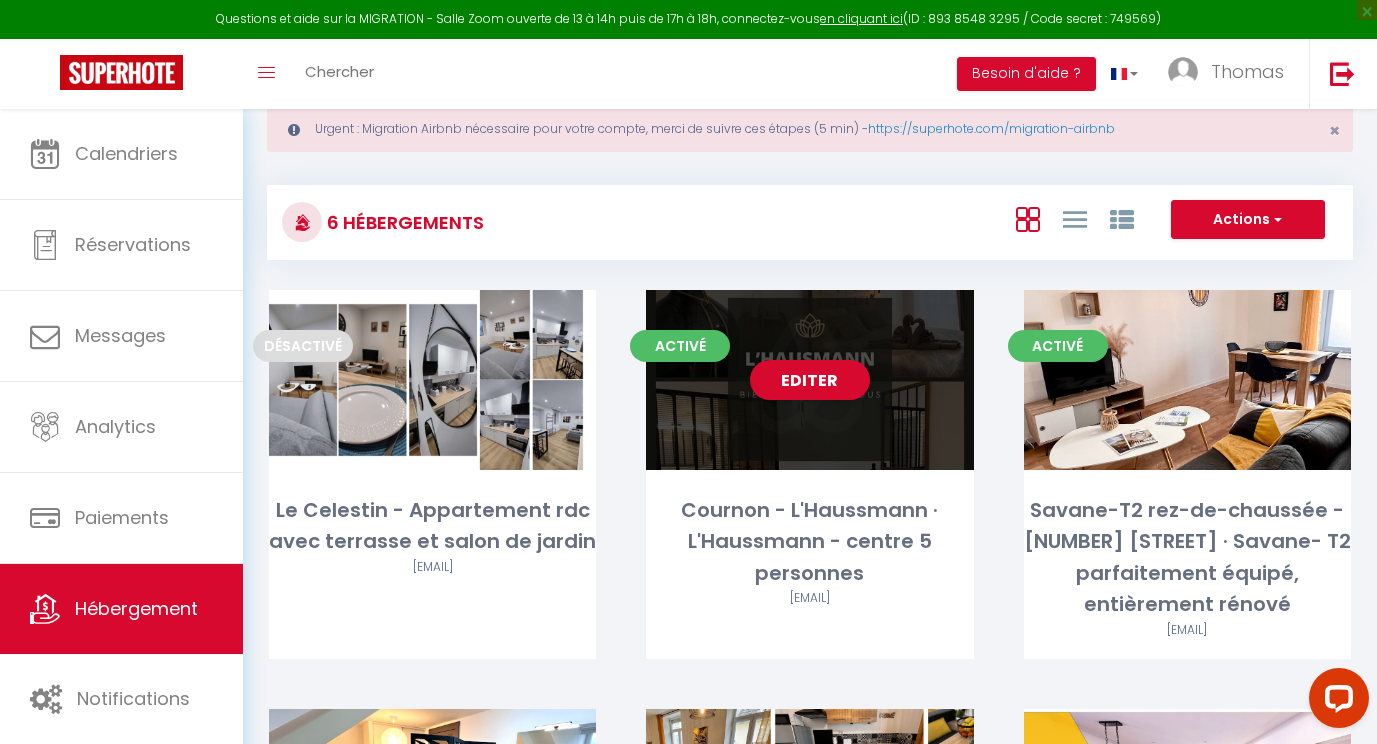 scroll, scrollTop: 54, scrollLeft: 0, axis: vertical 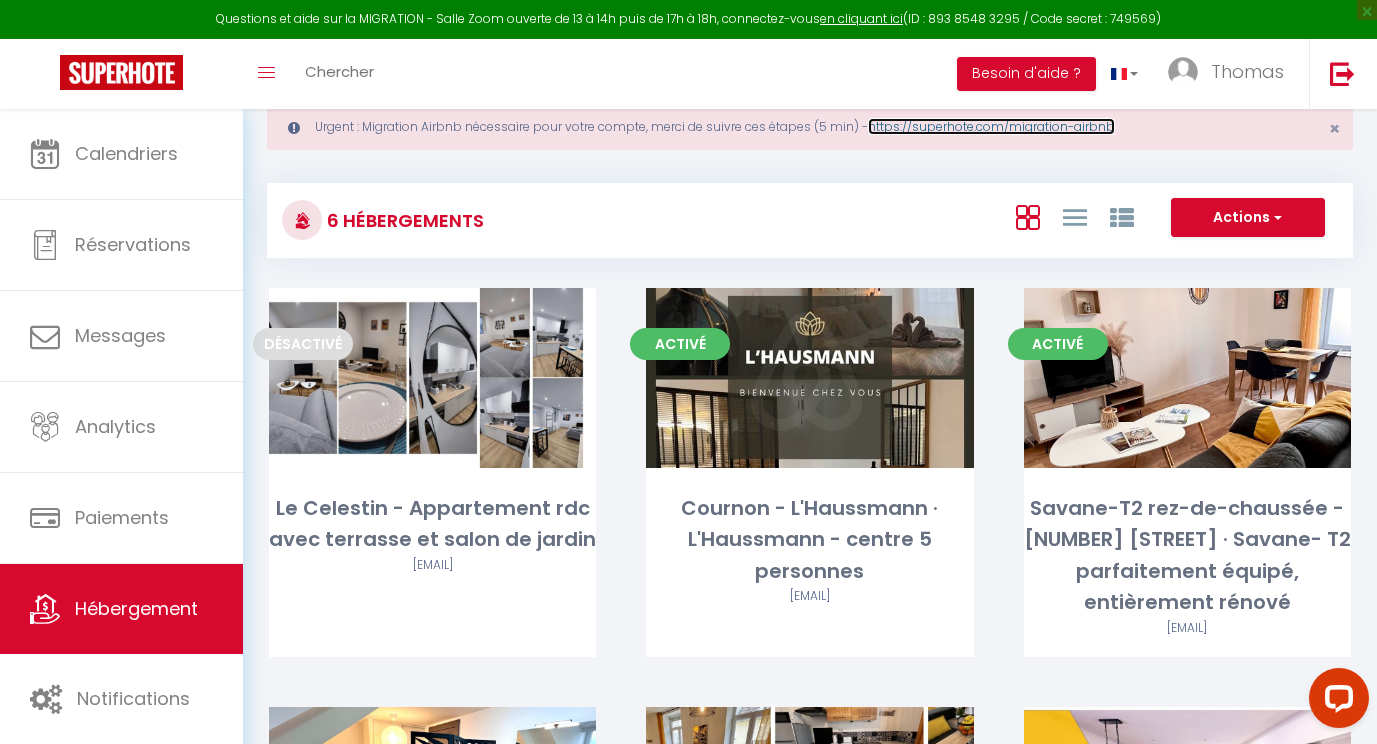click on "https://superhote.com/migration-airbnb" at bounding box center [991, 126] 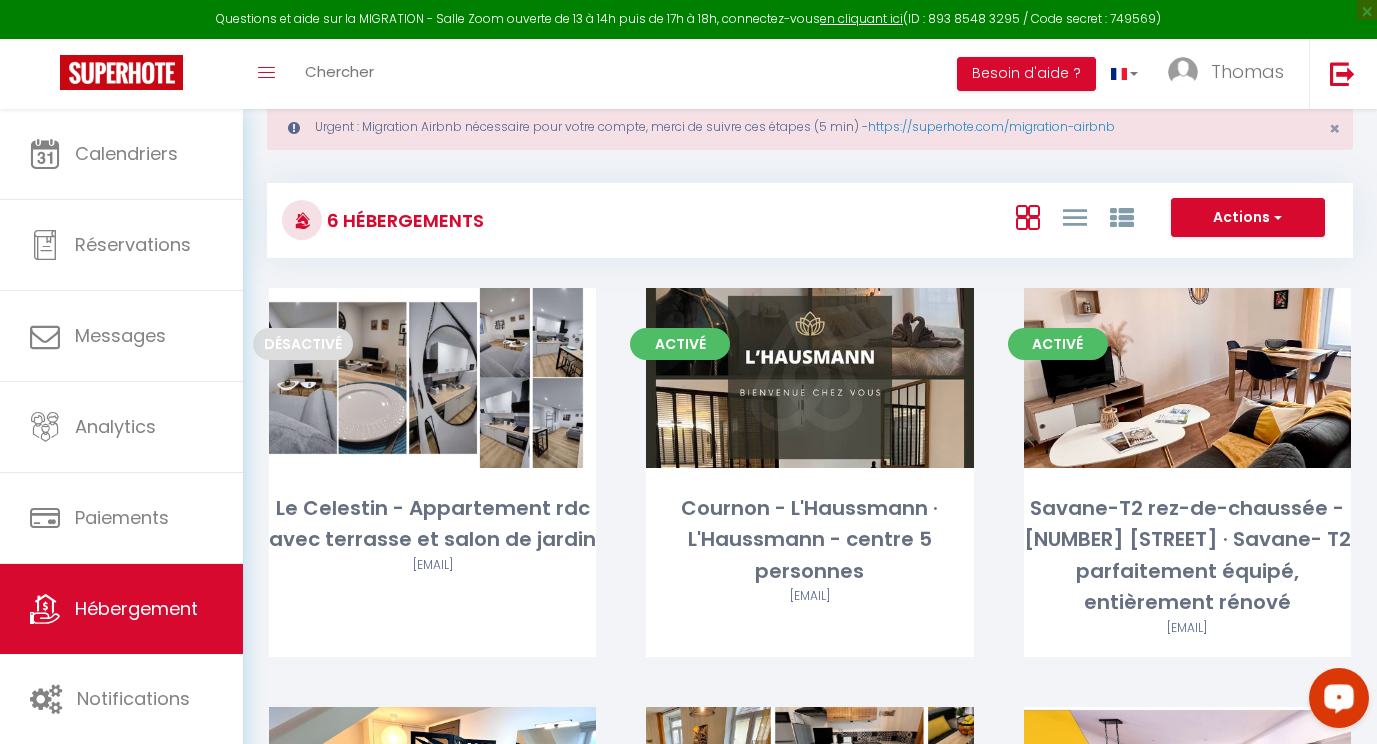 drag, startPoint x: 1365, startPoint y: 689, endPoint x: 1346, endPoint y: 703, distance: 23.600847 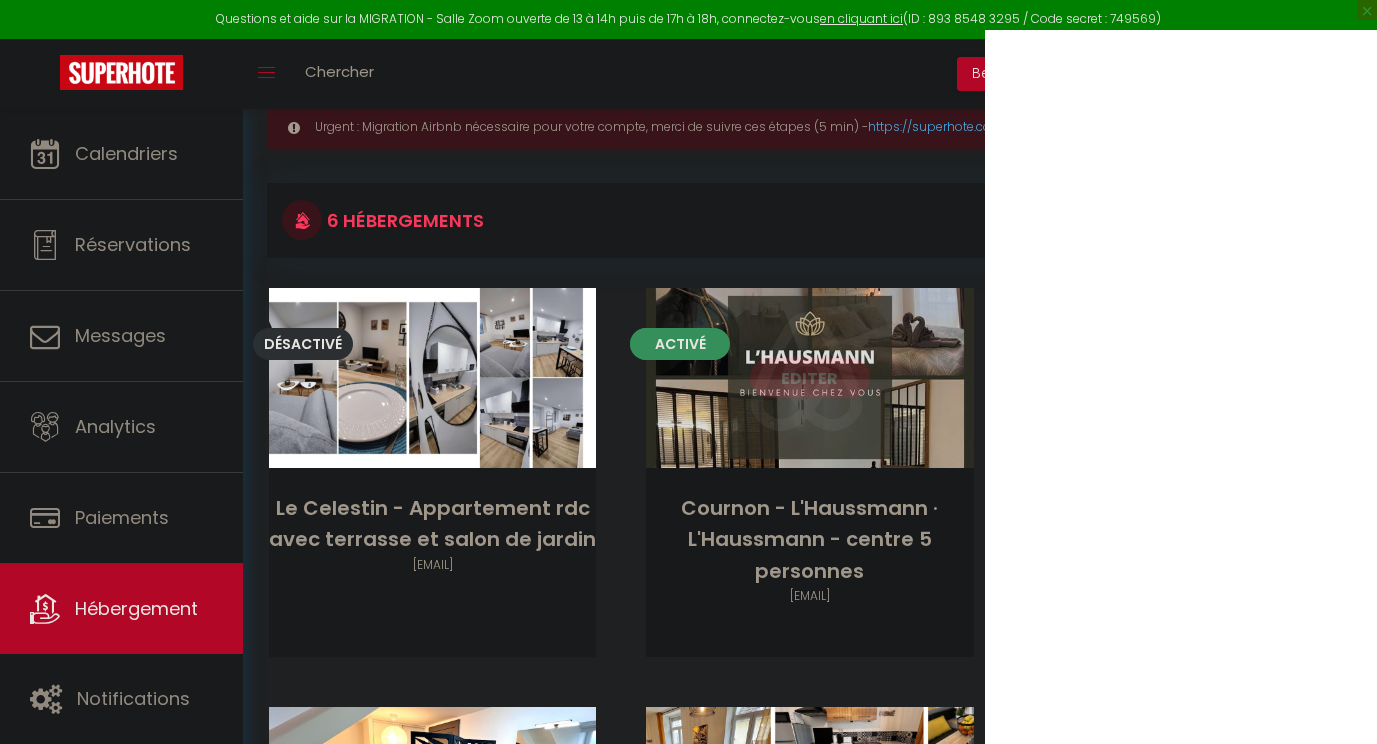 click on "Editer" at bounding box center [810, 378] 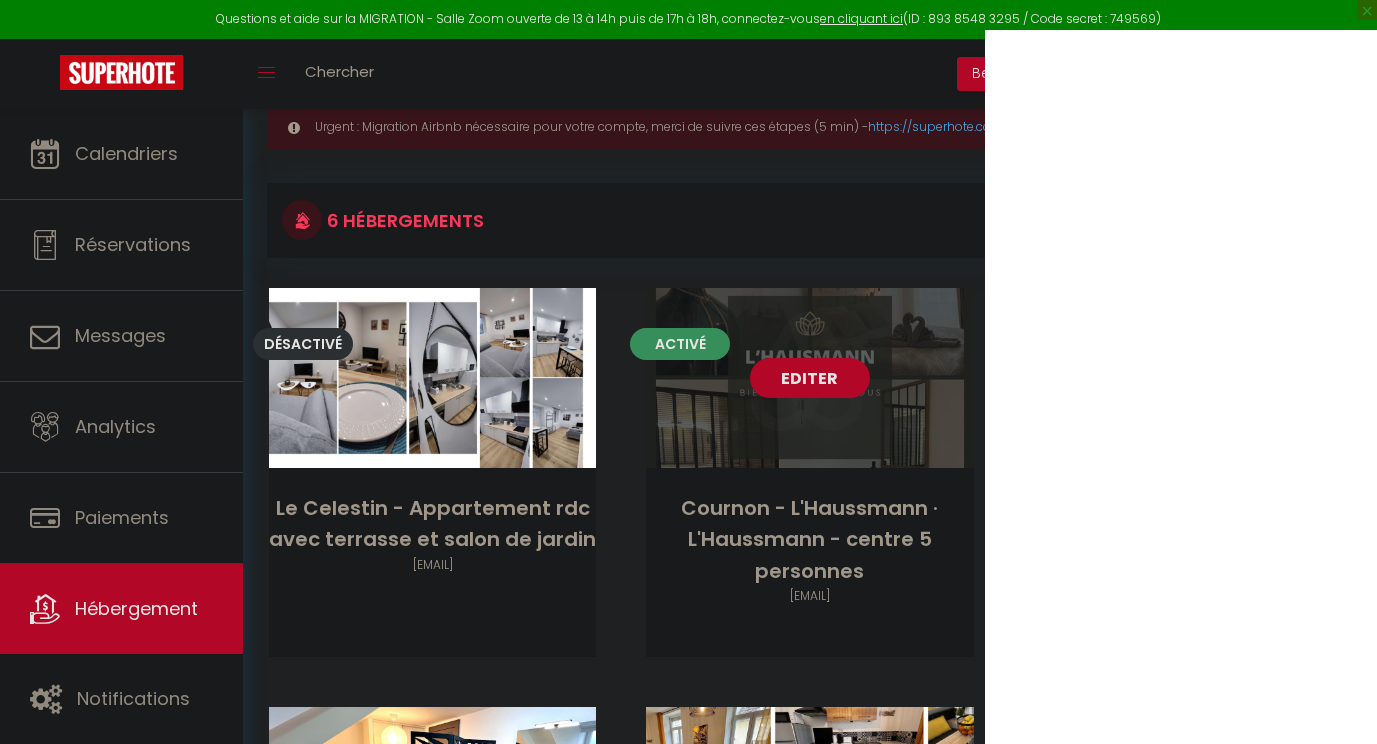 click on "Editer" at bounding box center [810, 378] 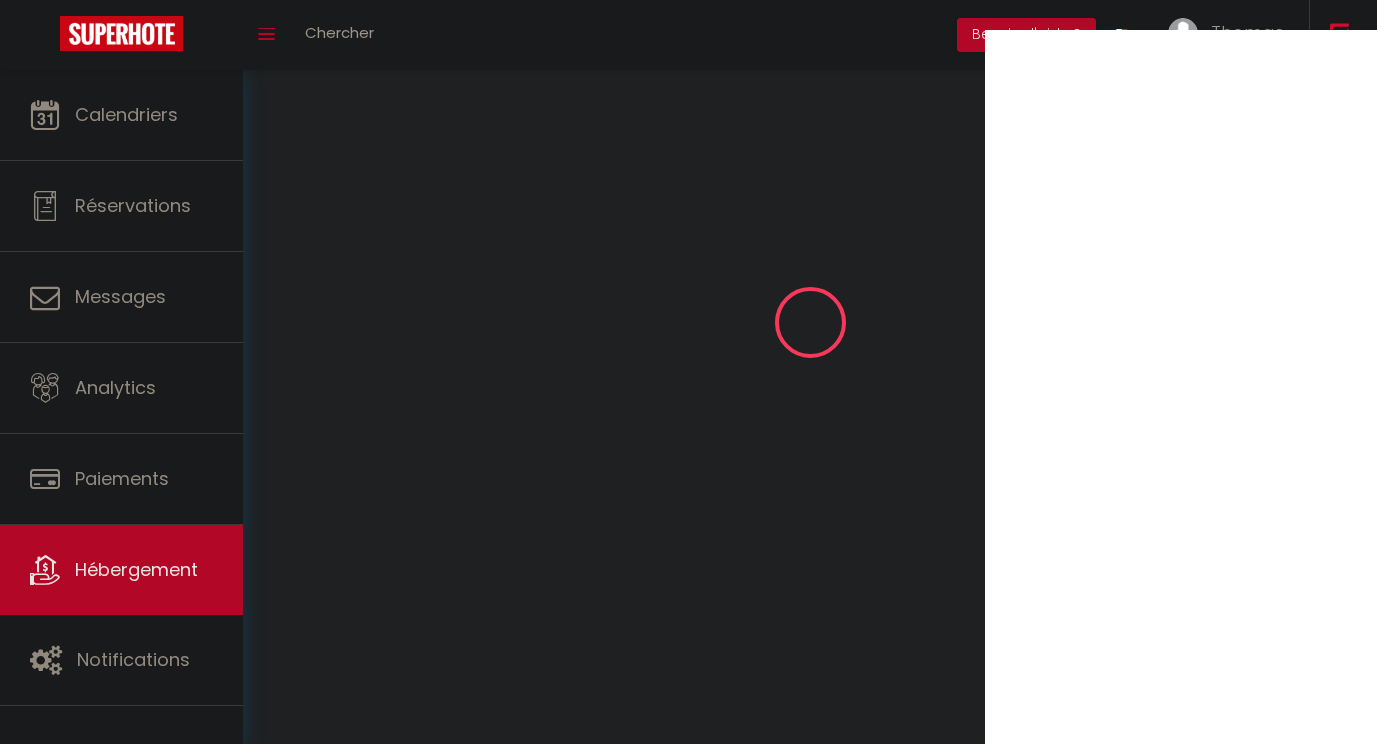 scroll, scrollTop: 0, scrollLeft: 0, axis: both 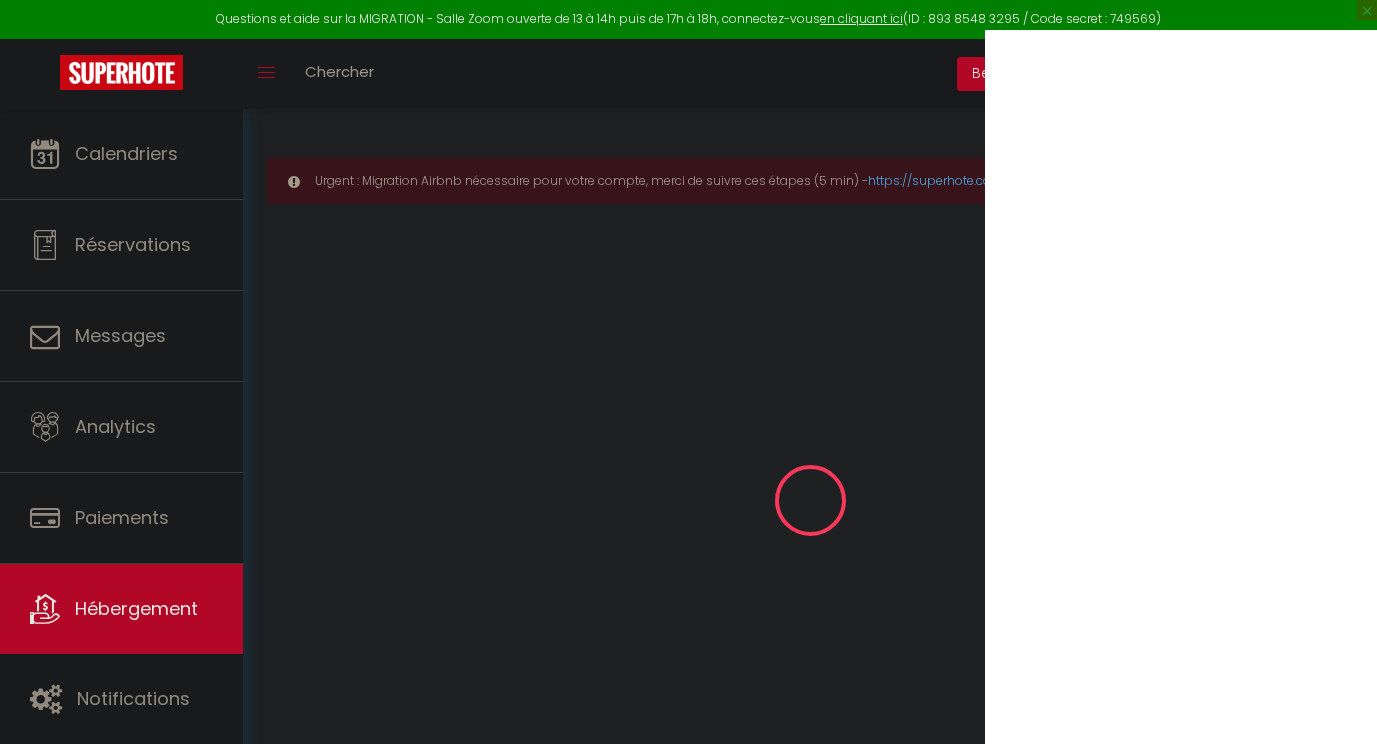 select 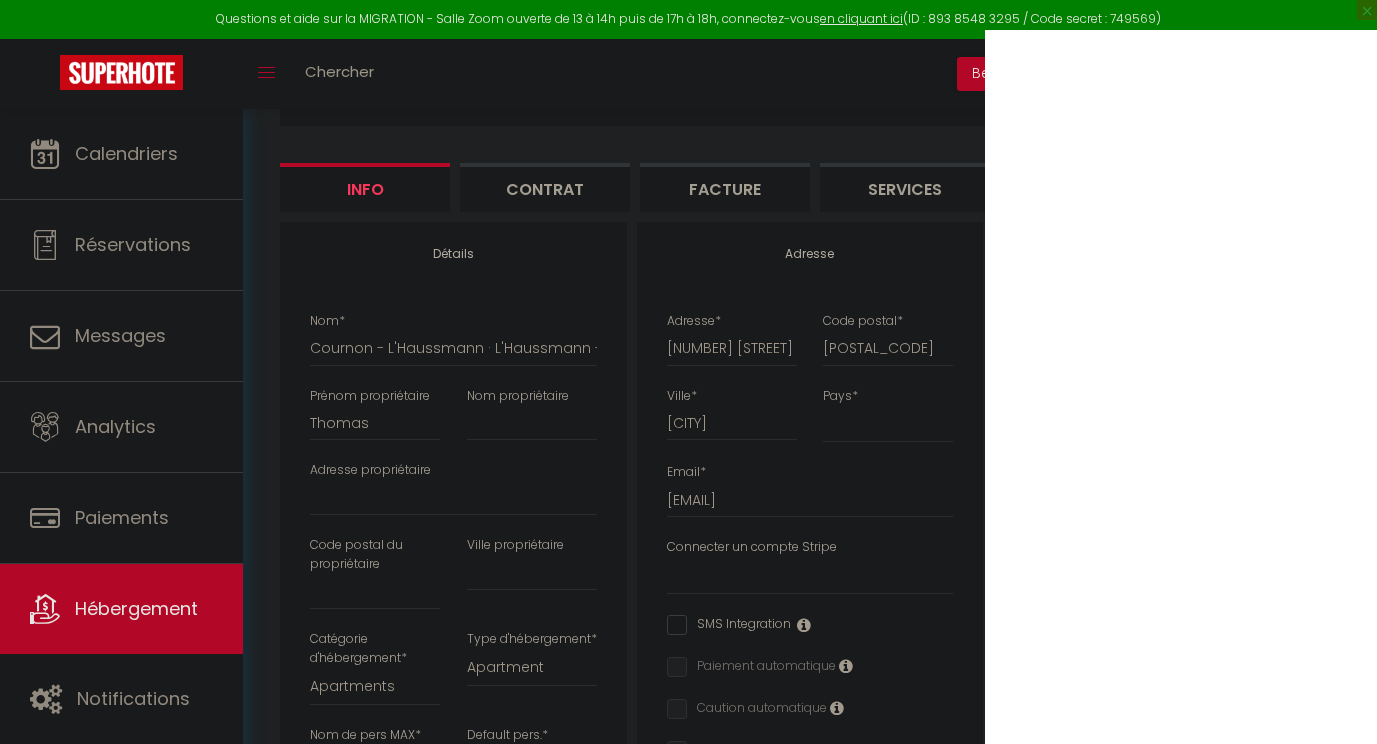scroll, scrollTop: 0, scrollLeft: 0, axis: both 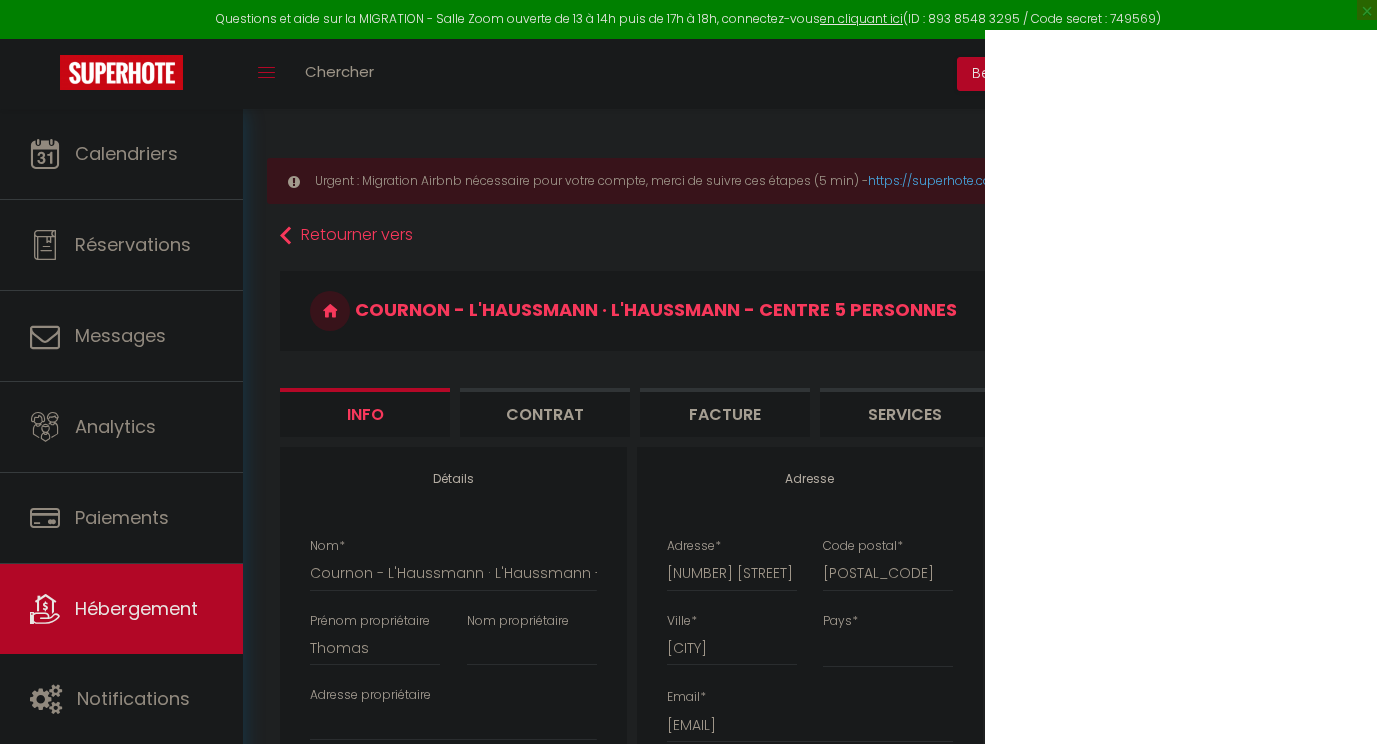 click on "Facture" at bounding box center [725, 412] 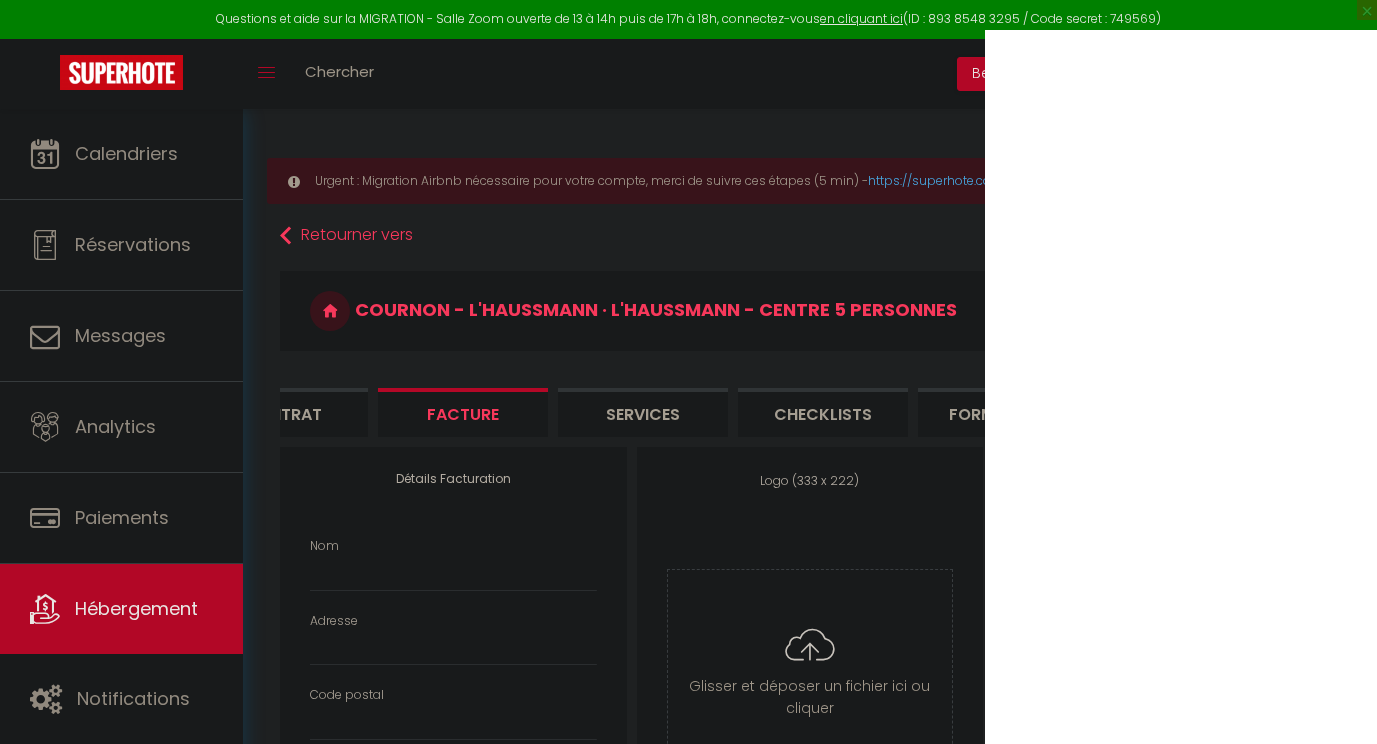 scroll, scrollTop: 0, scrollLeft: 268, axis: horizontal 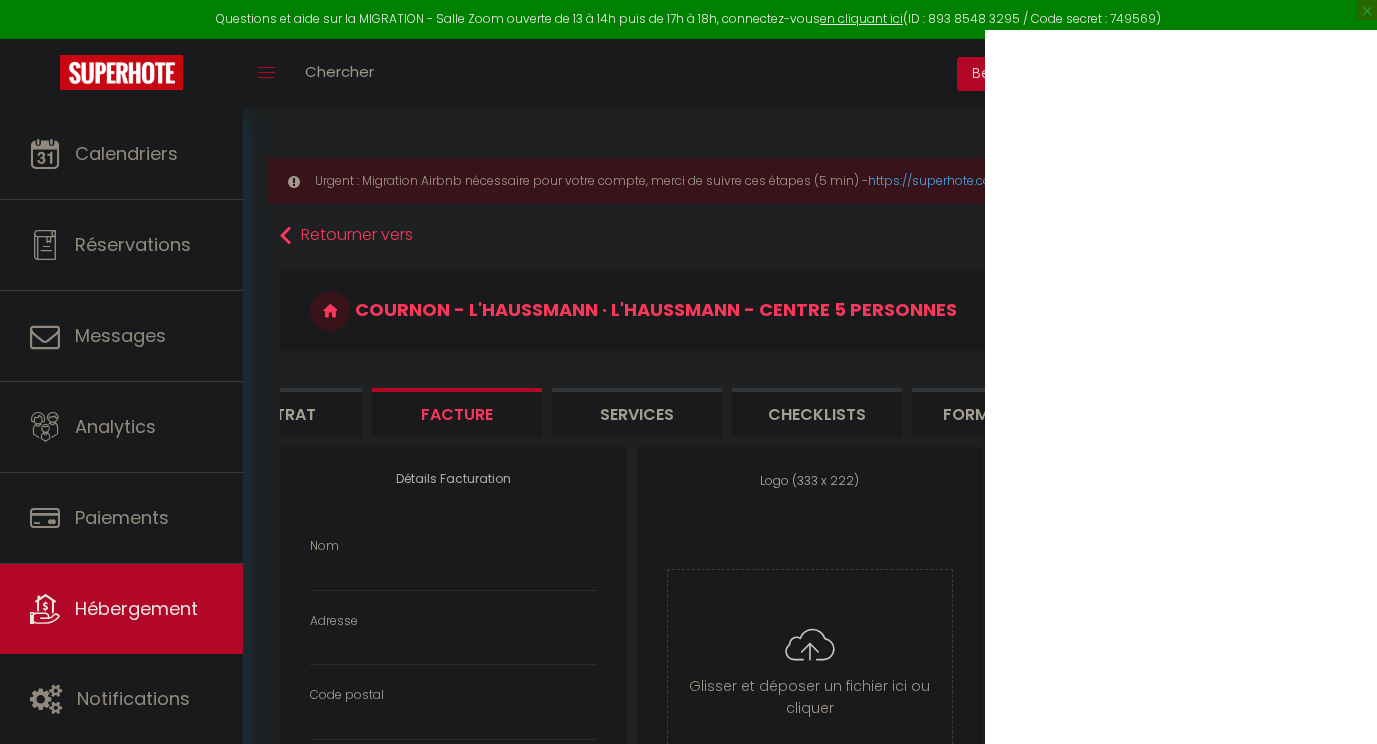 click on "Logo   (333 x 222)
Supprimer
Glisser et déposer un fichier ici ou cliquer Ooops, something wrong happened. Remove   Drag and drop or click to replace" at bounding box center (810, 630) 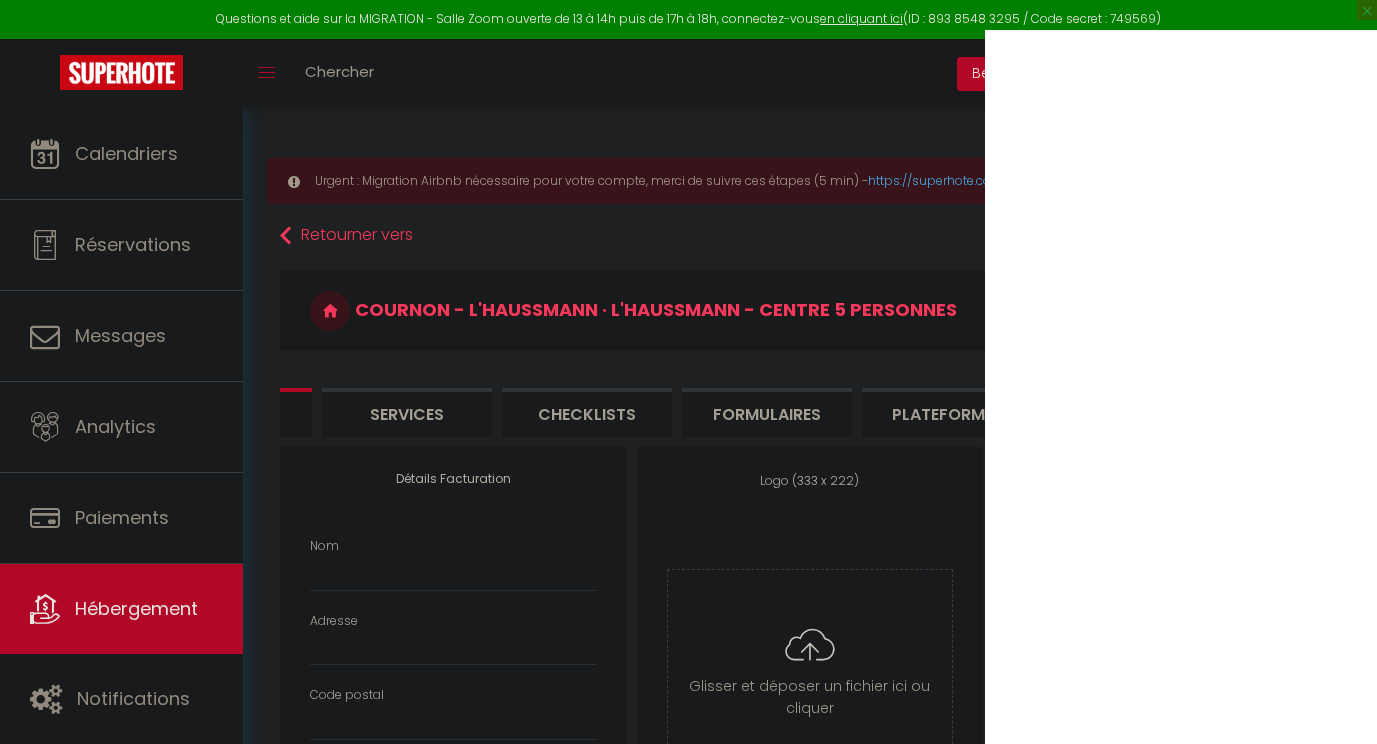 scroll, scrollTop: 0, scrollLeft: 507, axis: horizontal 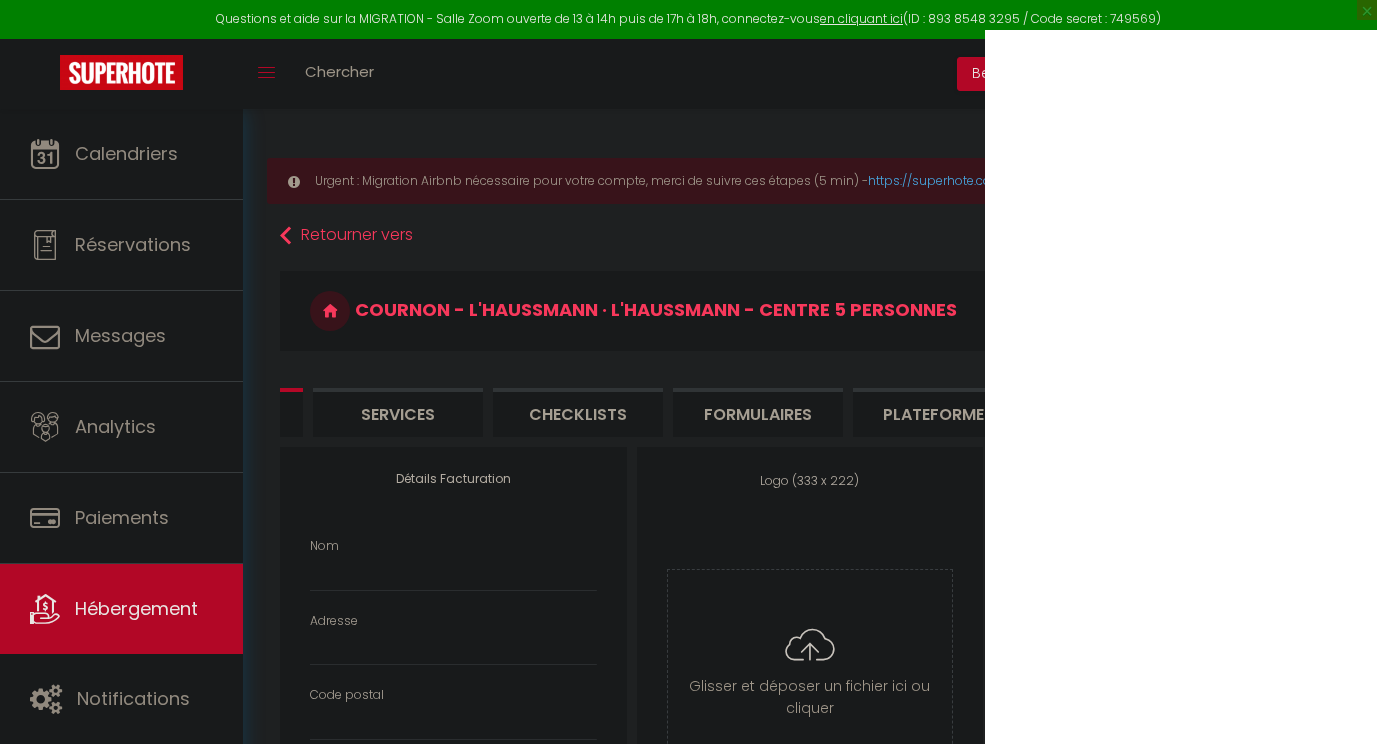 click on "Plateformes" at bounding box center (938, 412) 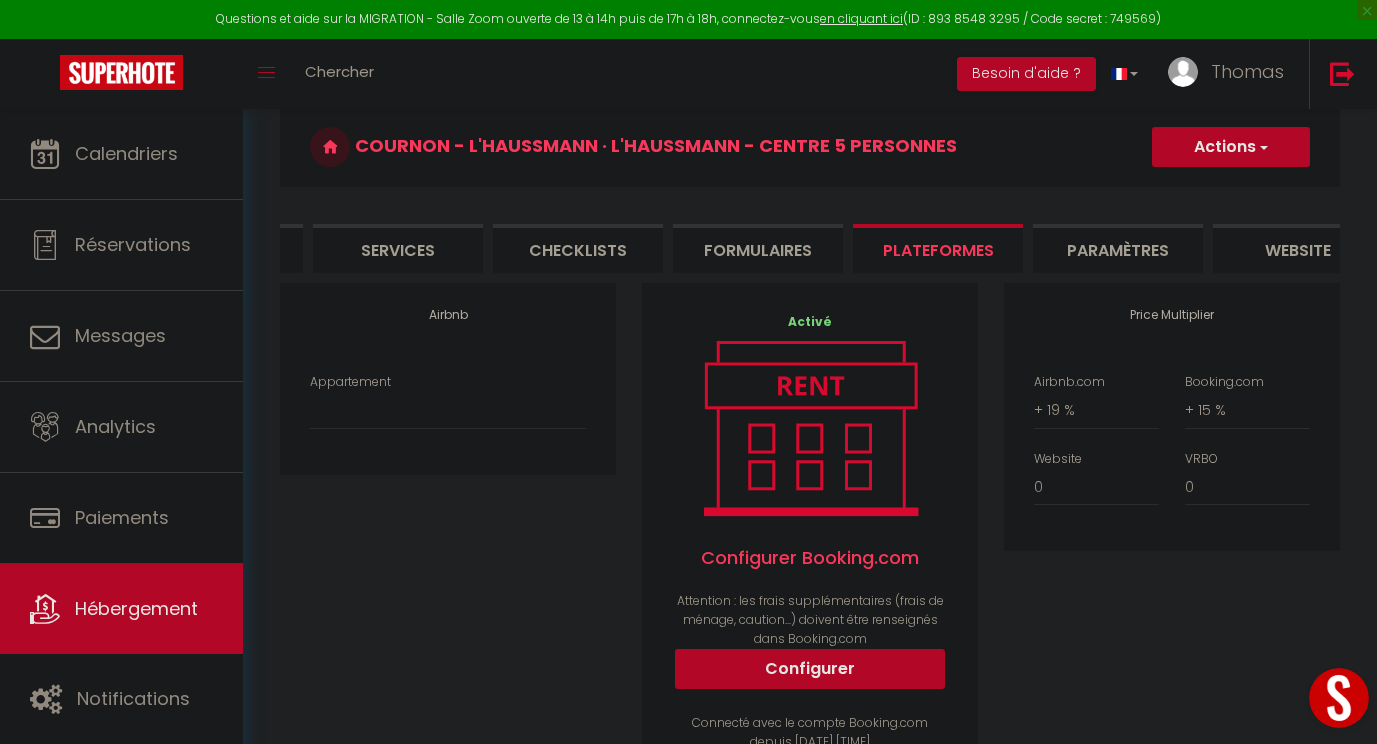 scroll, scrollTop: 171, scrollLeft: 0, axis: vertical 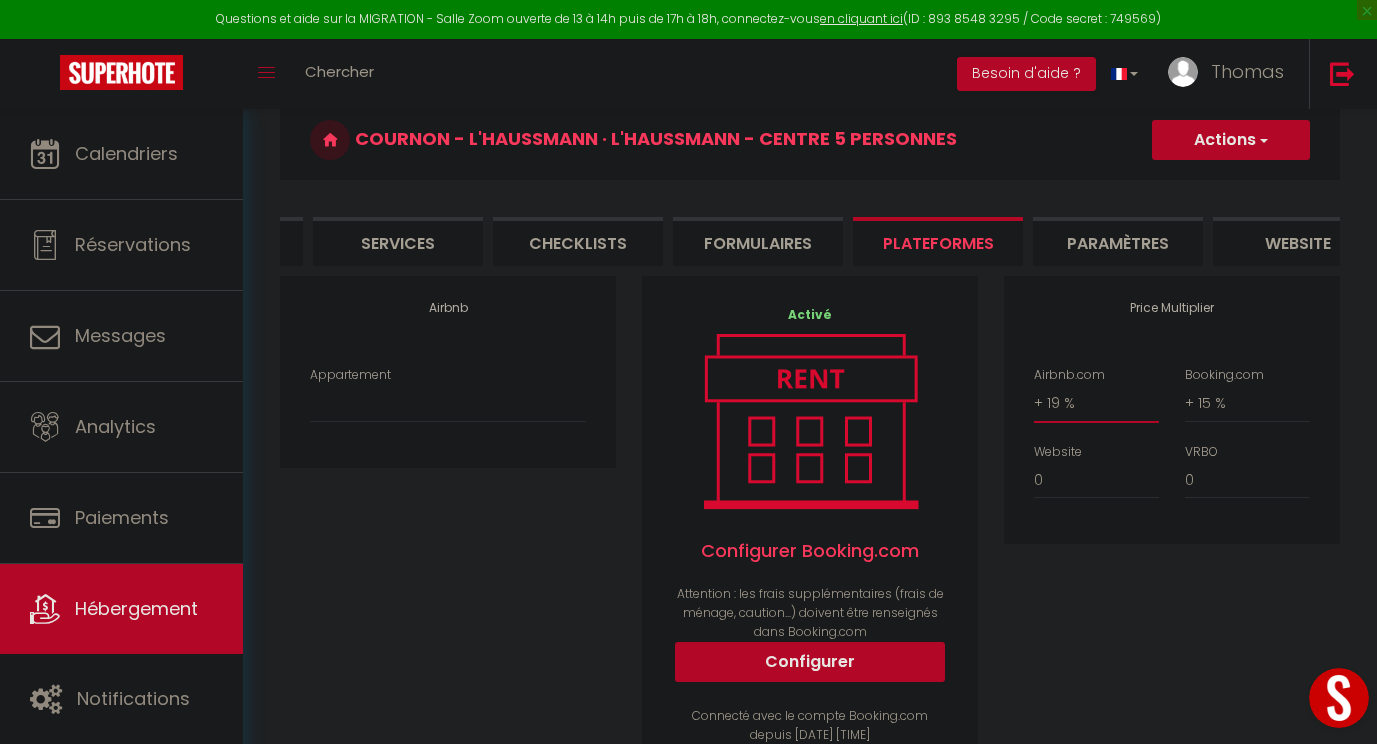 click on "0
+ 1 %
+ 2 %
+ 3 %
+ 4 %
+ 5 %
+ 6 %
+ 7 %
+ 8 %
+ 9 %" at bounding box center (1096, 403) 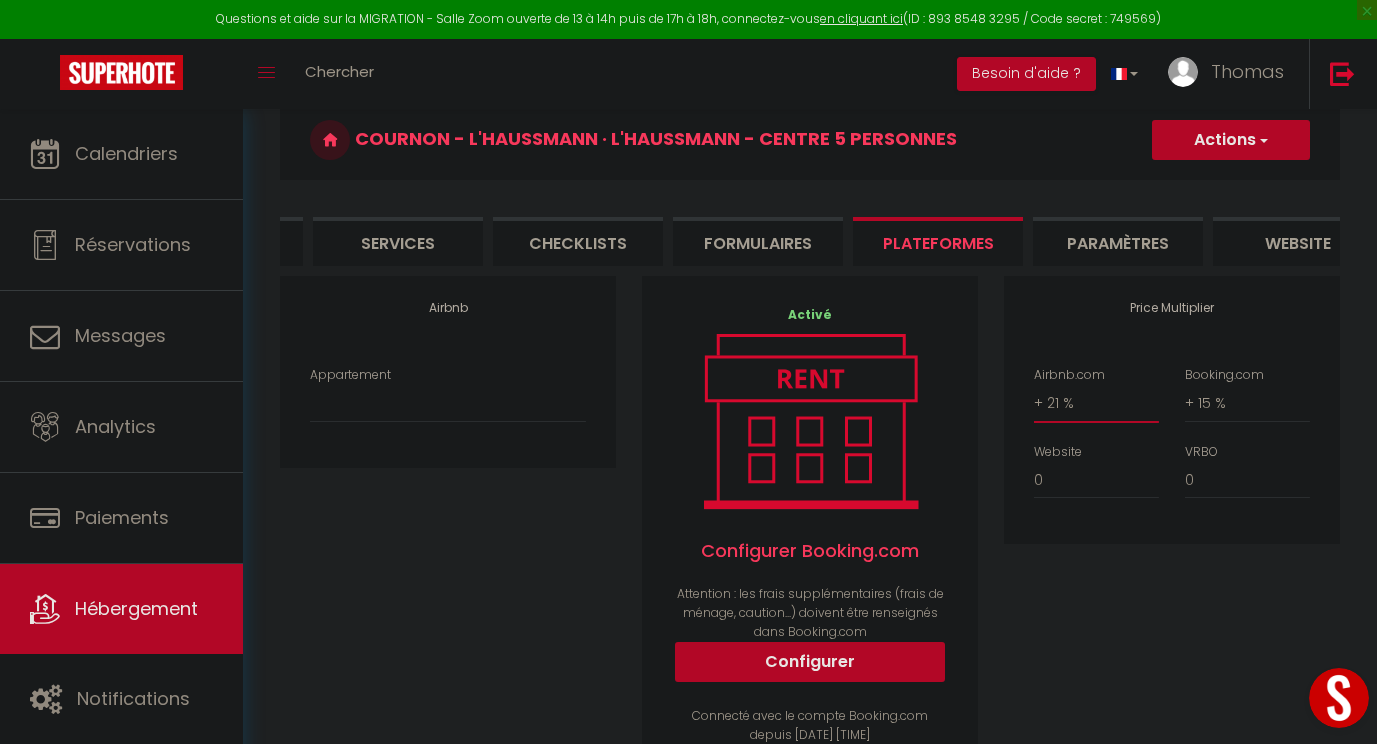 click on "0
+ 1 %
+ 2 %
+ 3 %
+ 4 %
+ 5 %
+ 6 %
+ 7 %
+ 8 %
+ 9 %" at bounding box center (1096, 403) 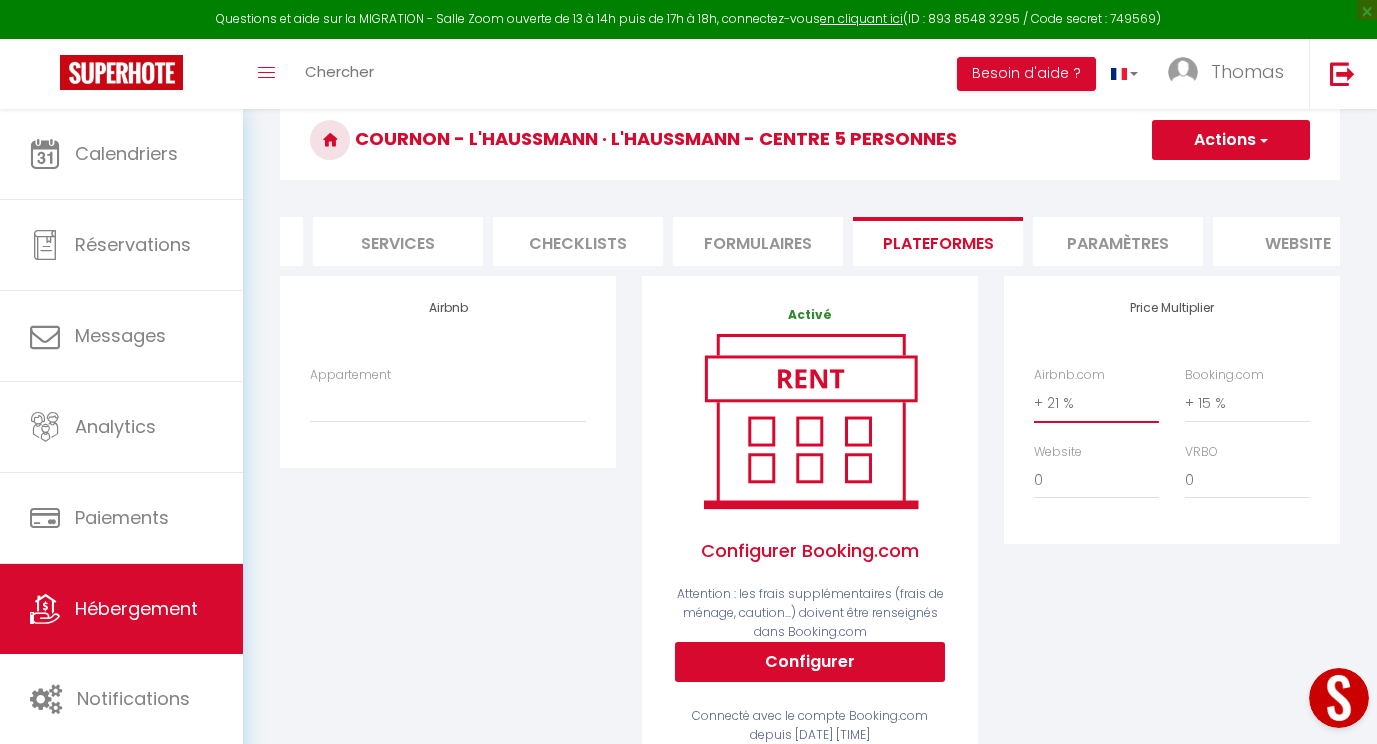 drag, startPoint x: 1121, startPoint y: 419, endPoint x: 1148, endPoint y: 424, distance: 27.45906 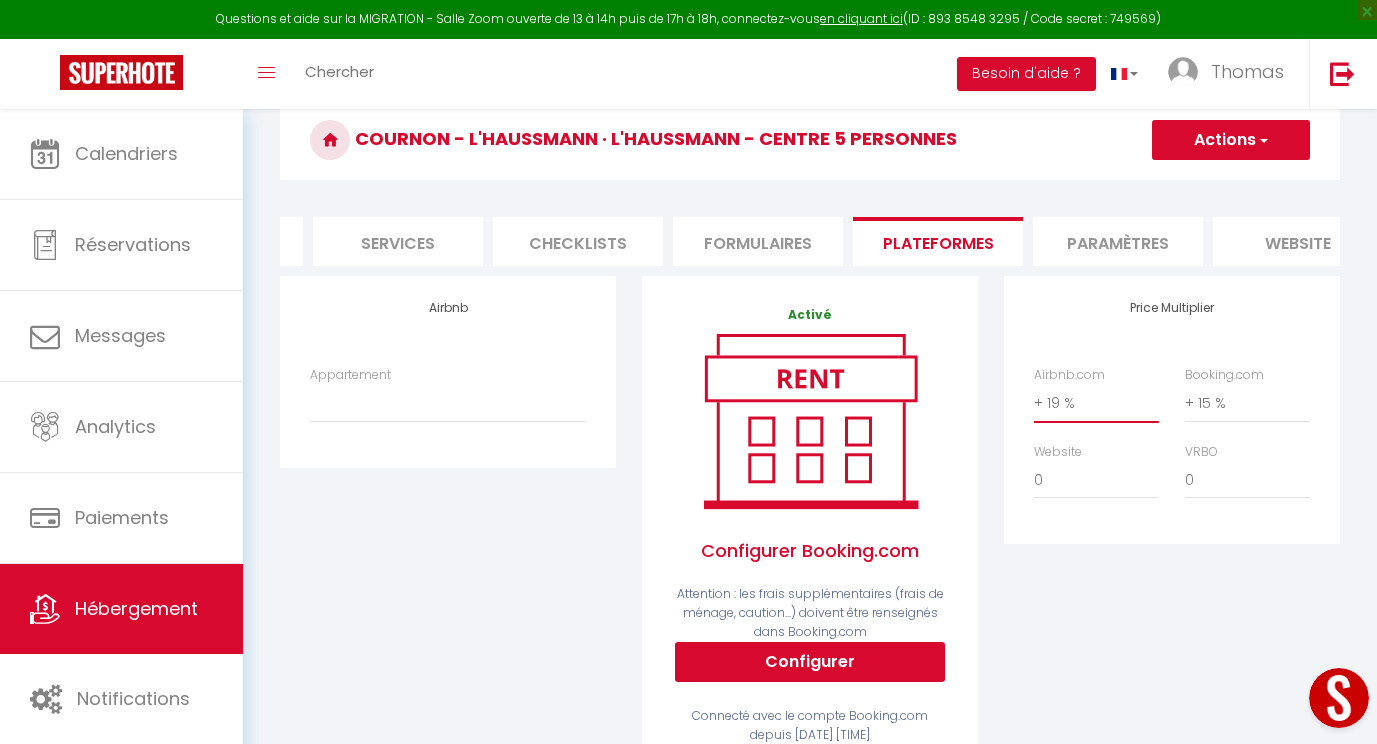 click on "0
+ 1 %
+ 2 %
+ 3 %
+ 4 %
+ 5 %
+ 6 %
+ 7 %
+ 8 %
+ 9 %" at bounding box center (1096, 403) 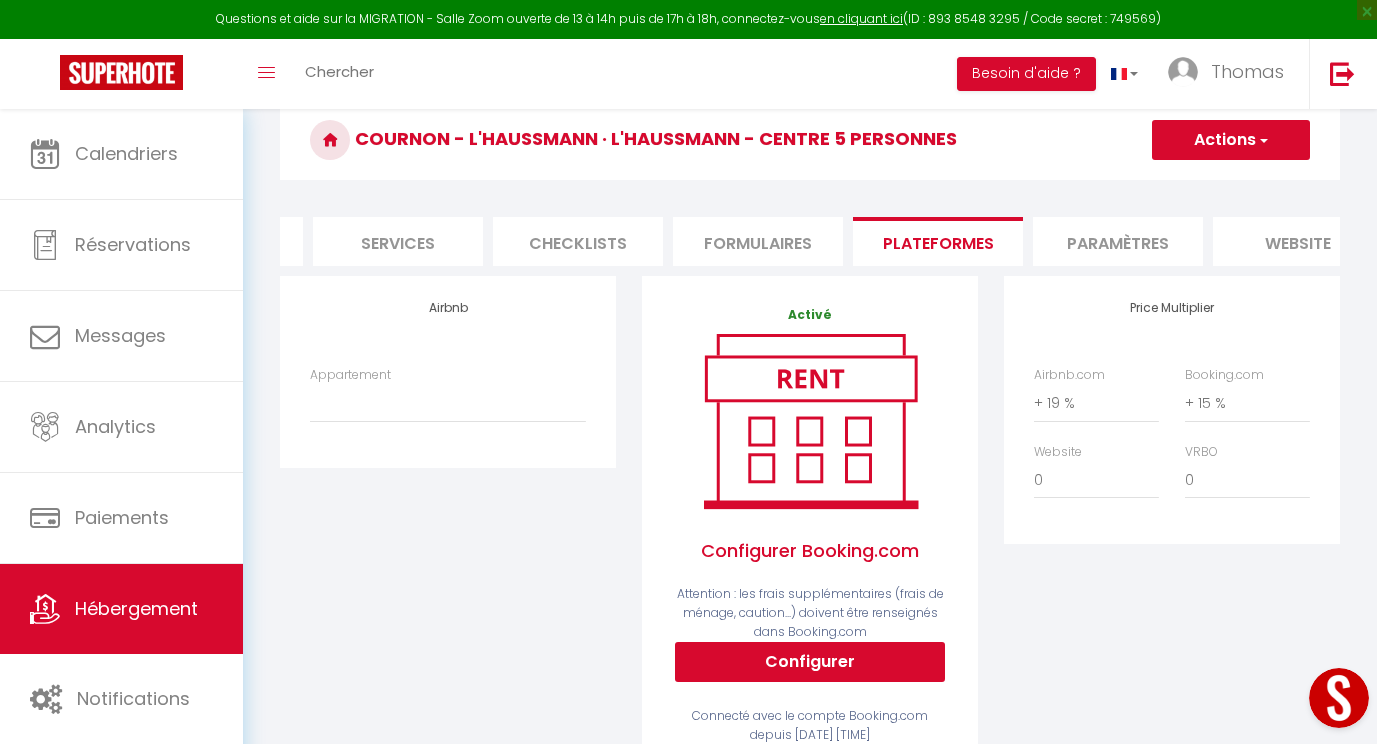 click on "Price Multiplier
Airbnb.com
0
+ 1 %
+ 2 %
+ 3 %
+ 4 %
+ 5 %
+ 6 %
+ 7 %" at bounding box center (1172, 536) 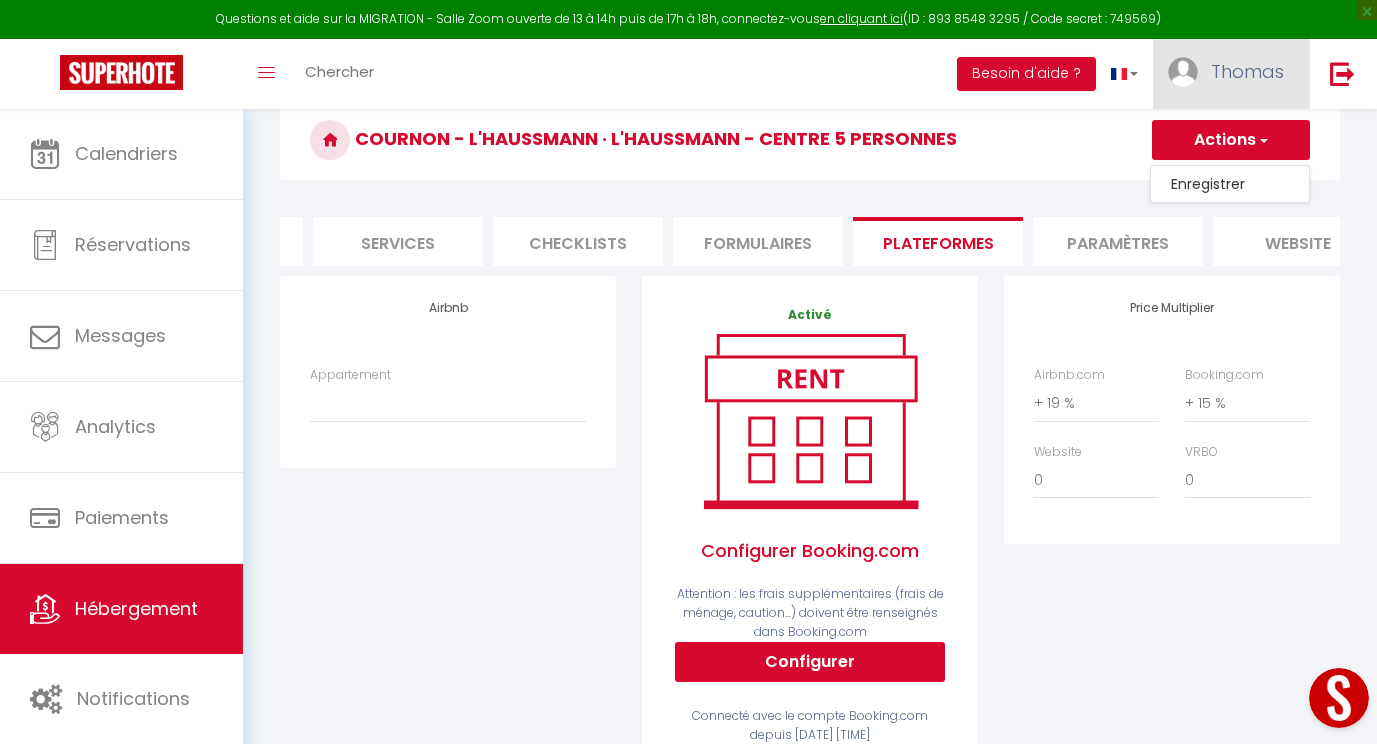 click on "Thomas" at bounding box center (1247, 71) 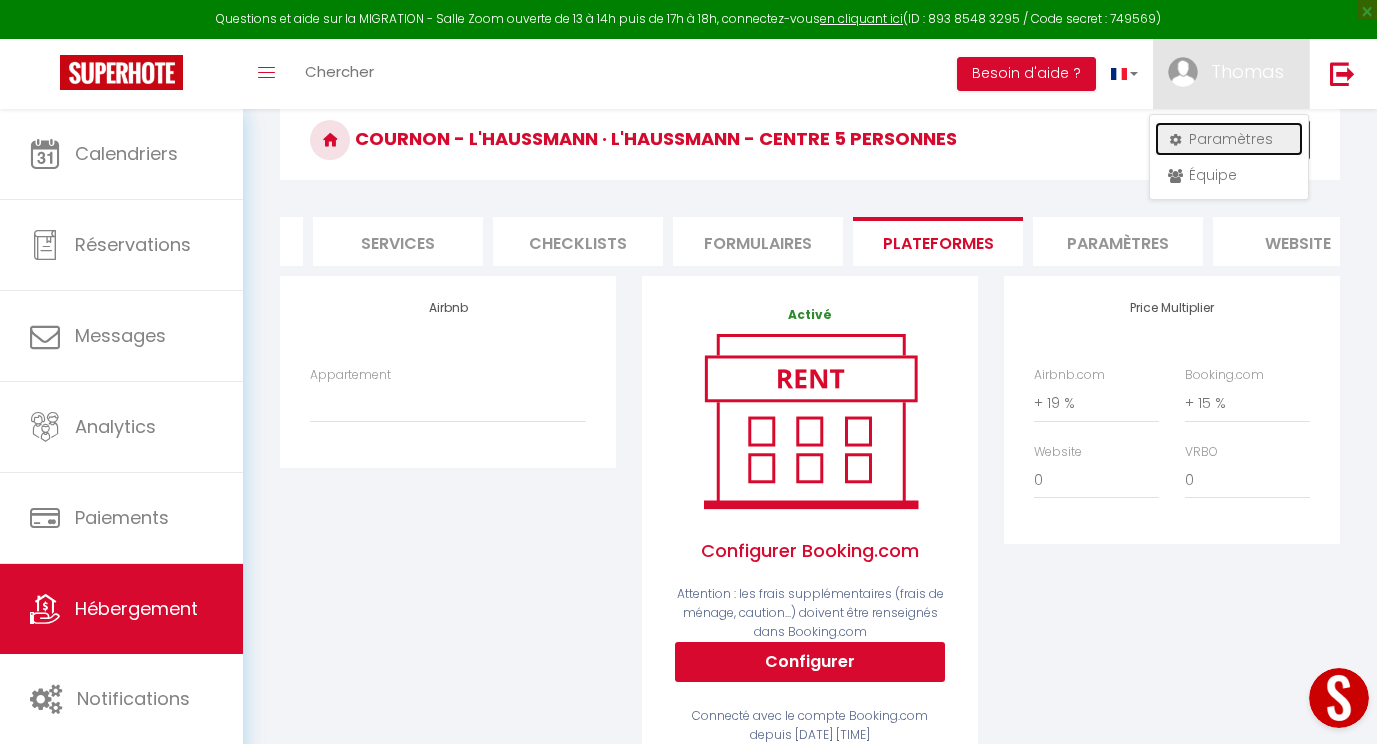 click on "Paramètres" at bounding box center (1229, 139) 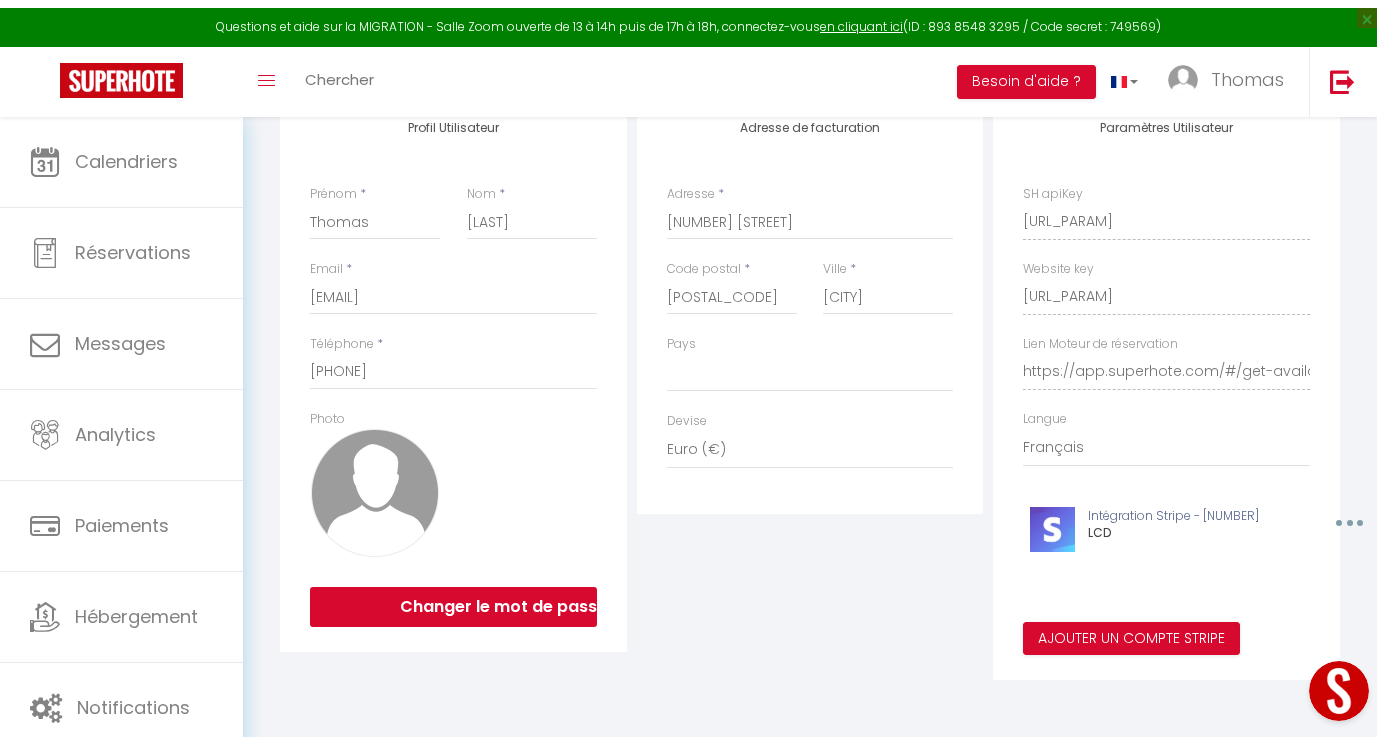 scroll, scrollTop: 0, scrollLeft: 0, axis: both 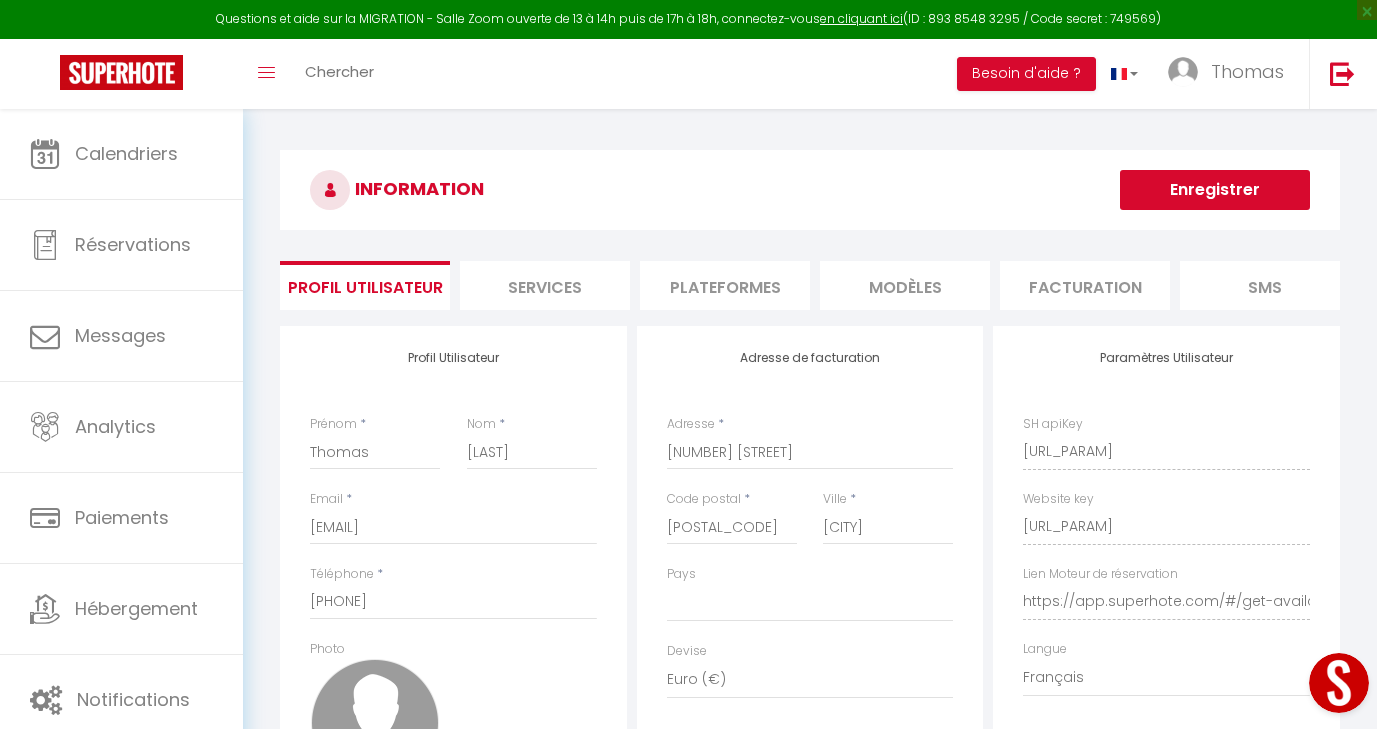 click on "Plateformes" at bounding box center [725, 285] 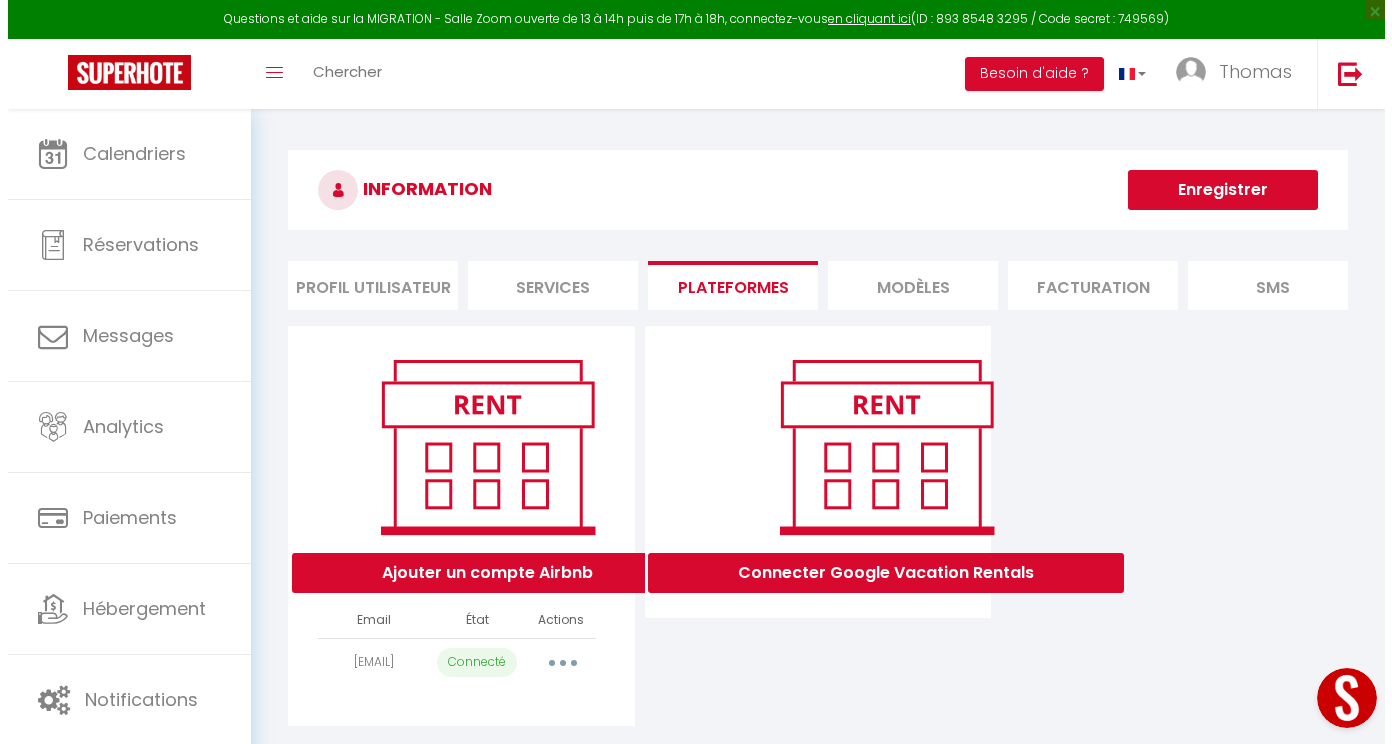 scroll, scrollTop: 109, scrollLeft: 0, axis: vertical 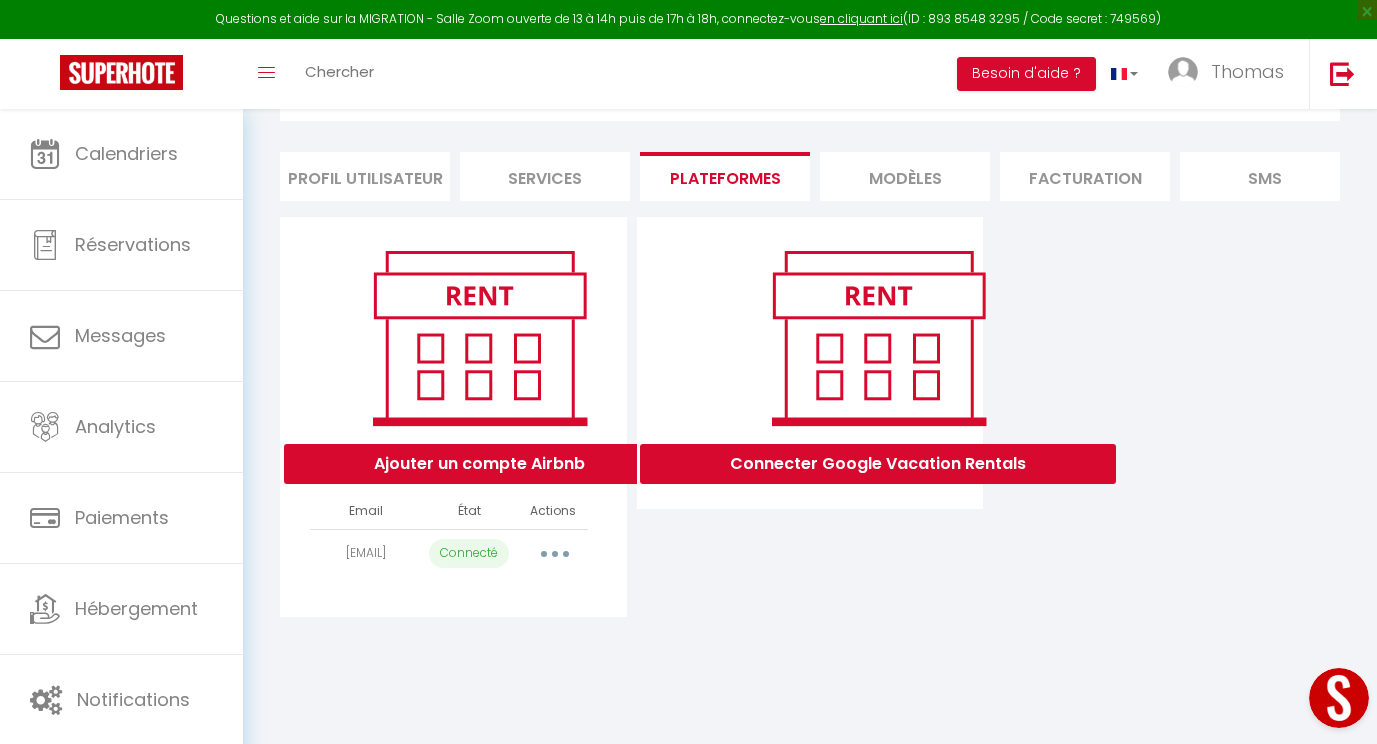 click at bounding box center (555, 554) 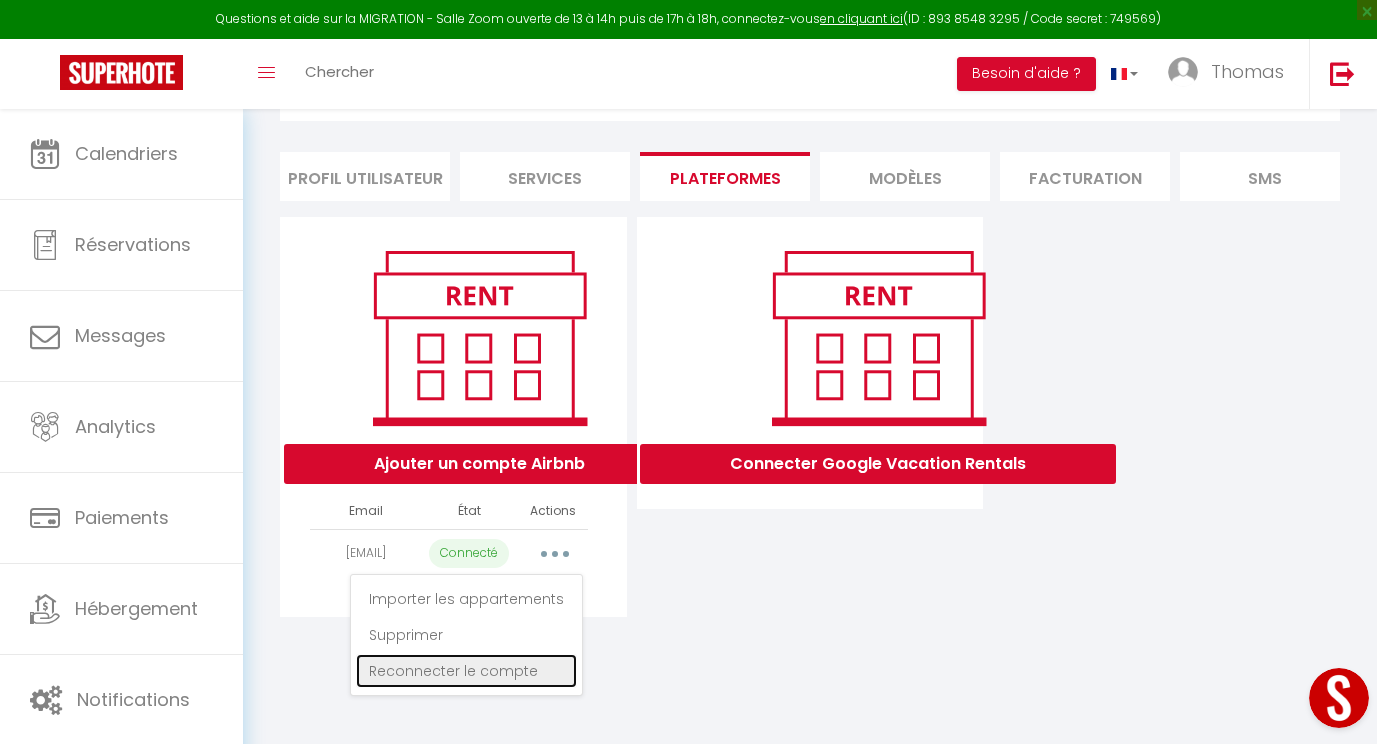 click on "Reconnecter le compte" at bounding box center [466, 671] 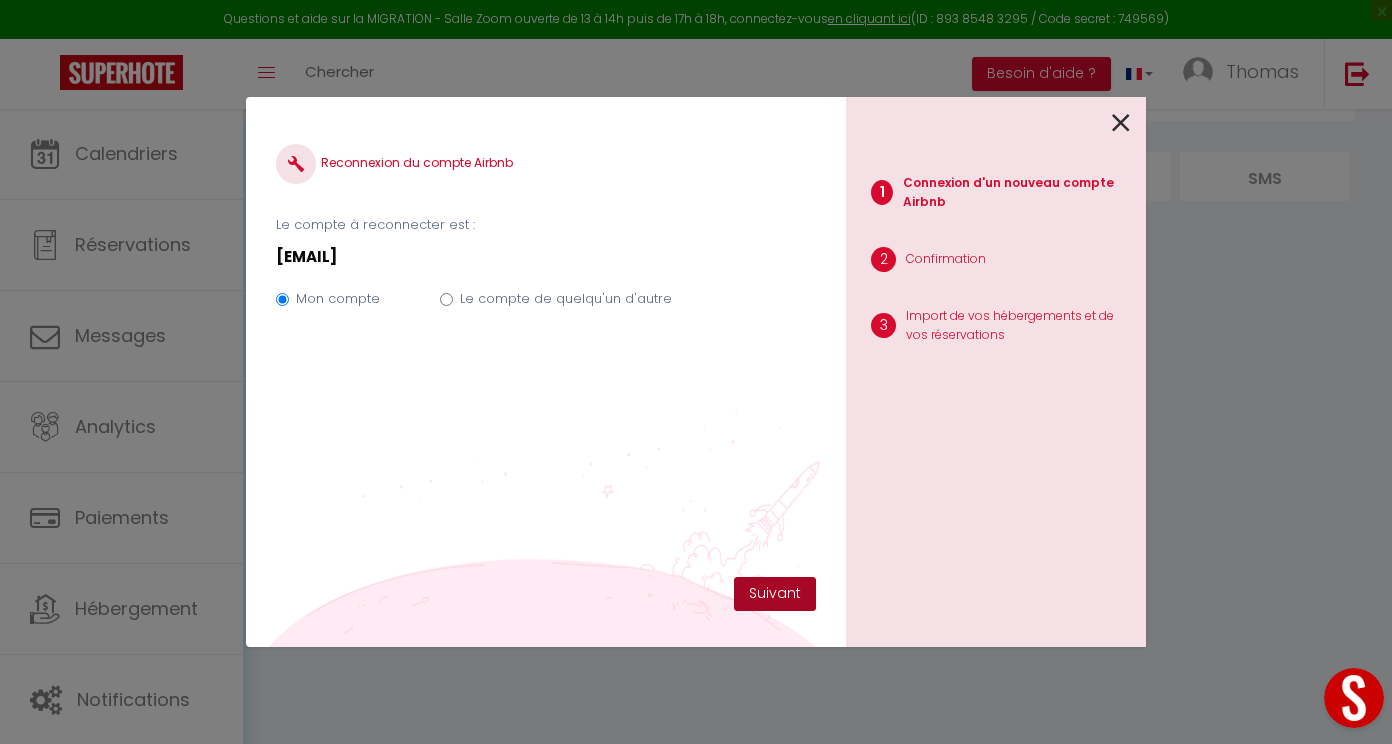 click on "Suivant" at bounding box center [775, 594] 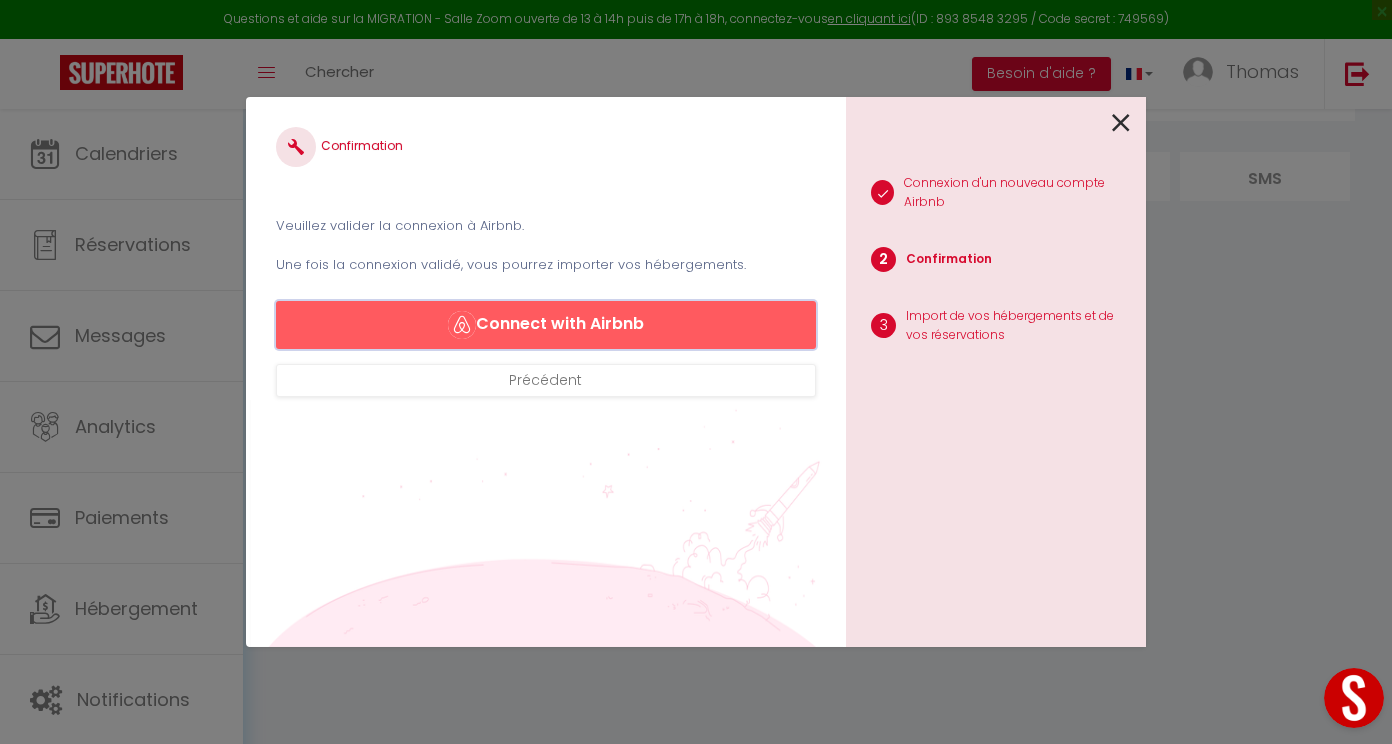 click on "Connect with Airbnb" at bounding box center [546, 325] 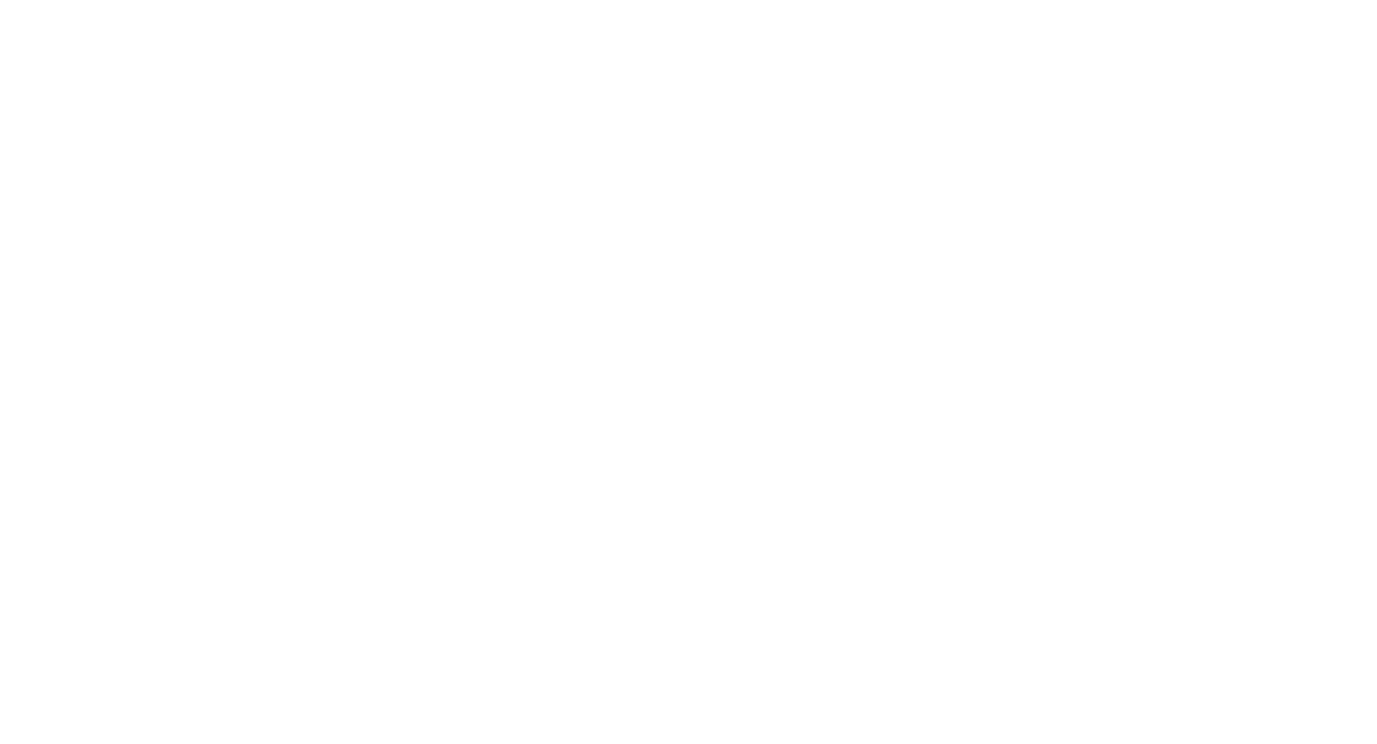 scroll, scrollTop: 0, scrollLeft: 0, axis: both 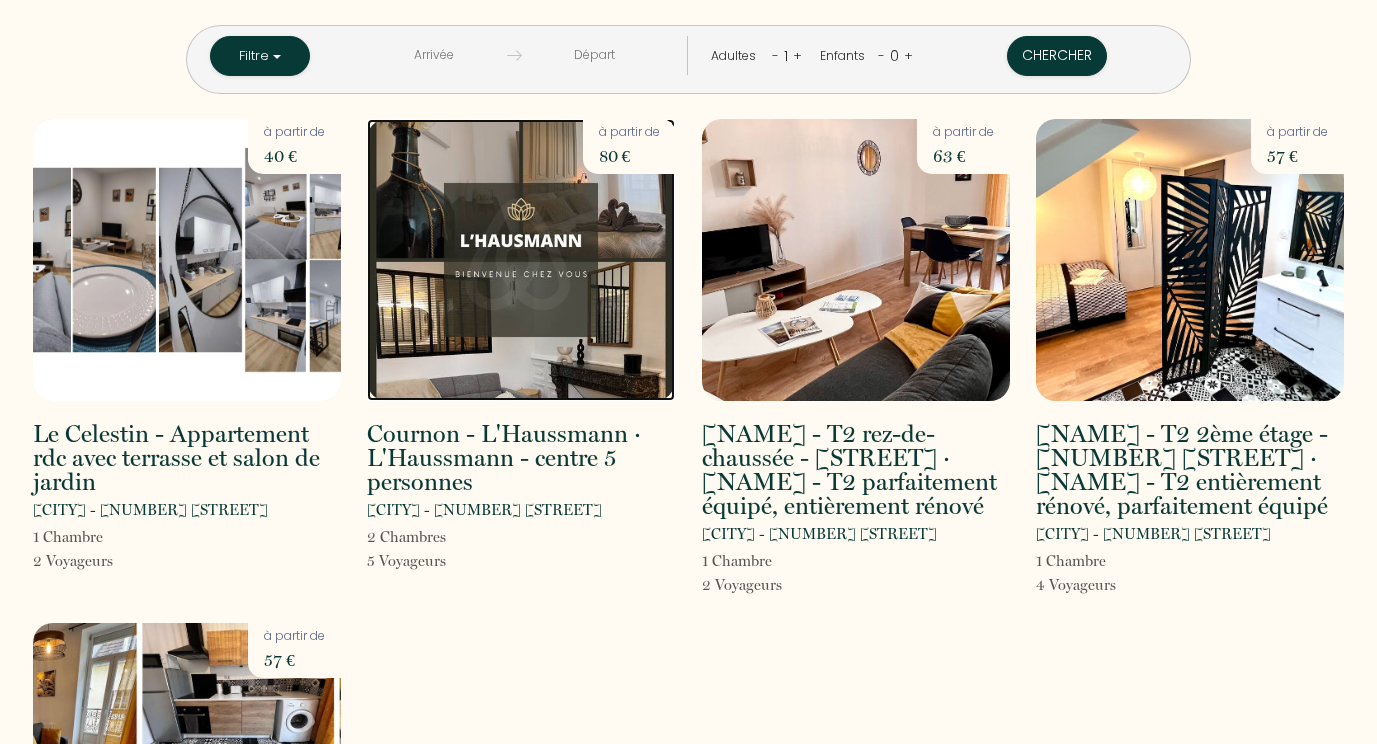 click at bounding box center (521, 260) 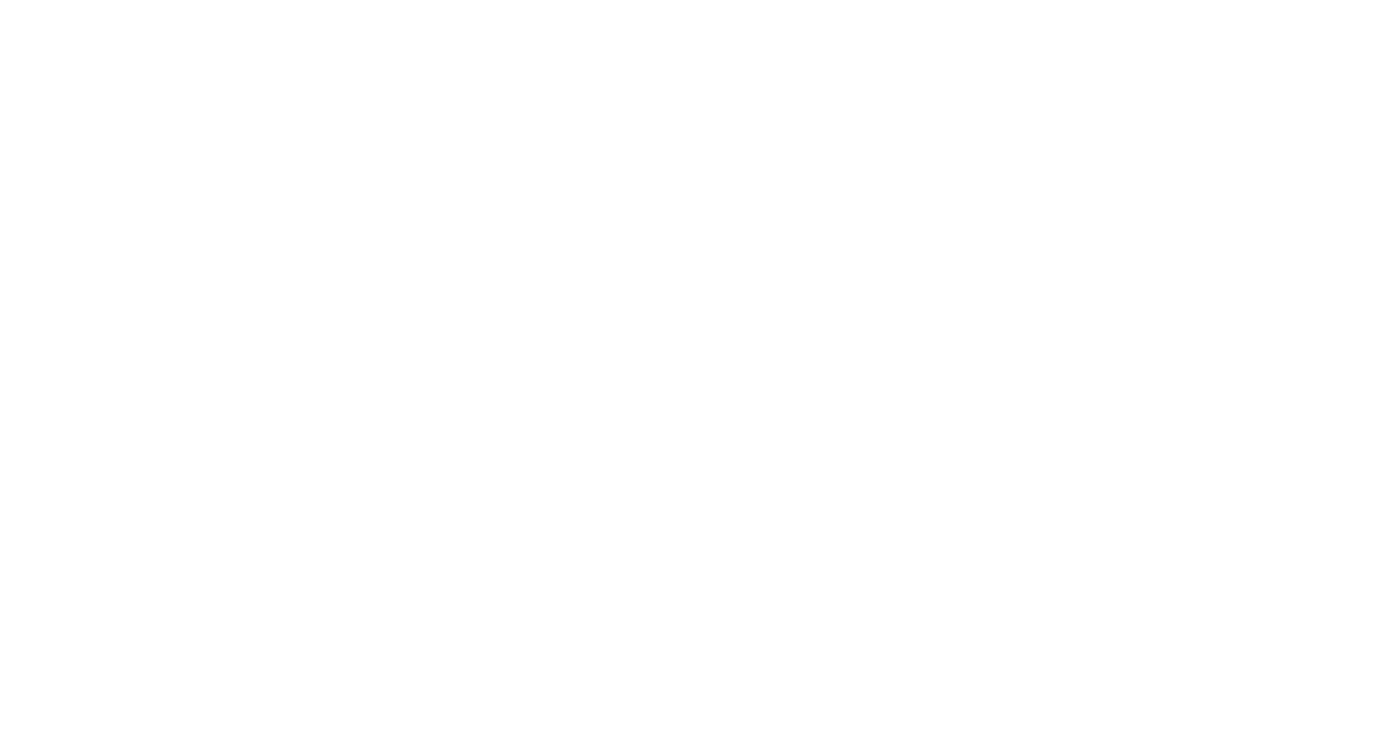 scroll, scrollTop: 0, scrollLeft: 0, axis: both 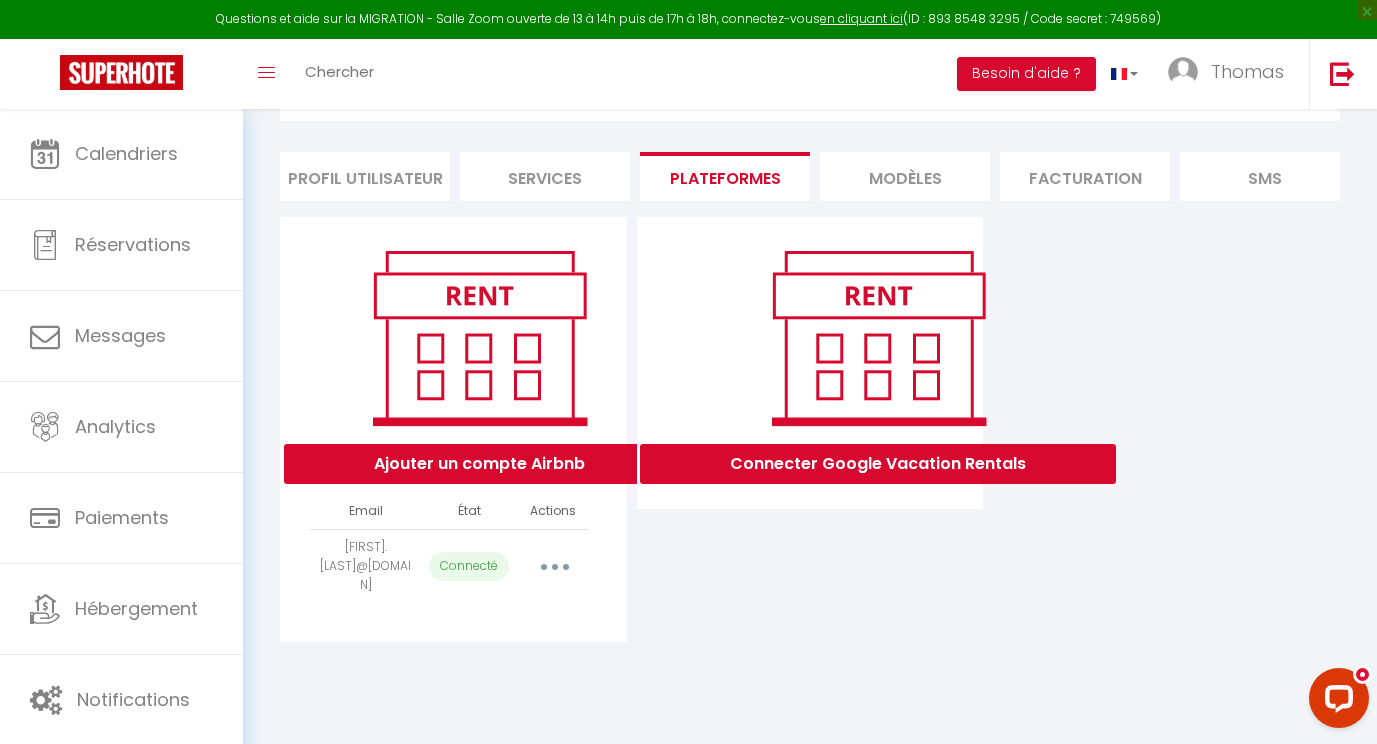 select on "24964" 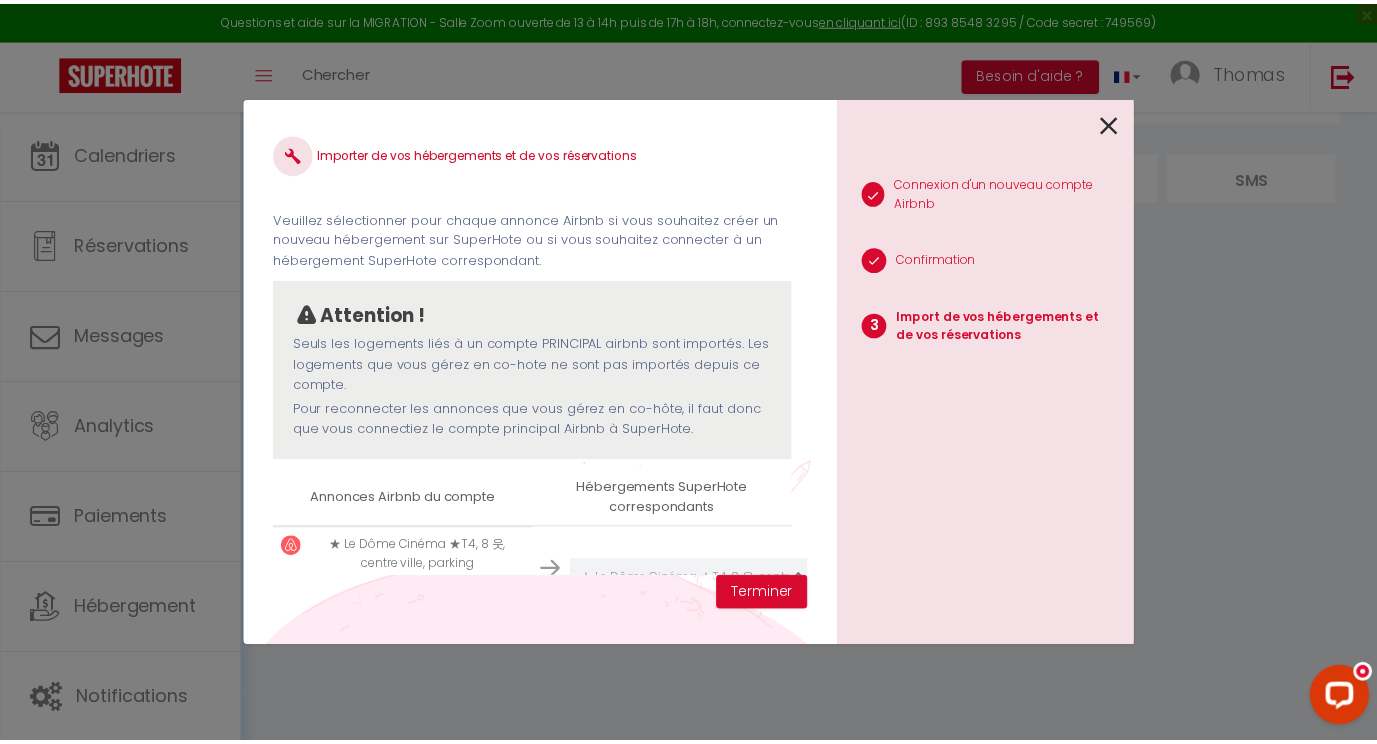 scroll, scrollTop: 0, scrollLeft: 0, axis: both 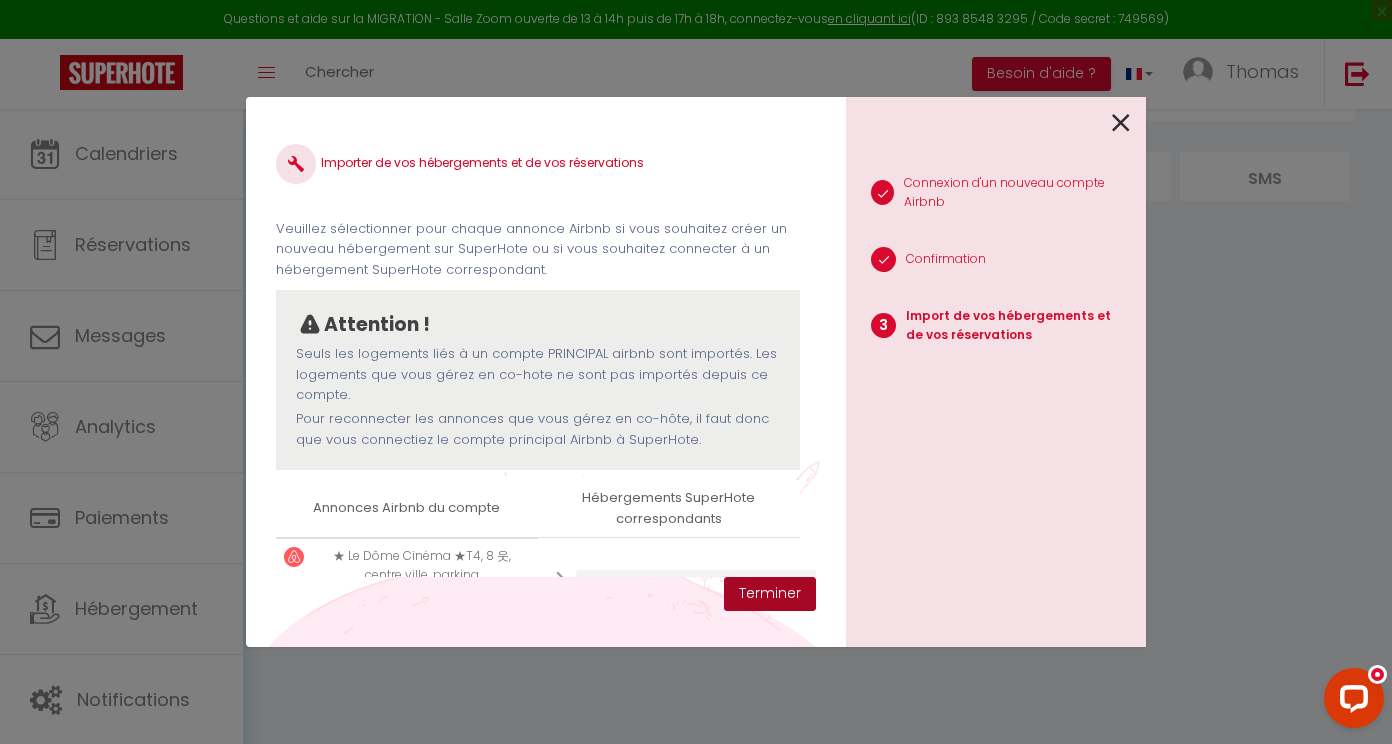 click on "Terminer" at bounding box center [770, 594] 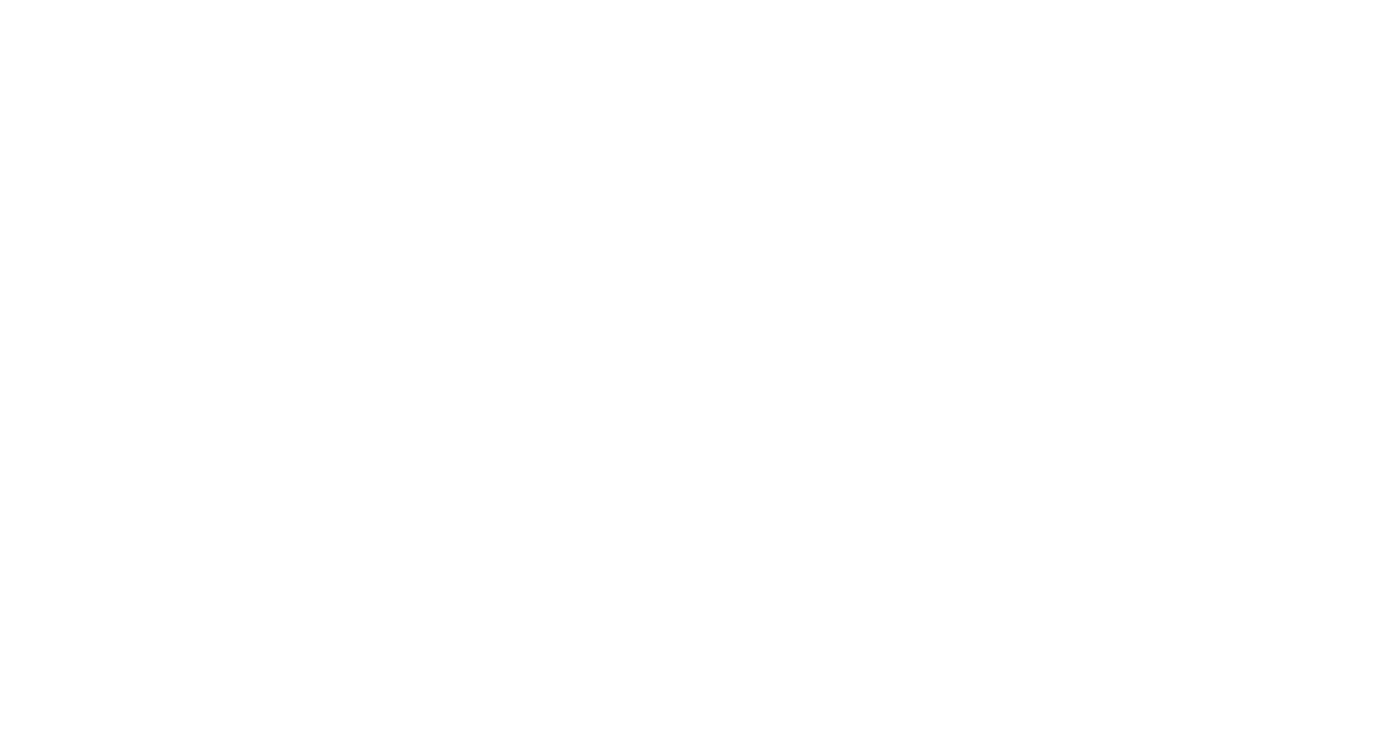 scroll, scrollTop: 0, scrollLeft: 0, axis: both 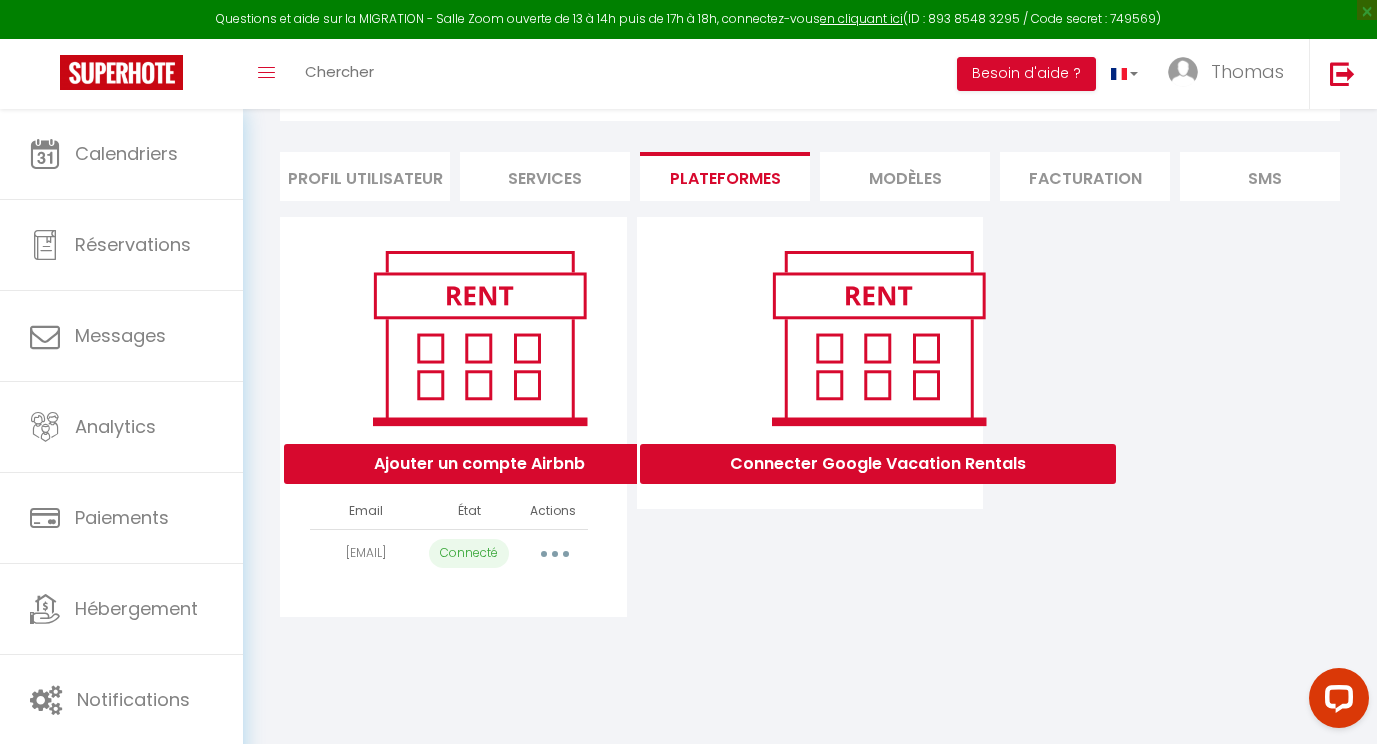 select on "24964" 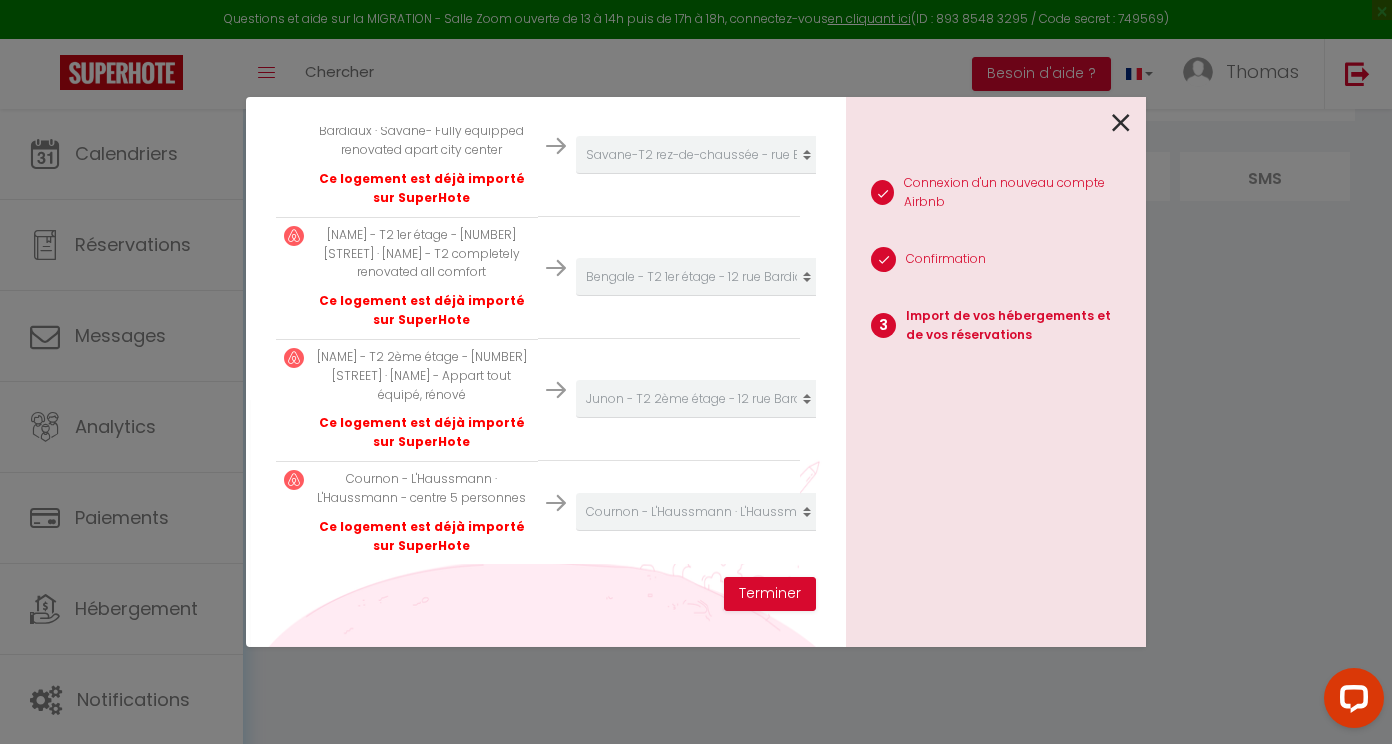 scroll, scrollTop: 564, scrollLeft: 0, axis: vertical 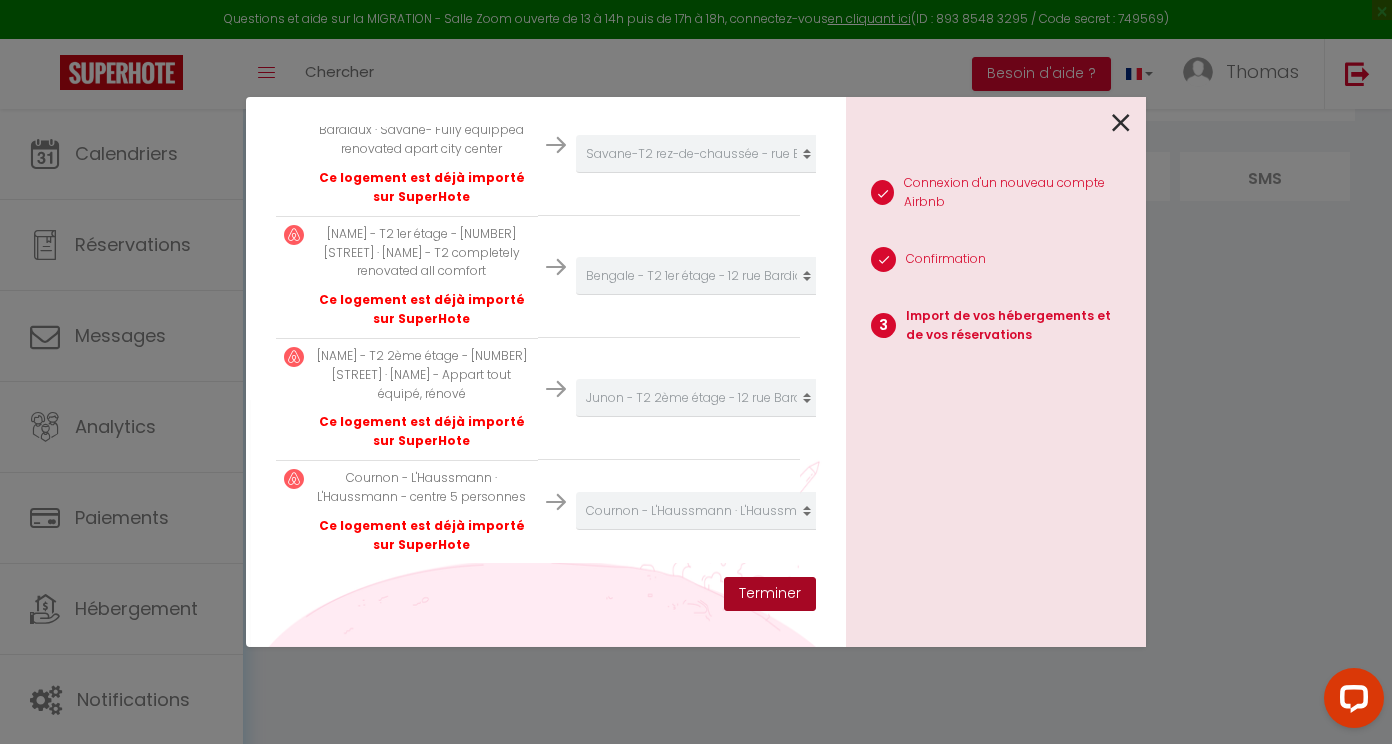click on "Terminer" at bounding box center [770, 594] 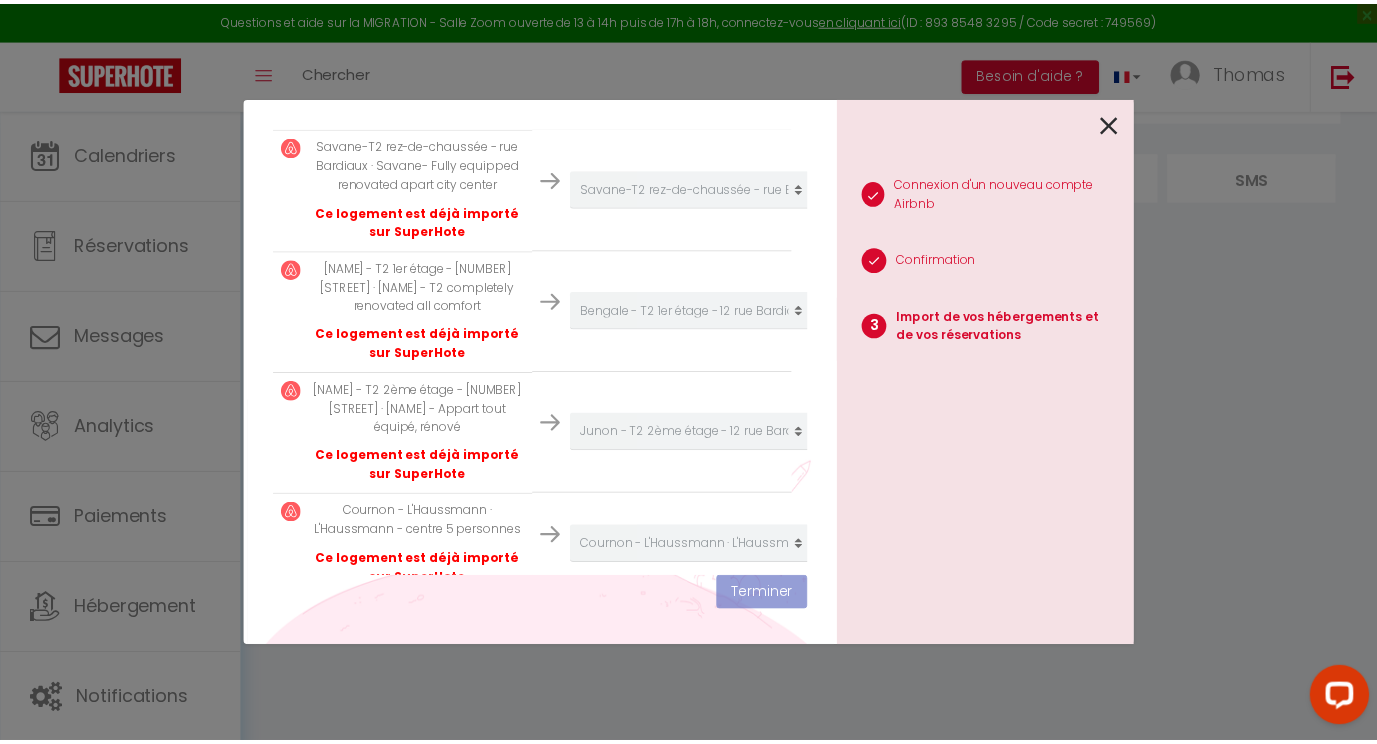scroll, scrollTop: 614, scrollLeft: 0, axis: vertical 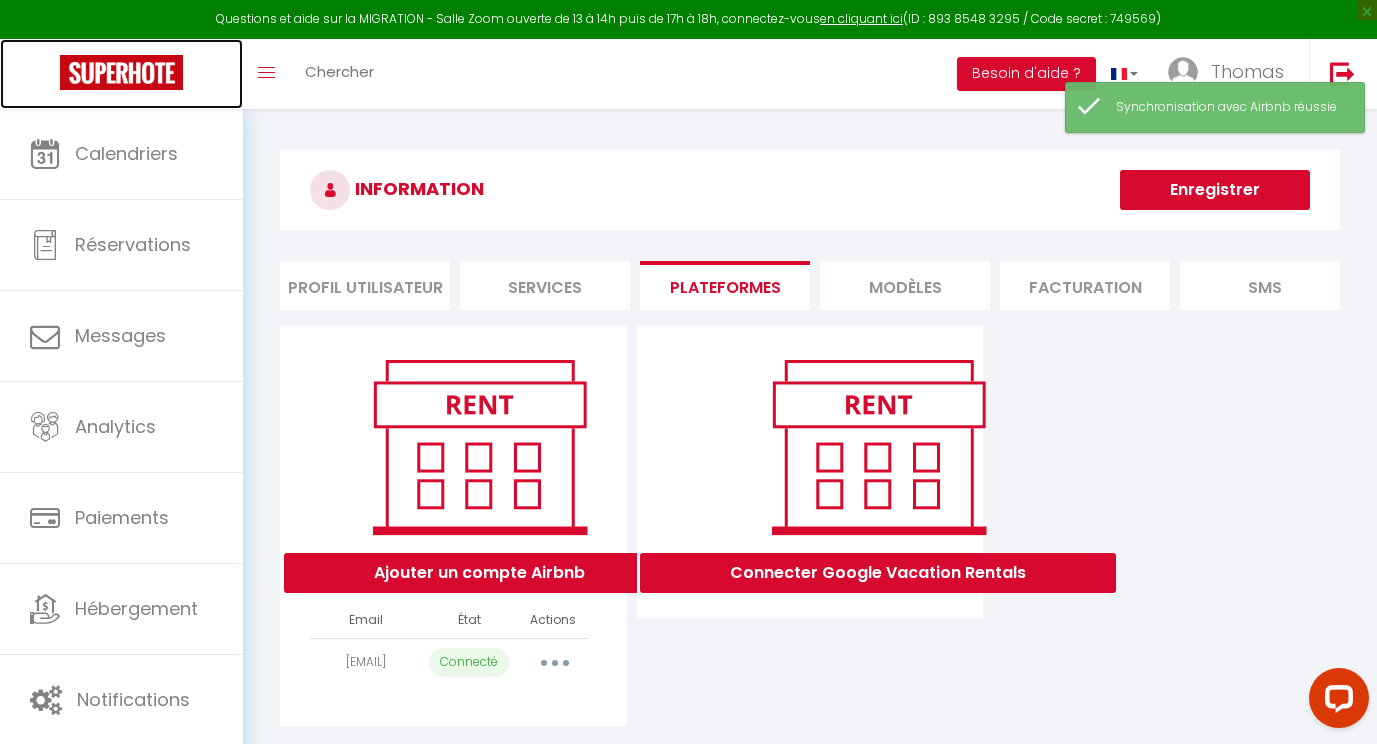 click at bounding box center [121, 74] 